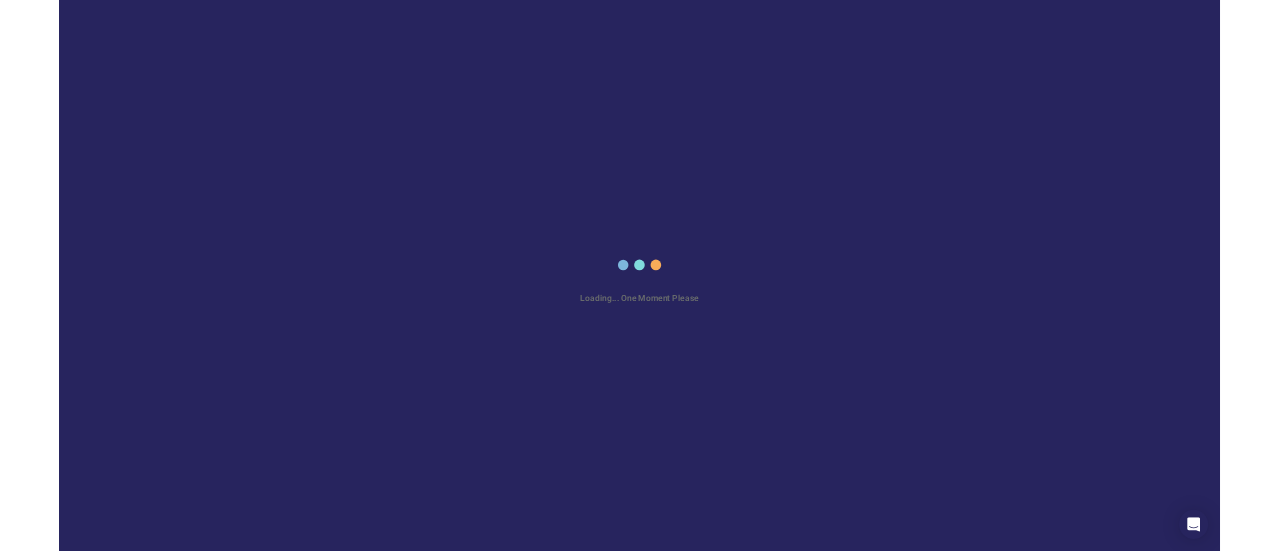 scroll, scrollTop: 0, scrollLeft: 0, axis: both 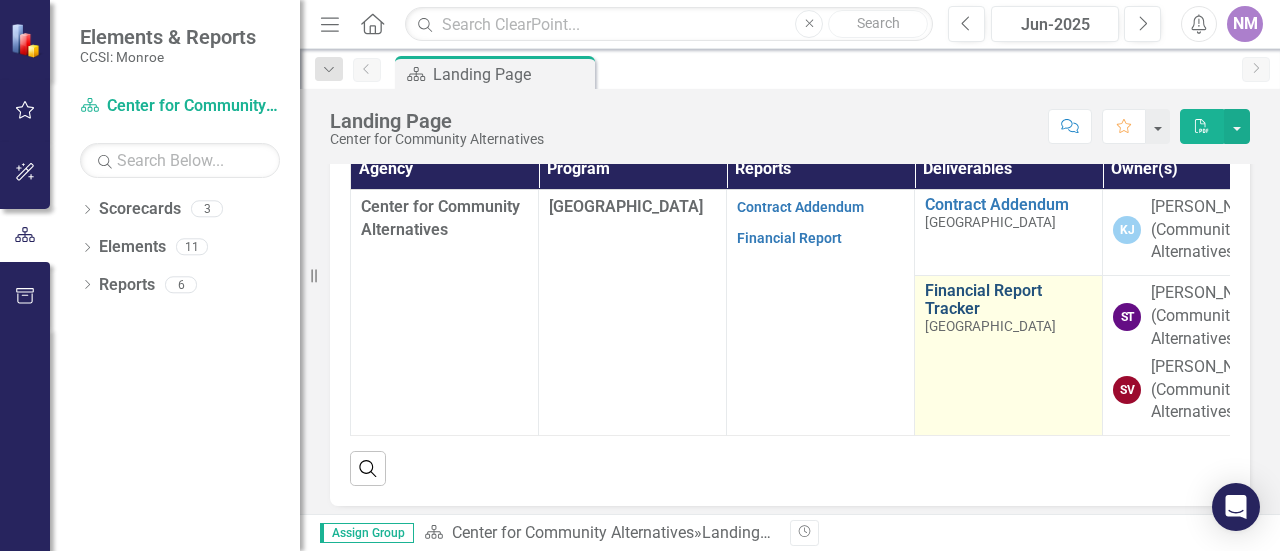 click on "Financial Report Tracker" at bounding box center (1008, 299) 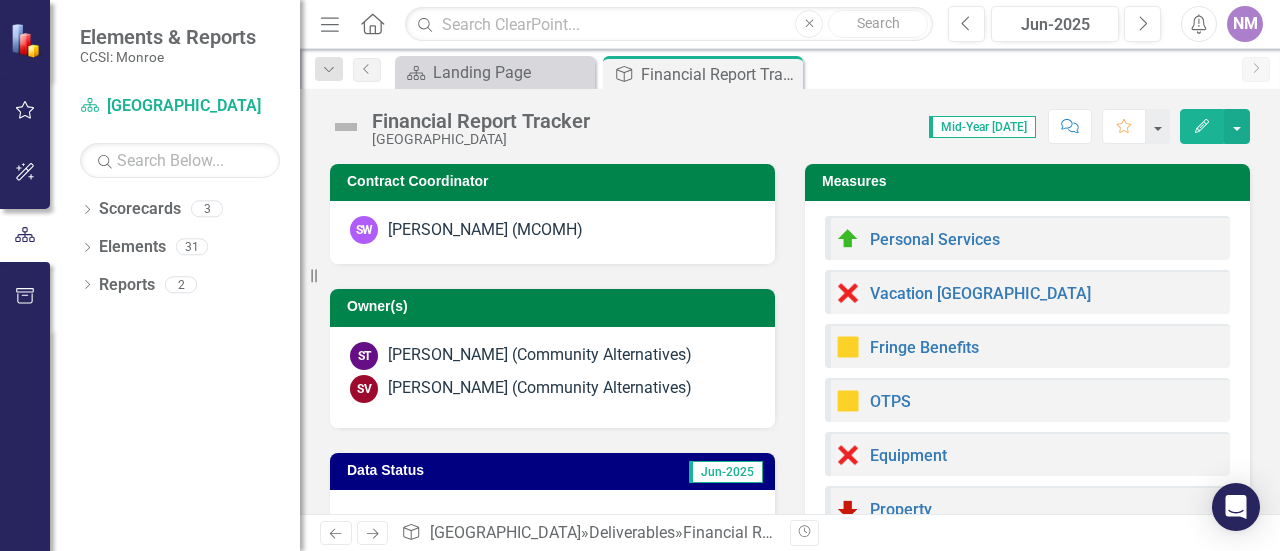 click on "Personal Services" at bounding box center (1027, 238) 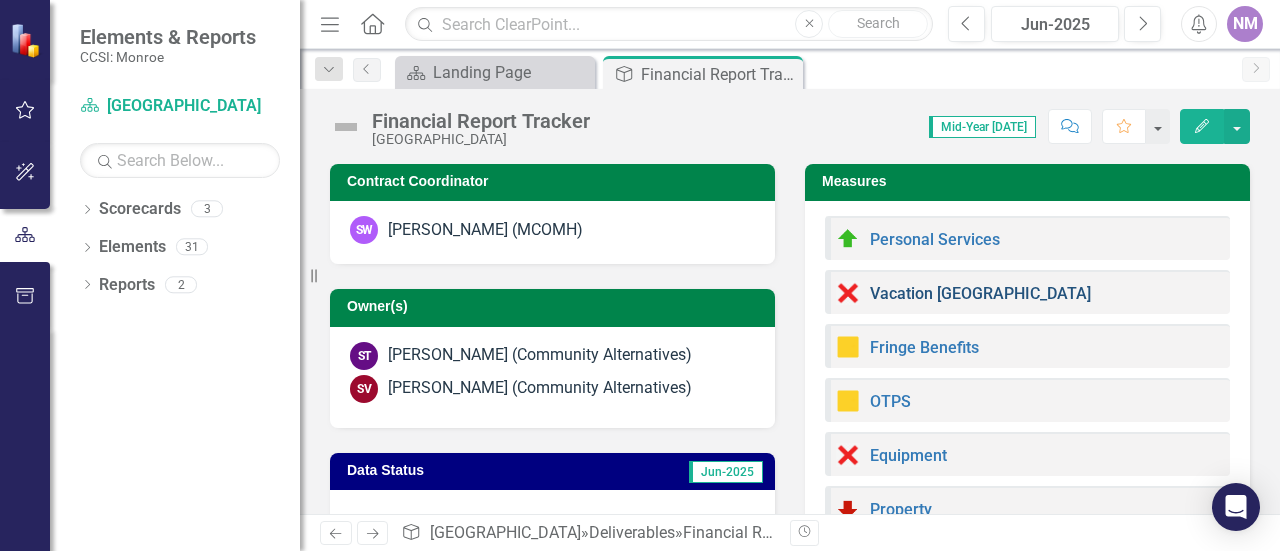 click on "Vacation [GEOGRAPHIC_DATA]" at bounding box center [980, 293] 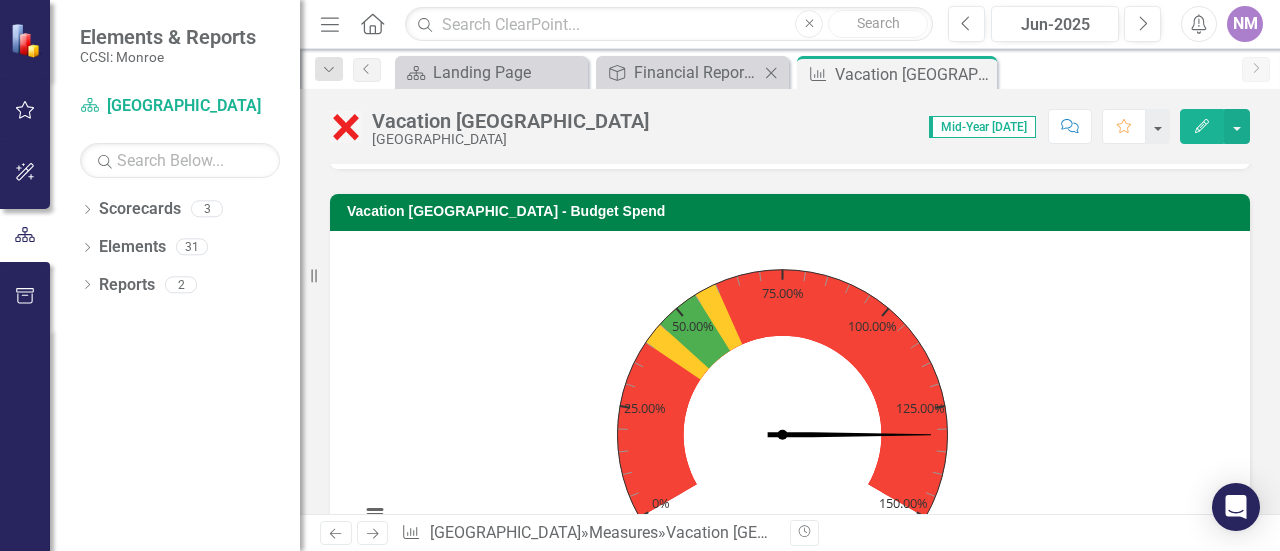 scroll, scrollTop: 366, scrollLeft: 0, axis: vertical 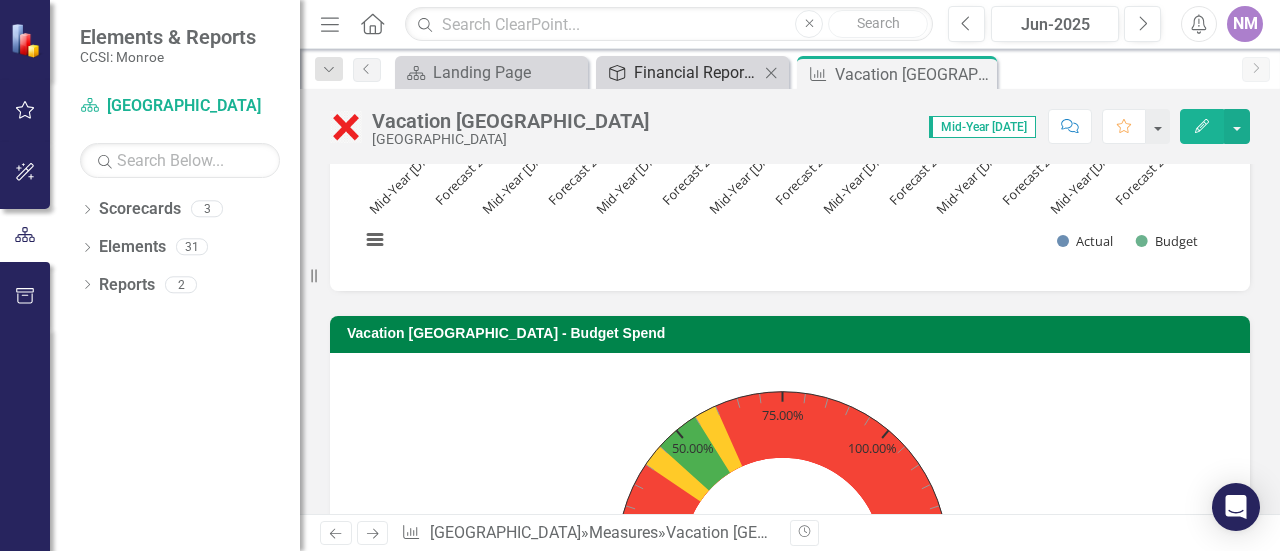 click on "Financial Report Tracker" at bounding box center [696, 72] 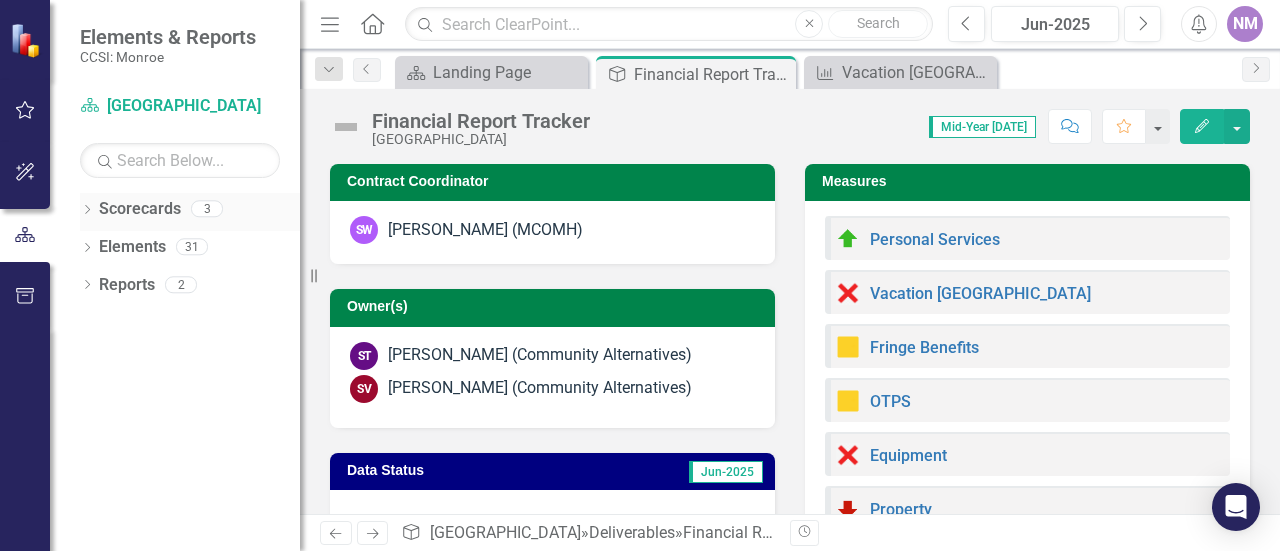 click on "Dropdown Scorecards 3" at bounding box center (190, 212) 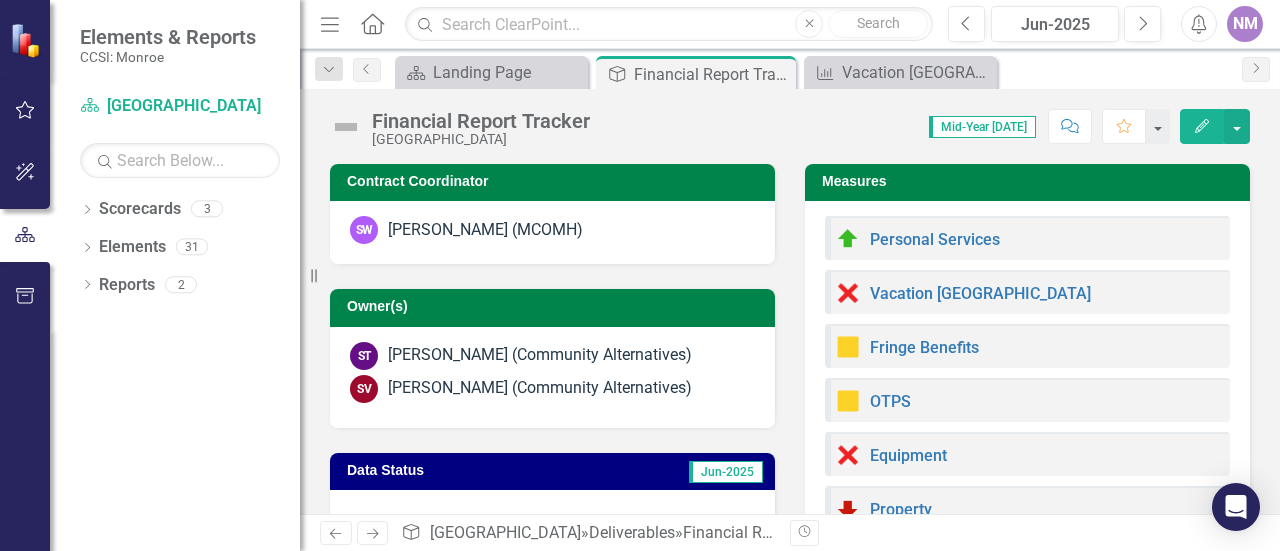click on "Dropdown Scorecards 3 Dropdown Center for Community Alternatives Recovery Center Resources Dropdown Elements 31 Dropdown Deliverable Deliverables 2 Contract Addendum Financial Report Tracker Dropdown Measure Measures 29 Personal Services Vacation Accruals Fringe Benefits OTPS Equipment Property Agency Admin Agency Admin Percentage Expense Adjustments Total Expense Participant Fees Medicaid - Base Medicaid Managed Care Medicare Other Third Party Other Revenue Revenue Adjustments Total Revenue Net Operating Costs State County Voluntary Total Approved Deficit Funding Non-Funded Total Deficit Funding Validation Direct Care FTEs Non-Direct Care FTEs Total FTEs Dropdown Reports 2 Dropdown Scorecard Scorecards 1 Welcome Dropdown Deliverable Deliverables 0 Dropdown Measure Measures 1 Financial Report" at bounding box center [175, 372] 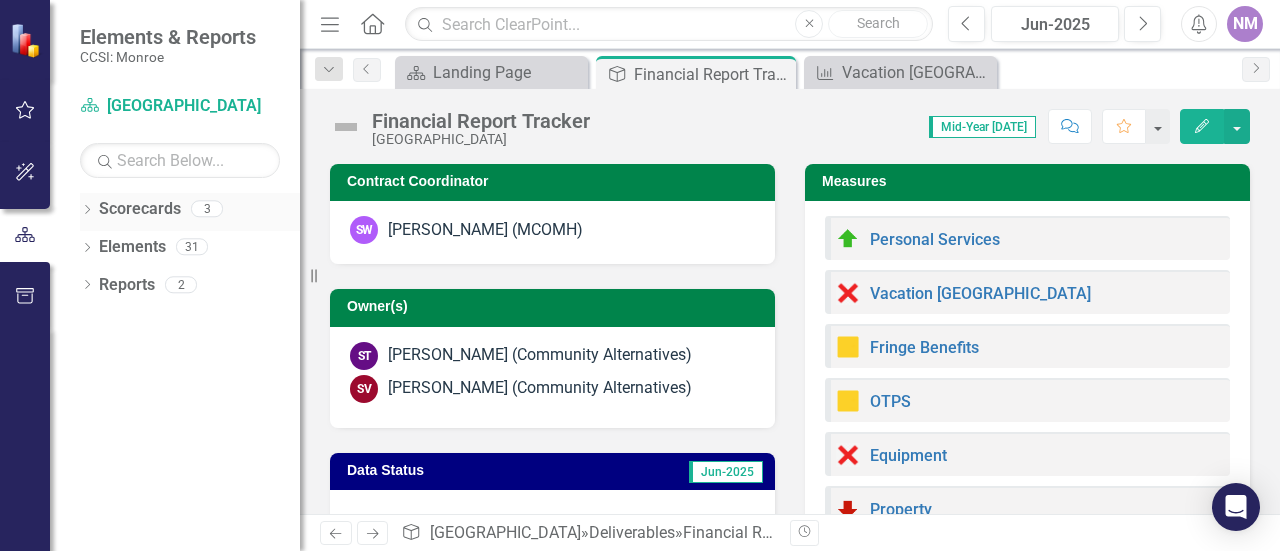 click on "Scorecards" at bounding box center (140, 209) 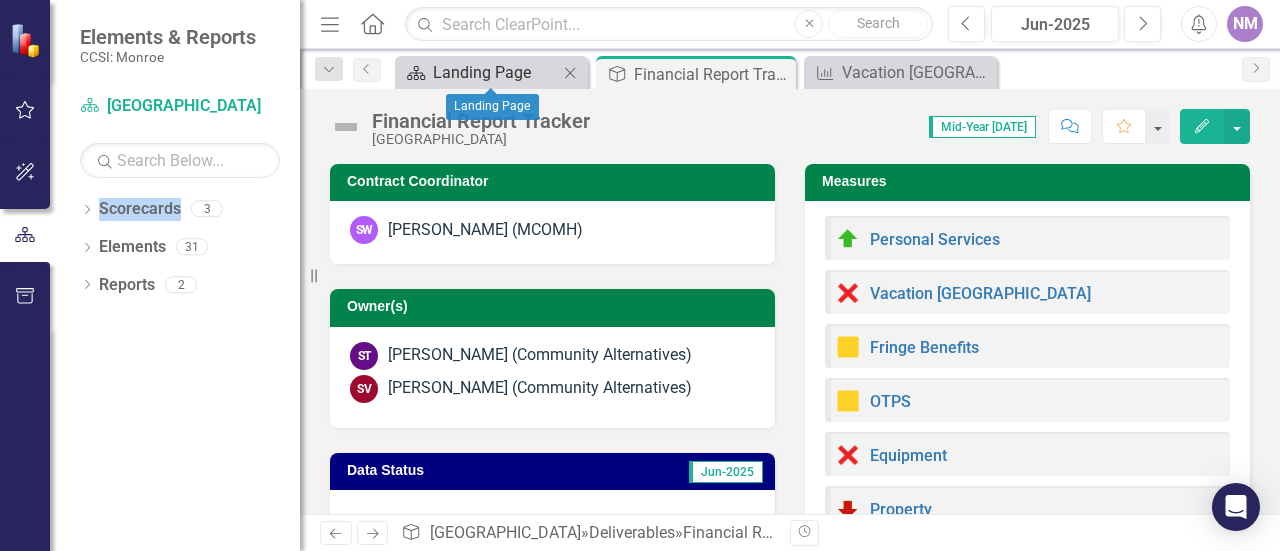 click on "Landing Page" at bounding box center (495, 72) 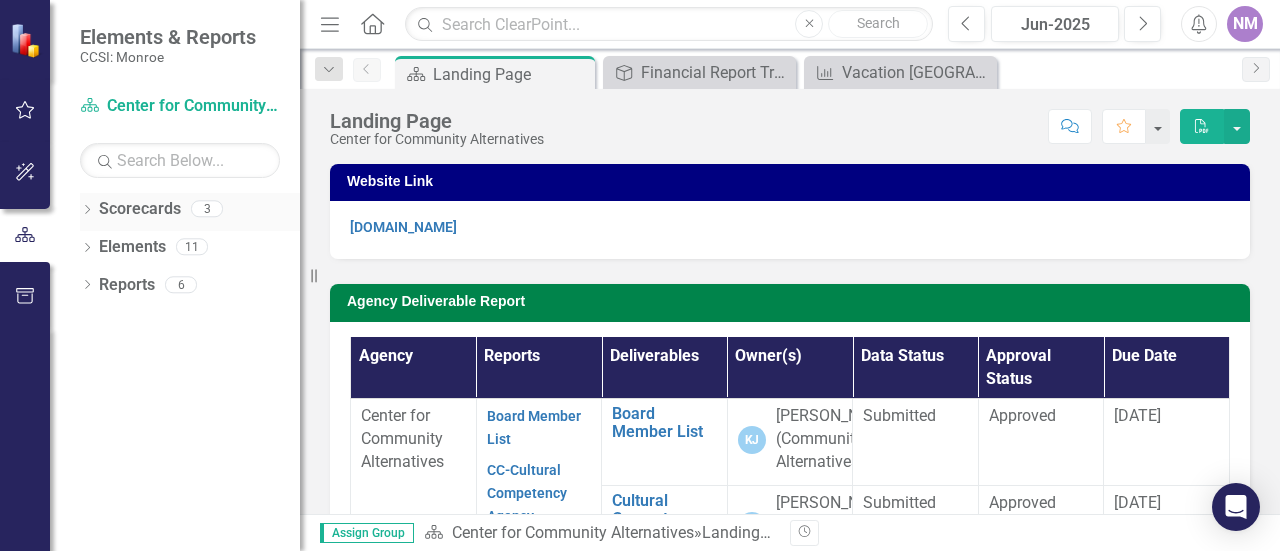 click on "3" at bounding box center [207, 209] 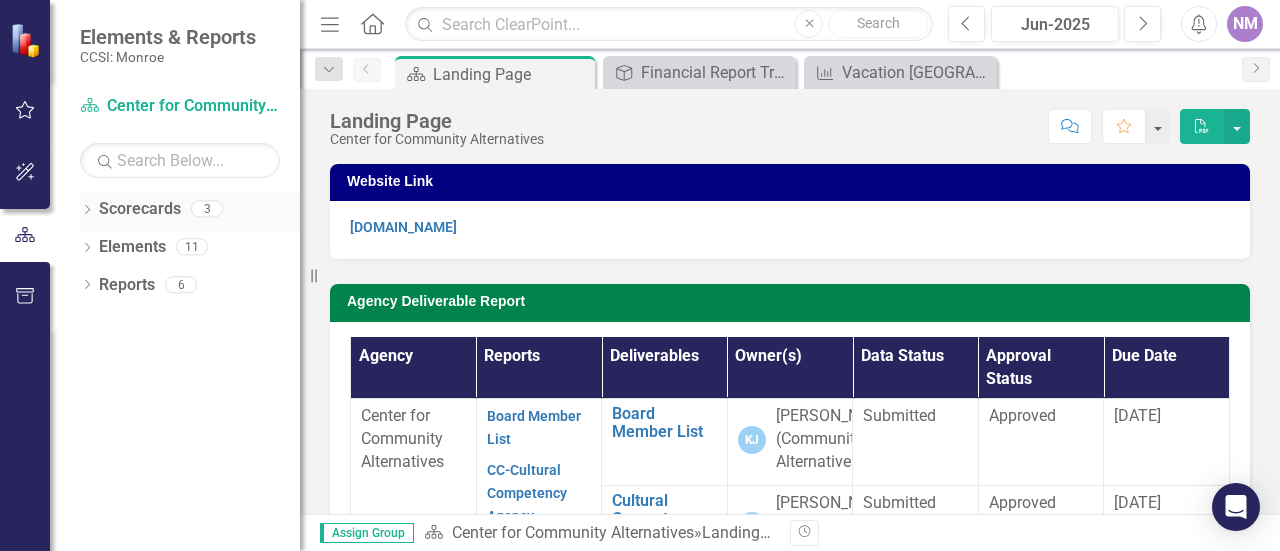 click on "3" at bounding box center (207, 209) 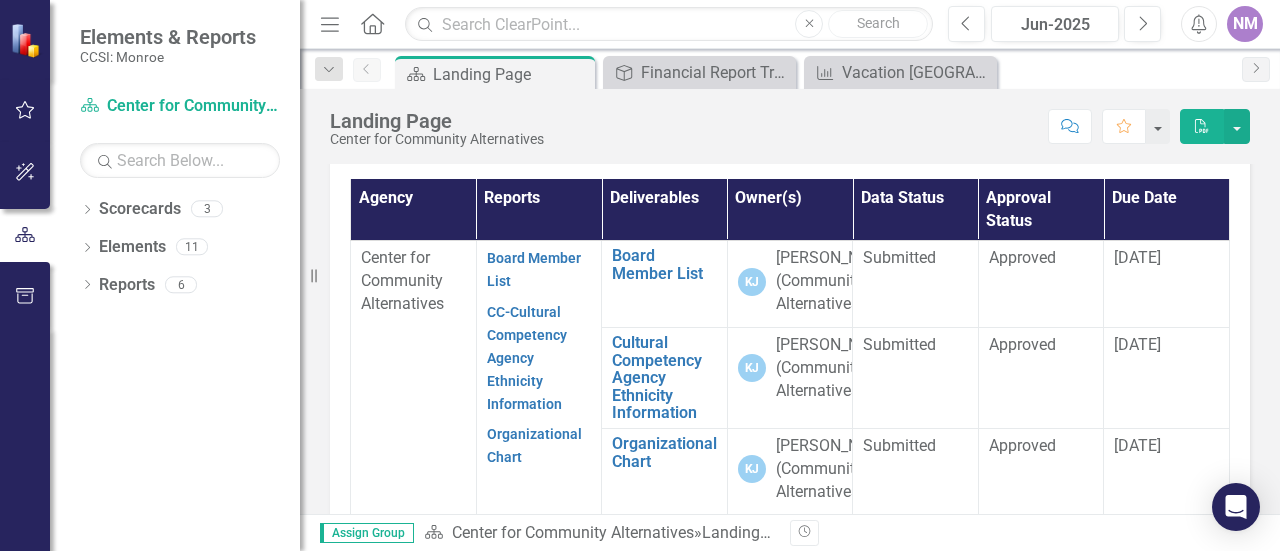 scroll, scrollTop: 166, scrollLeft: 0, axis: vertical 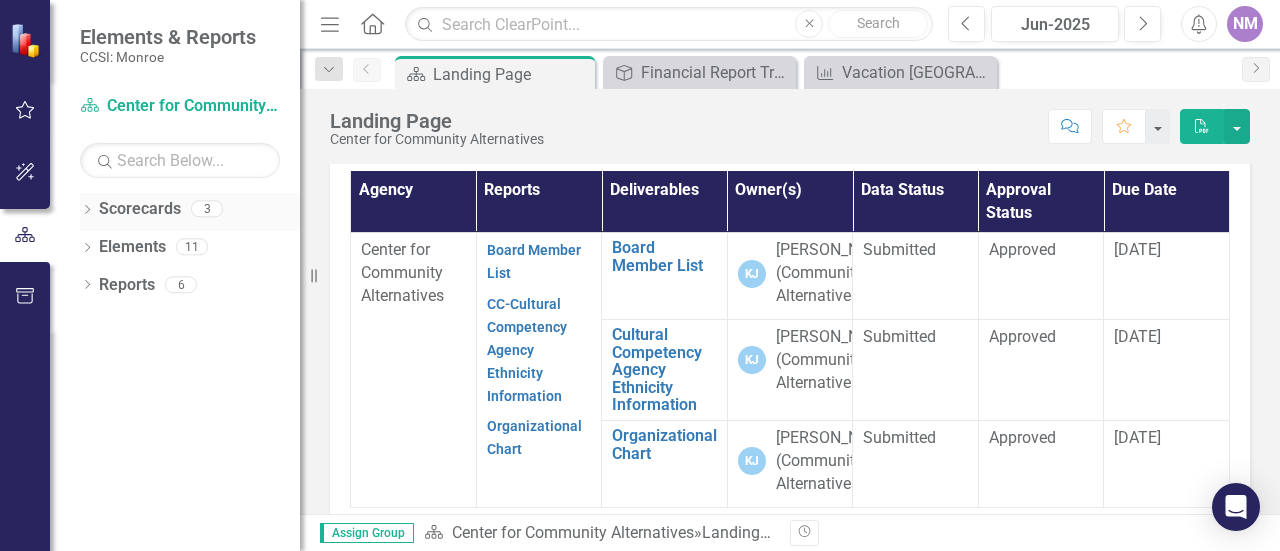 click on "Scorecards" at bounding box center (140, 209) 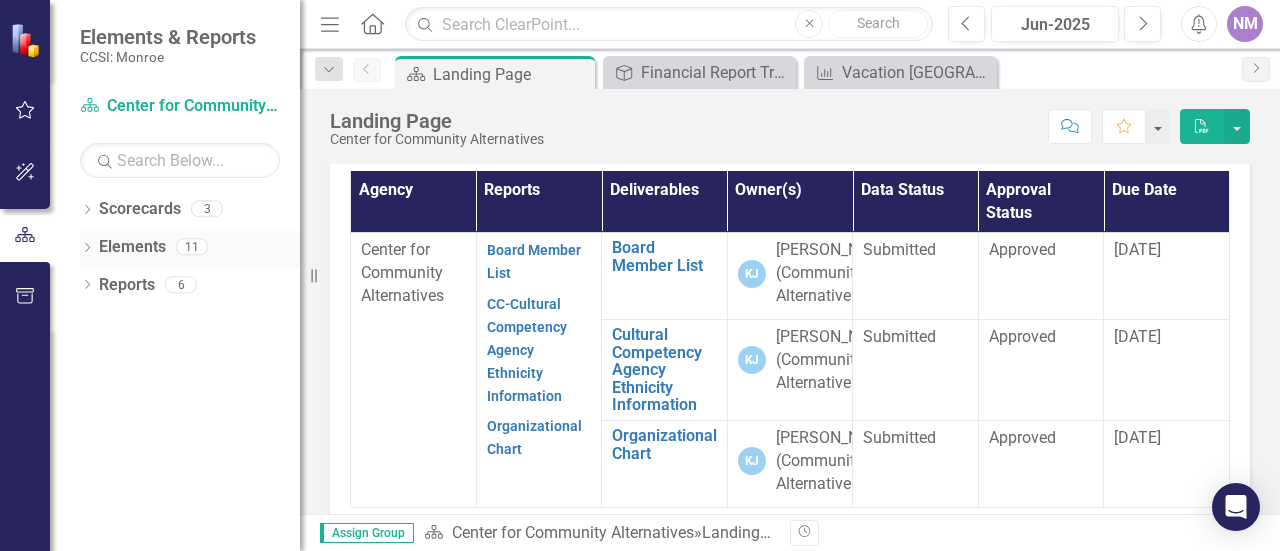 click on "11" at bounding box center (192, 247) 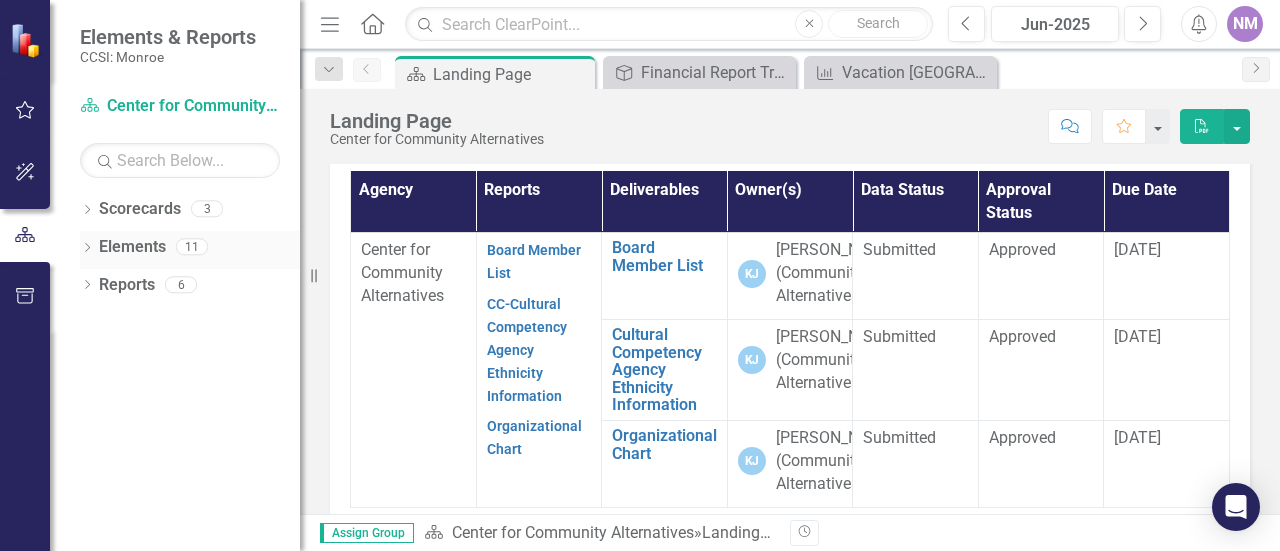 click on "Dropdown" 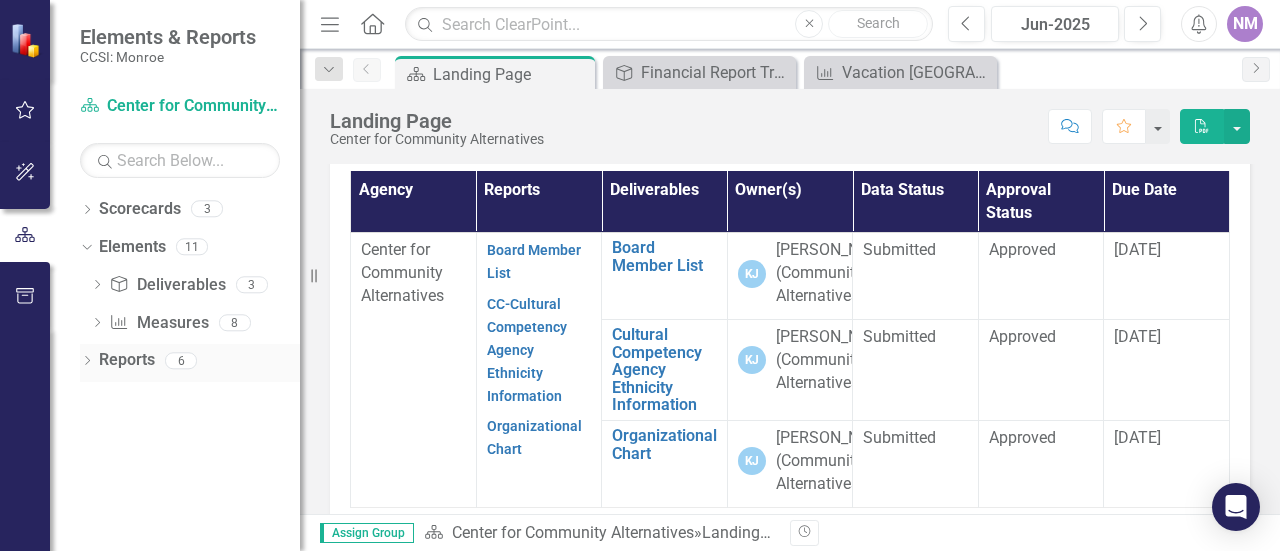 click on "Dropdown" 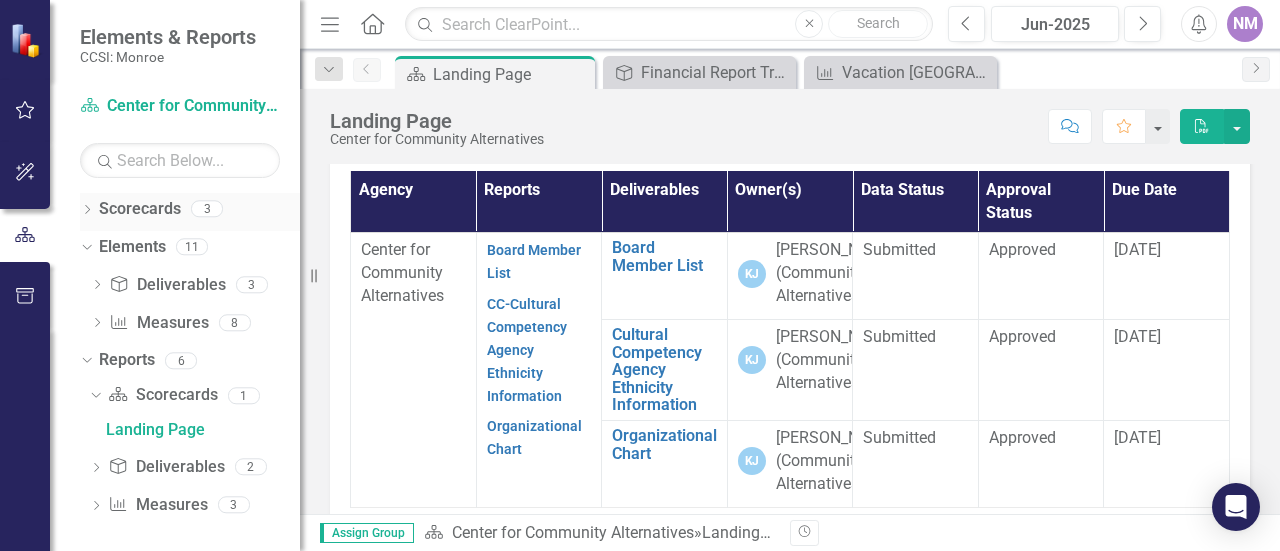 click 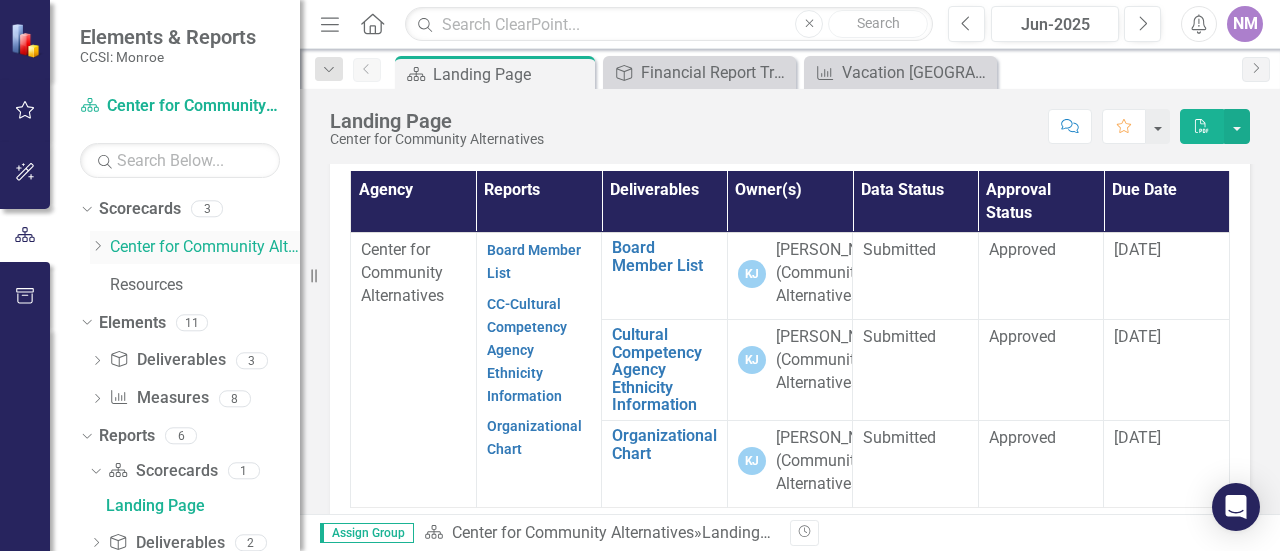 click on "Dropdown" 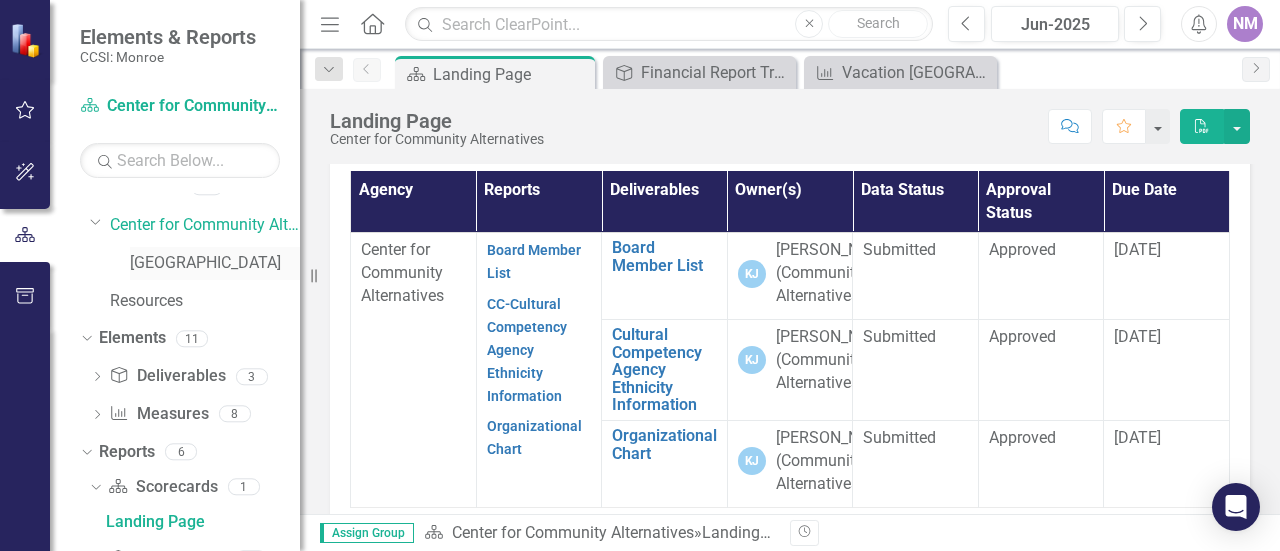 scroll, scrollTop: 0, scrollLeft: 0, axis: both 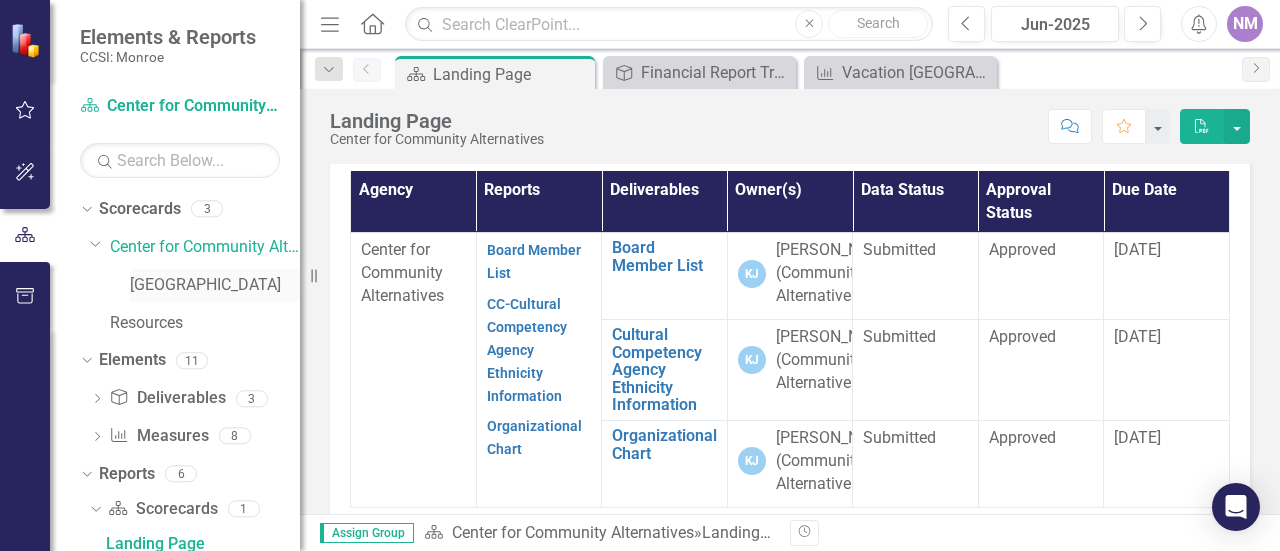 click on "[GEOGRAPHIC_DATA]" at bounding box center (215, 285) 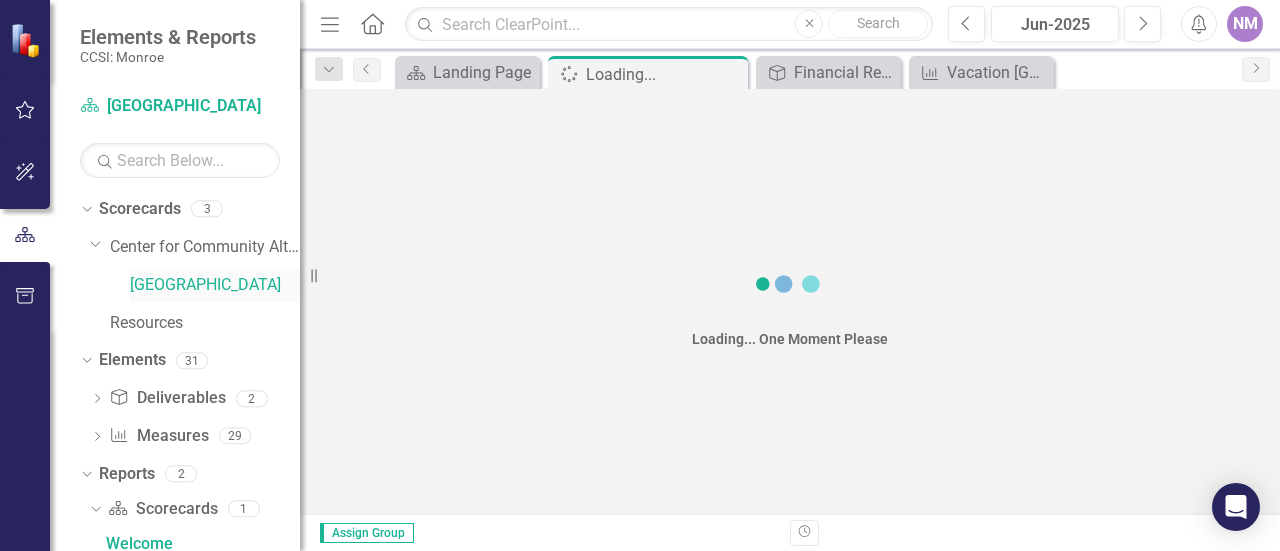 scroll, scrollTop: 8, scrollLeft: 0, axis: vertical 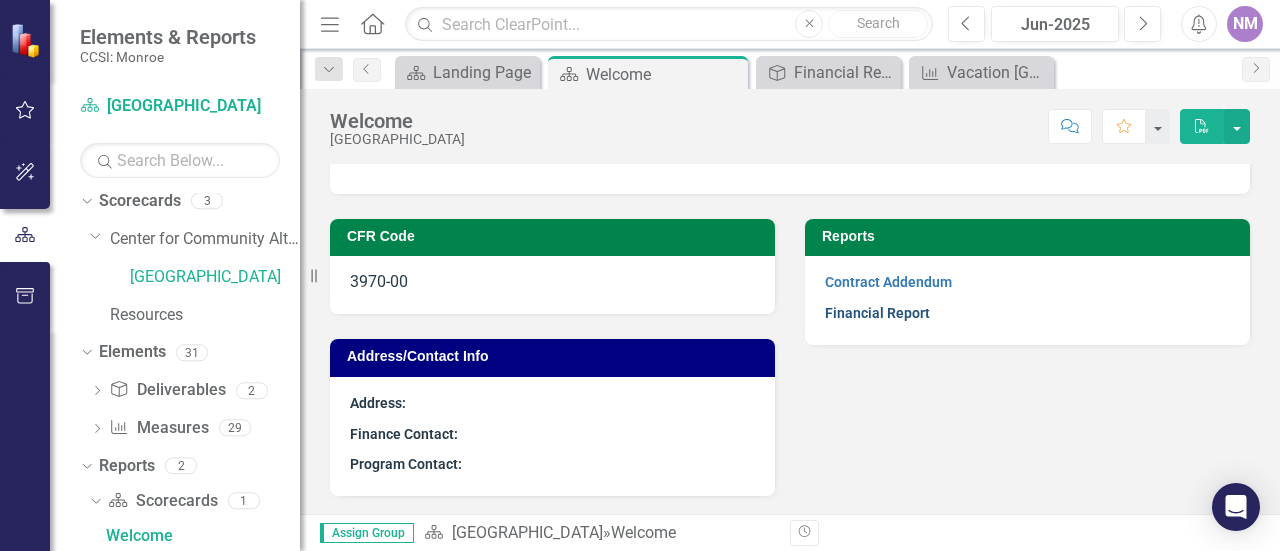 click on "Financial Report" at bounding box center [877, 313] 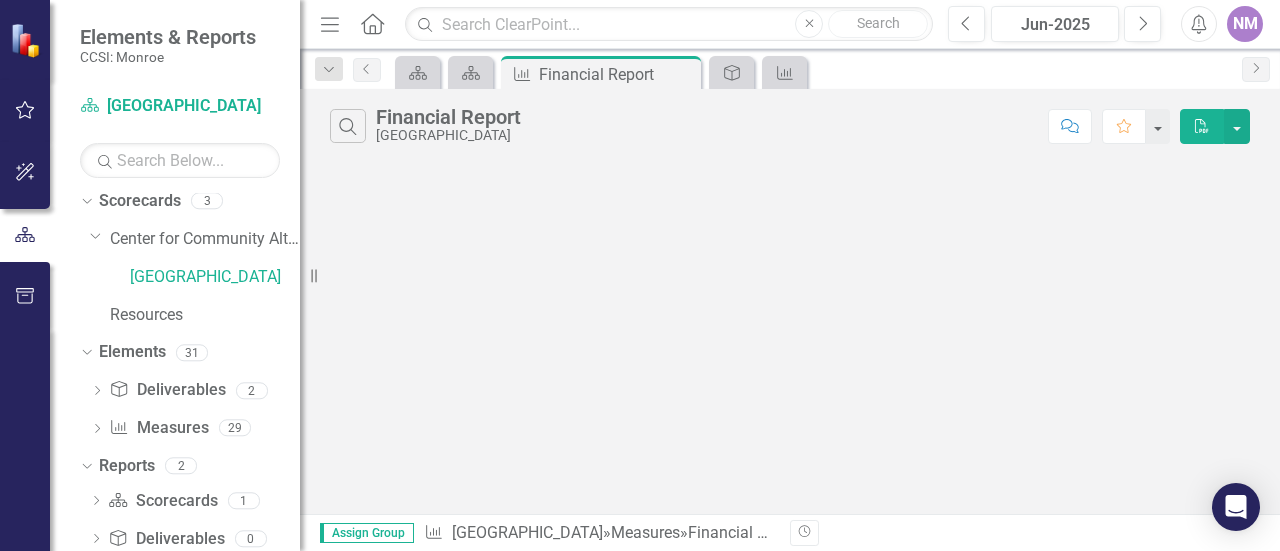 scroll, scrollTop: 83, scrollLeft: 0, axis: vertical 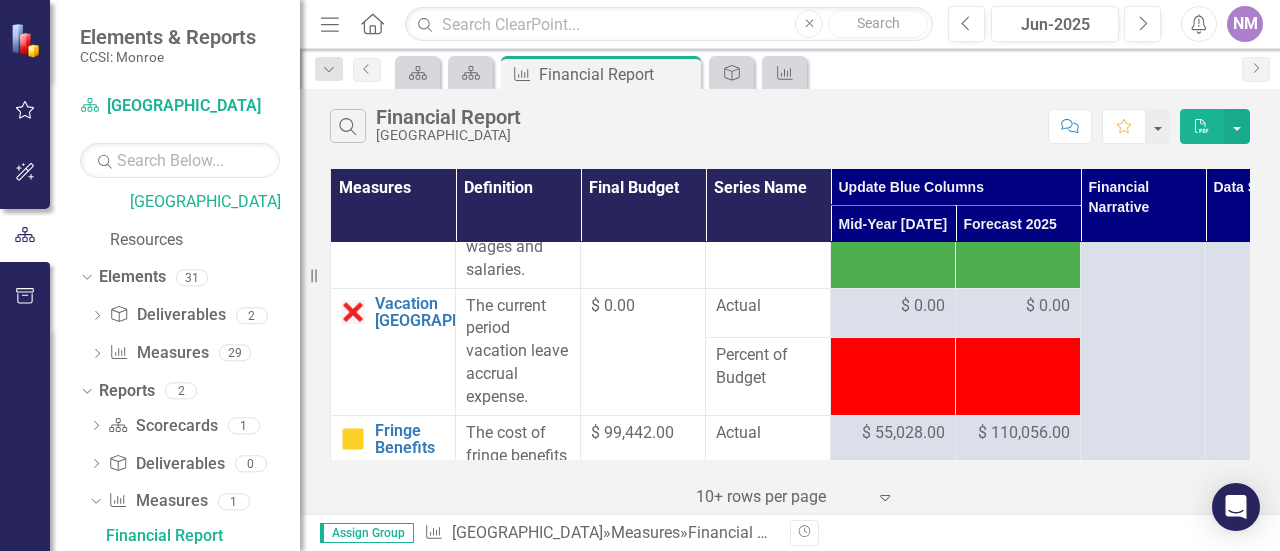 click at bounding box center (893, 376) 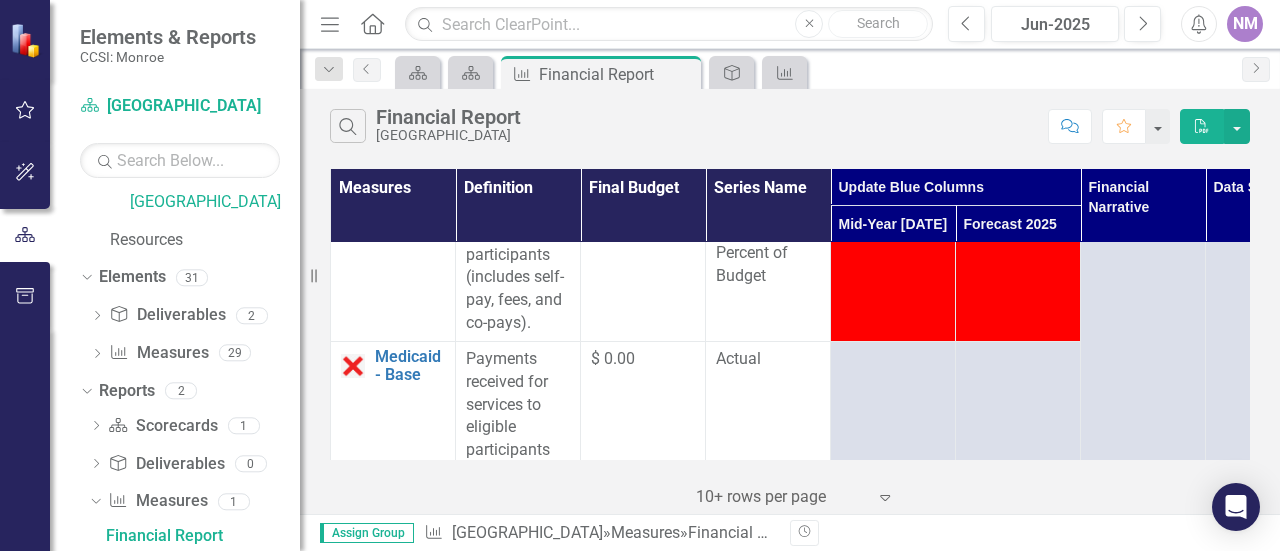 scroll, scrollTop: 2600, scrollLeft: 0, axis: vertical 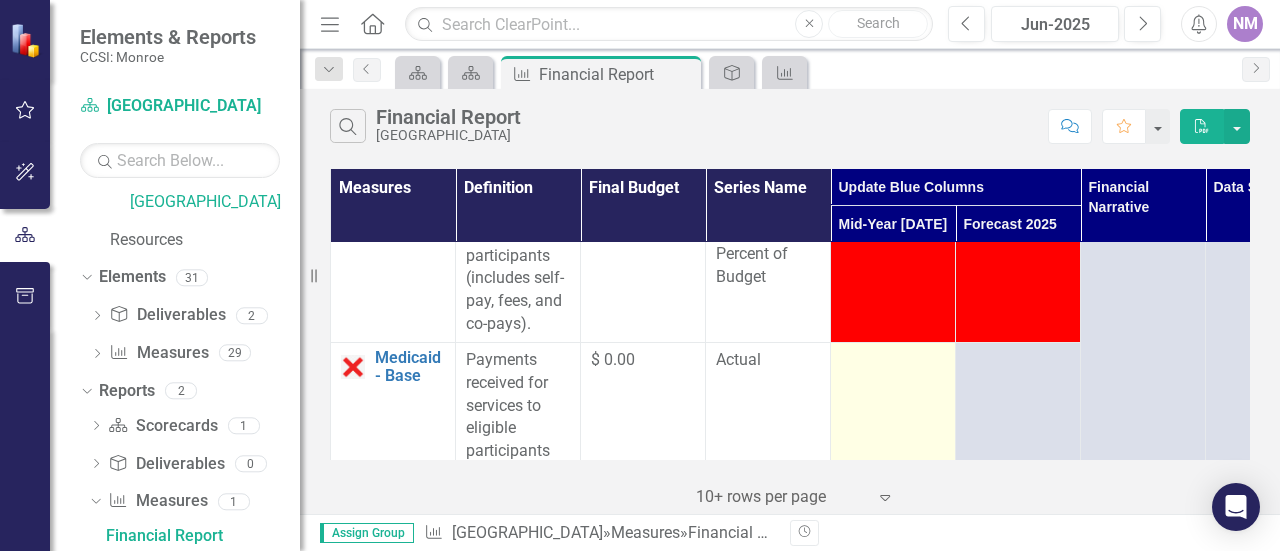 click at bounding box center (893, 411) 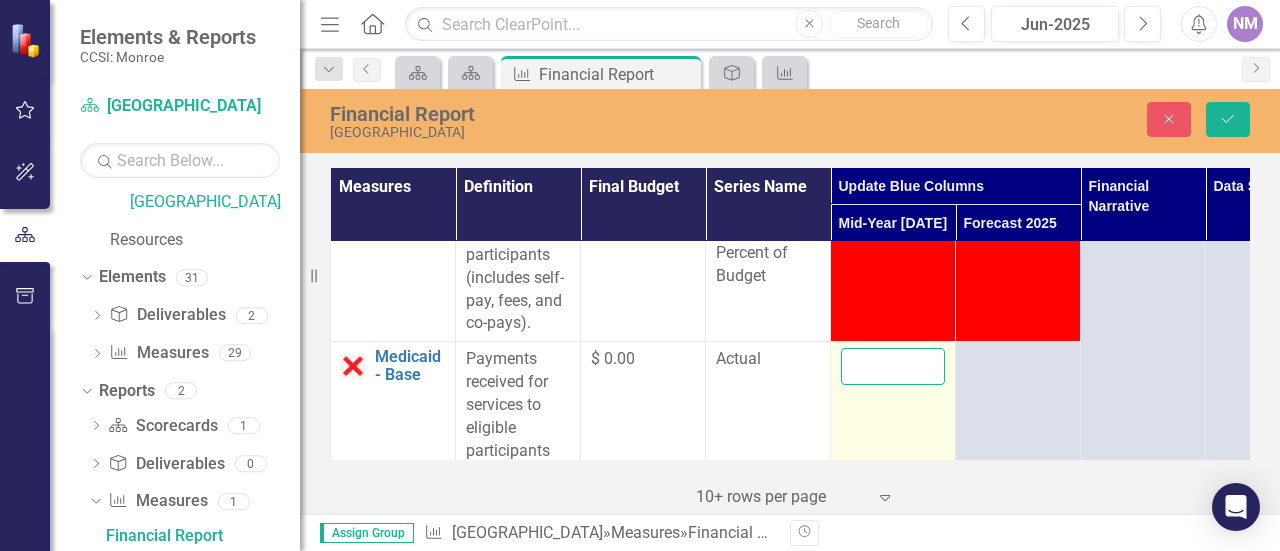 click at bounding box center (893, 366) 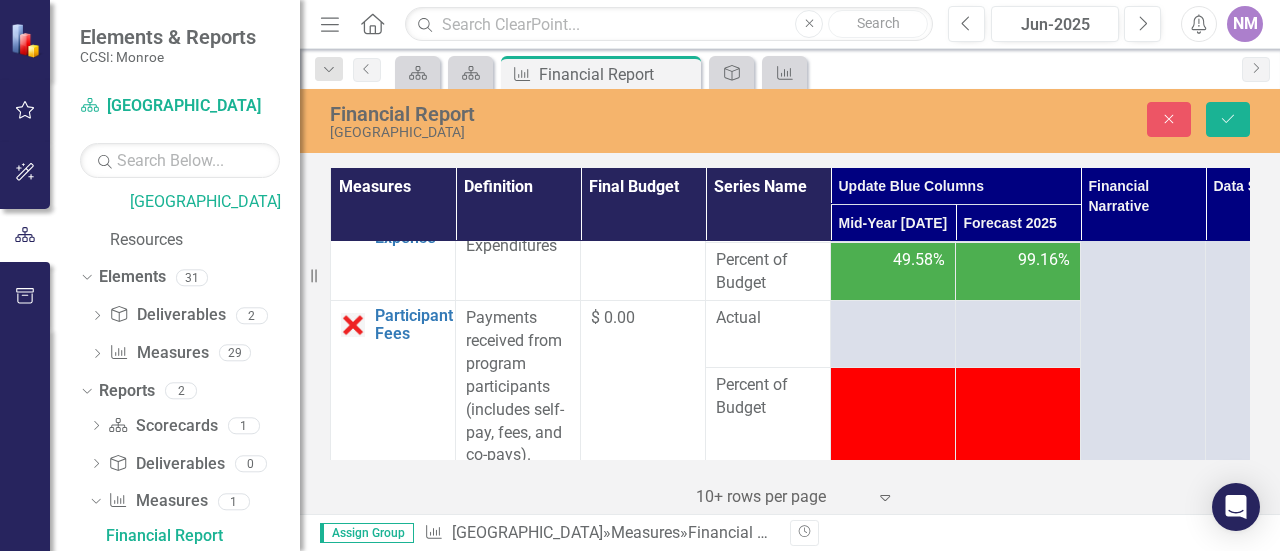 scroll, scrollTop: 2466, scrollLeft: 0, axis: vertical 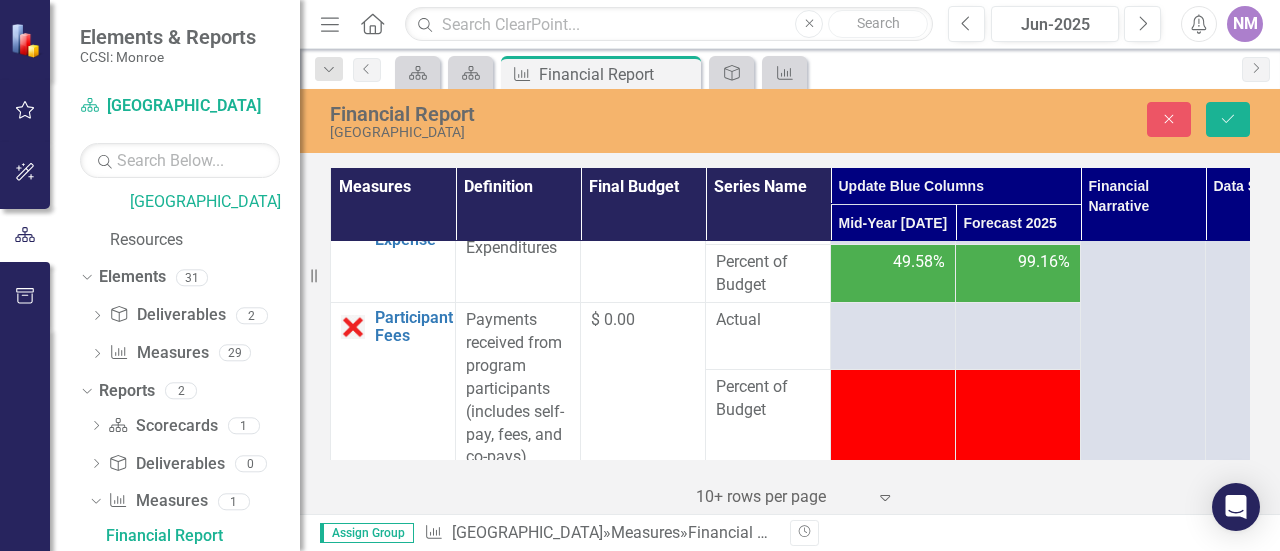 type on "0" 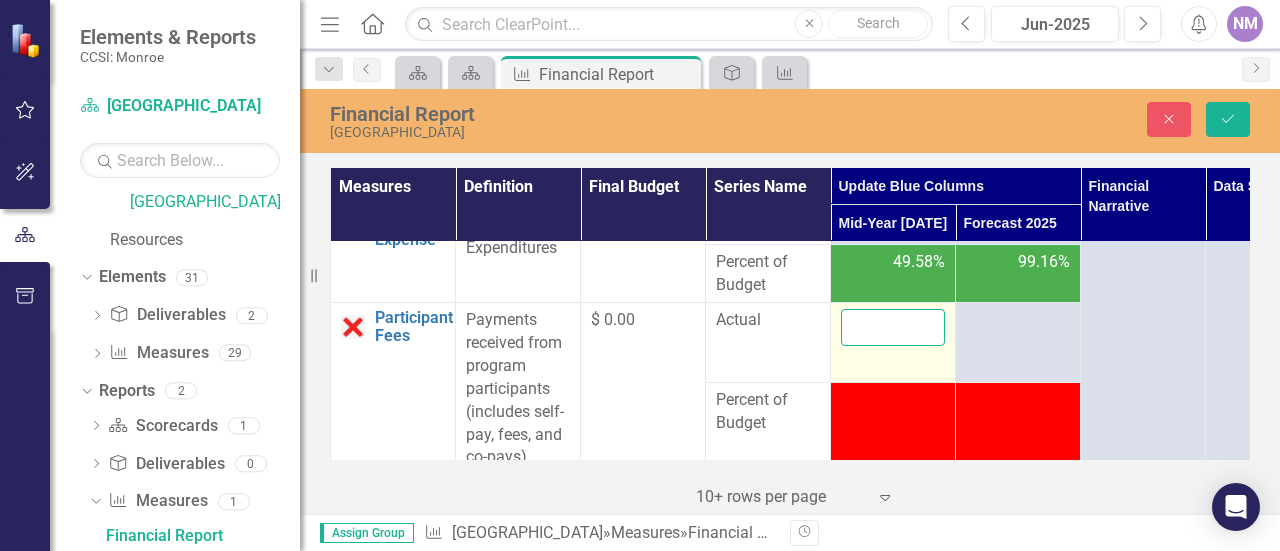 click at bounding box center (893, 327) 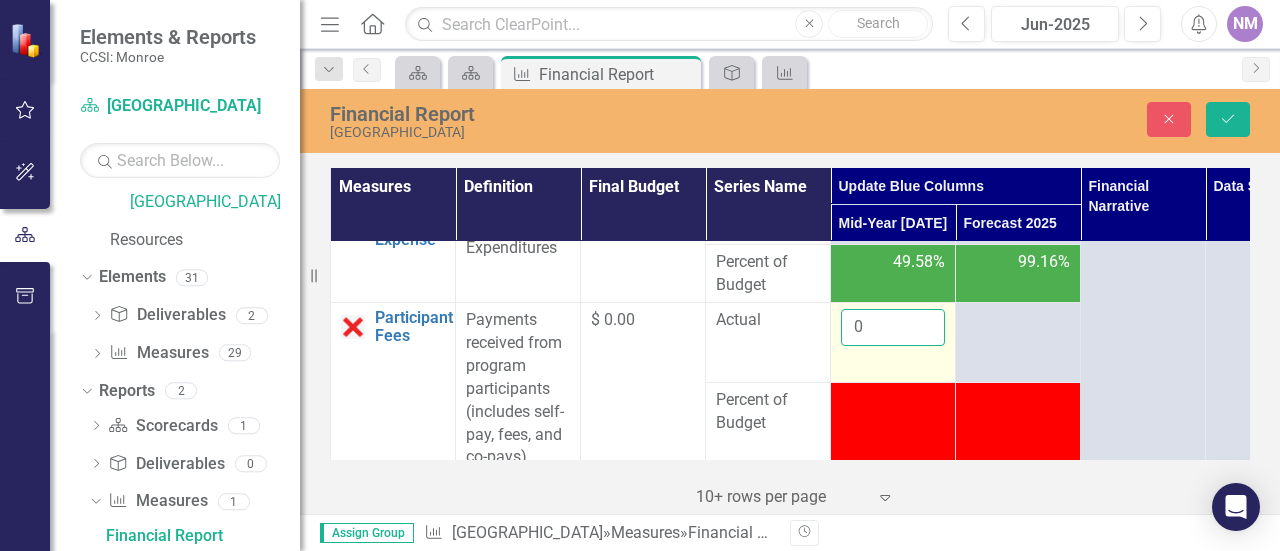 type on "0" 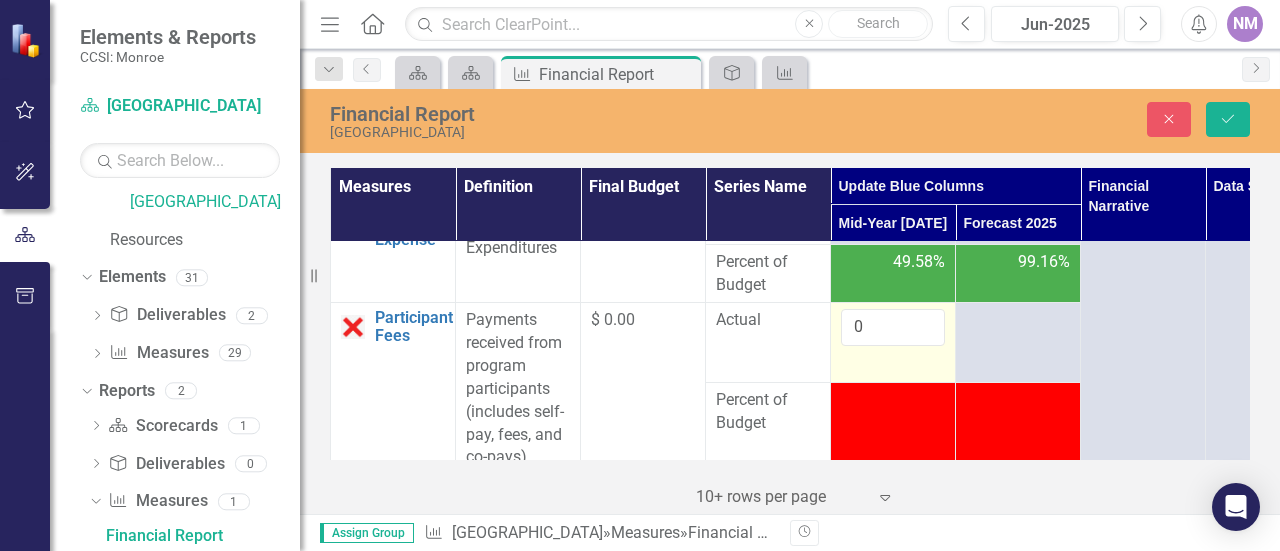 click on "0" at bounding box center [893, 342] 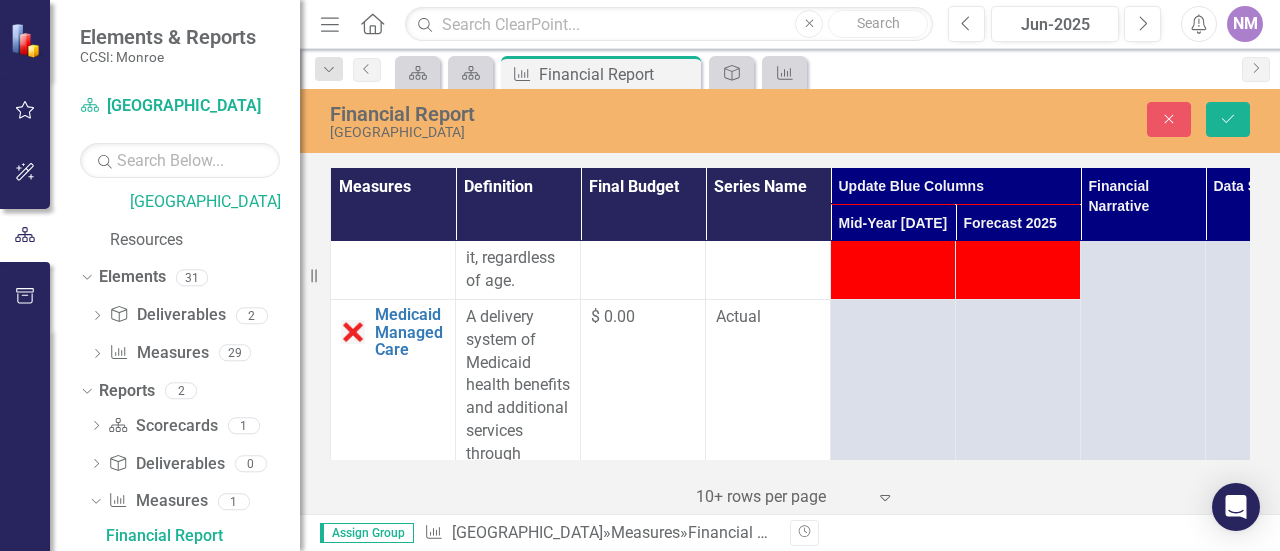 scroll, scrollTop: 3000, scrollLeft: 0, axis: vertical 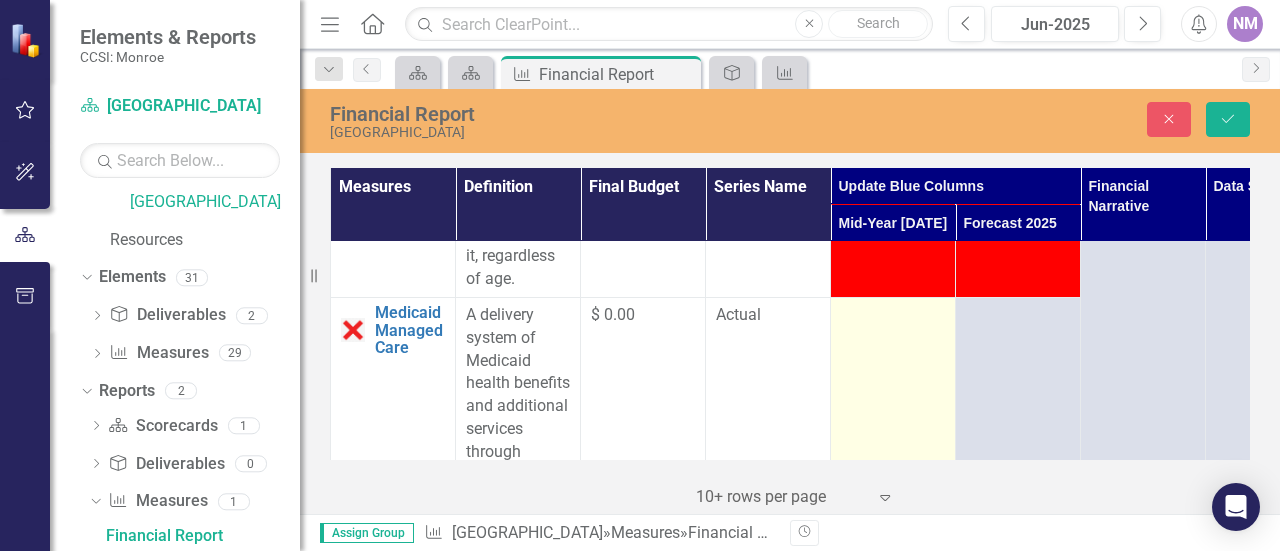 click at bounding box center [893, 392] 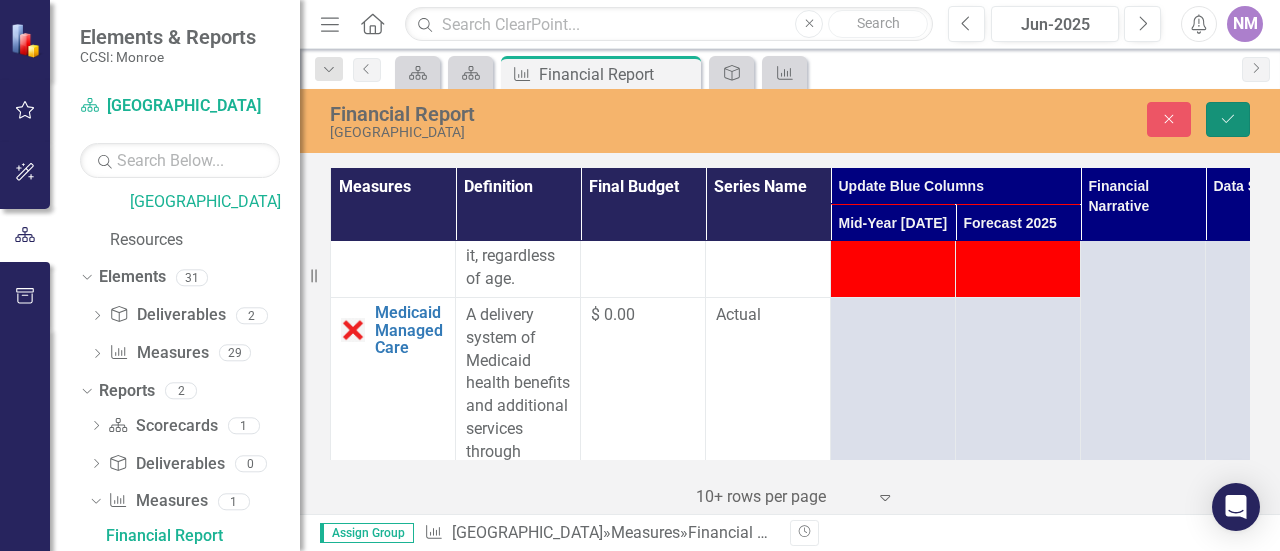 click on "Save" at bounding box center [1228, 119] 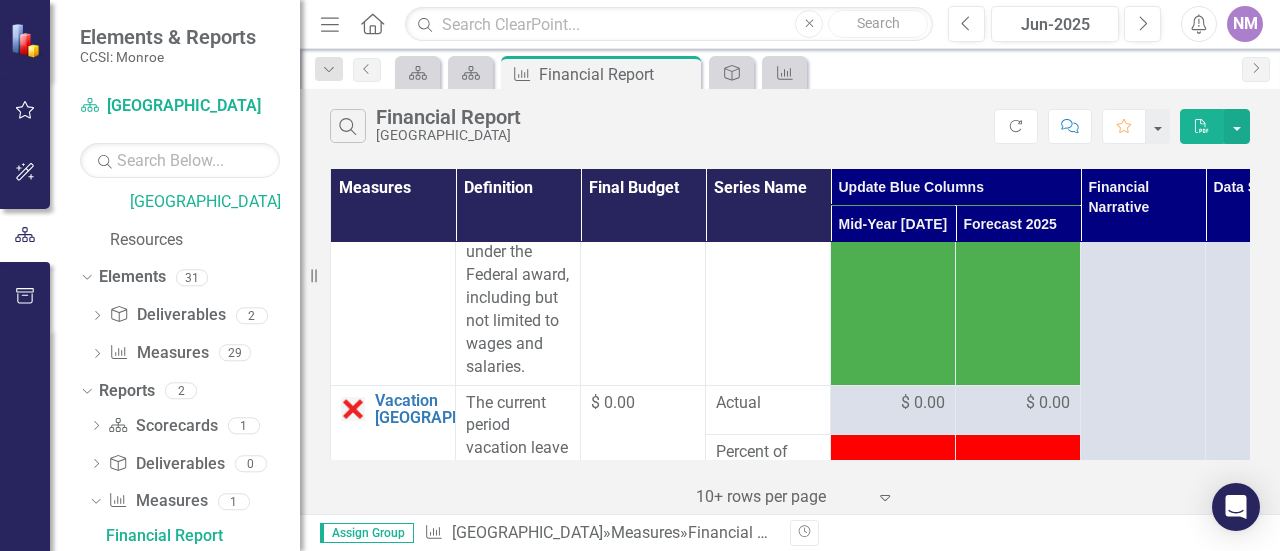 scroll, scrollTop: 500, scrollLeft: 0, axis: vertical 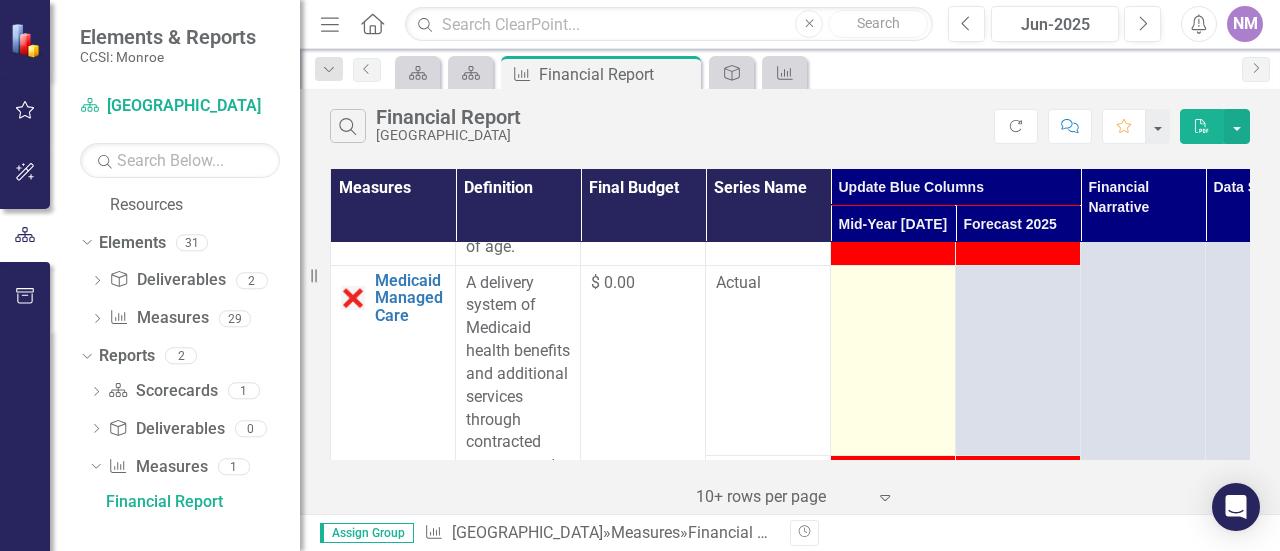 click at bounding box center (893, 360) 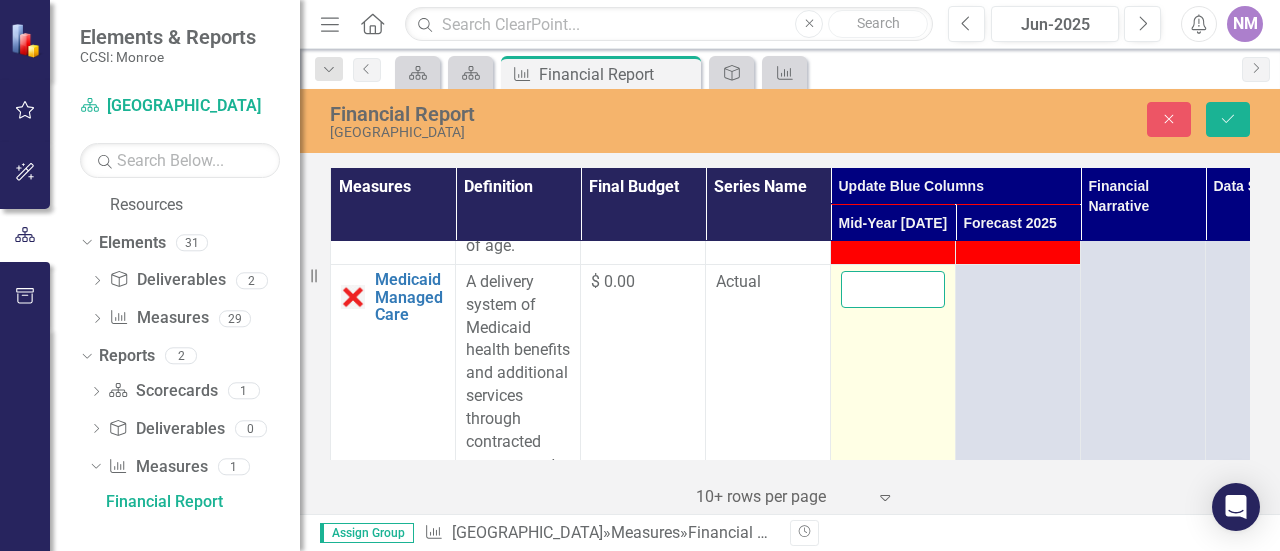 click at bounding box center (893, 289) 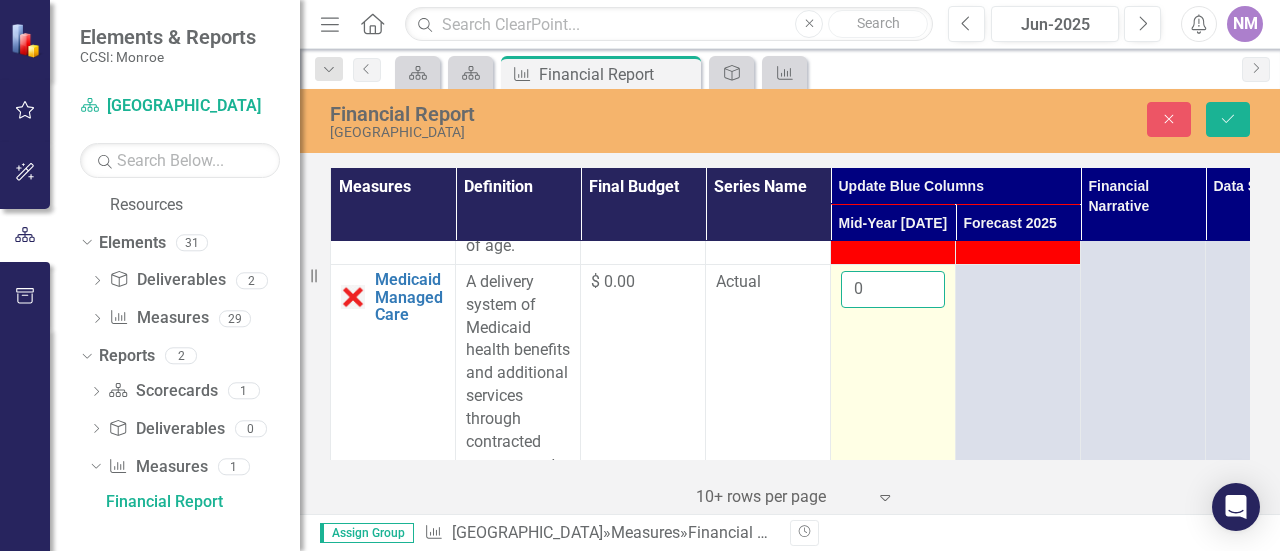 type on "0" 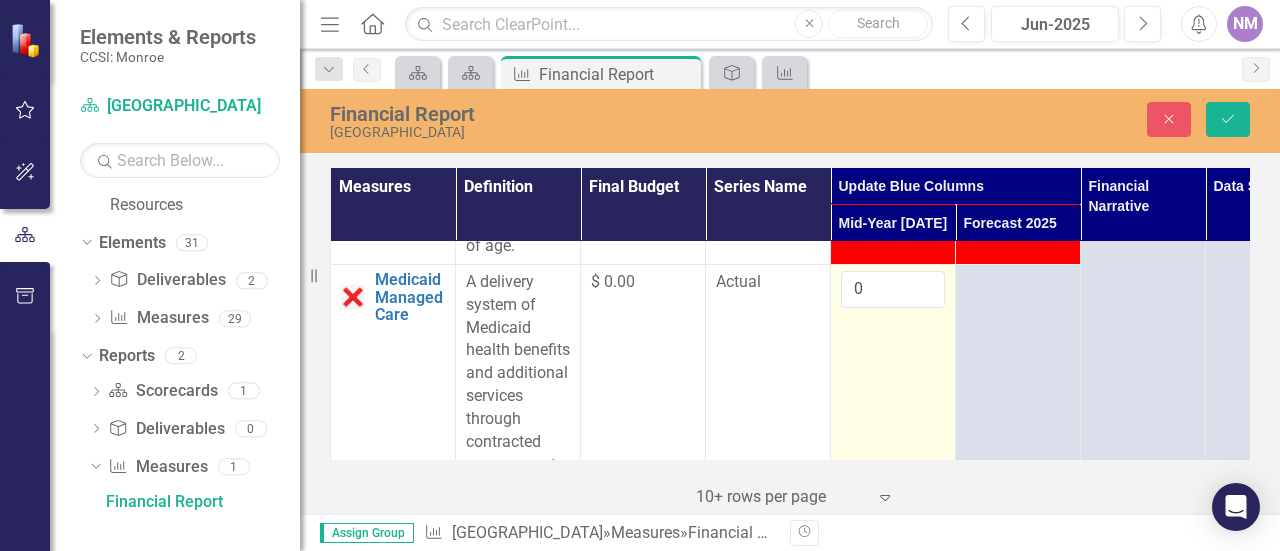 click on "0" at bounding box center [893, 377] 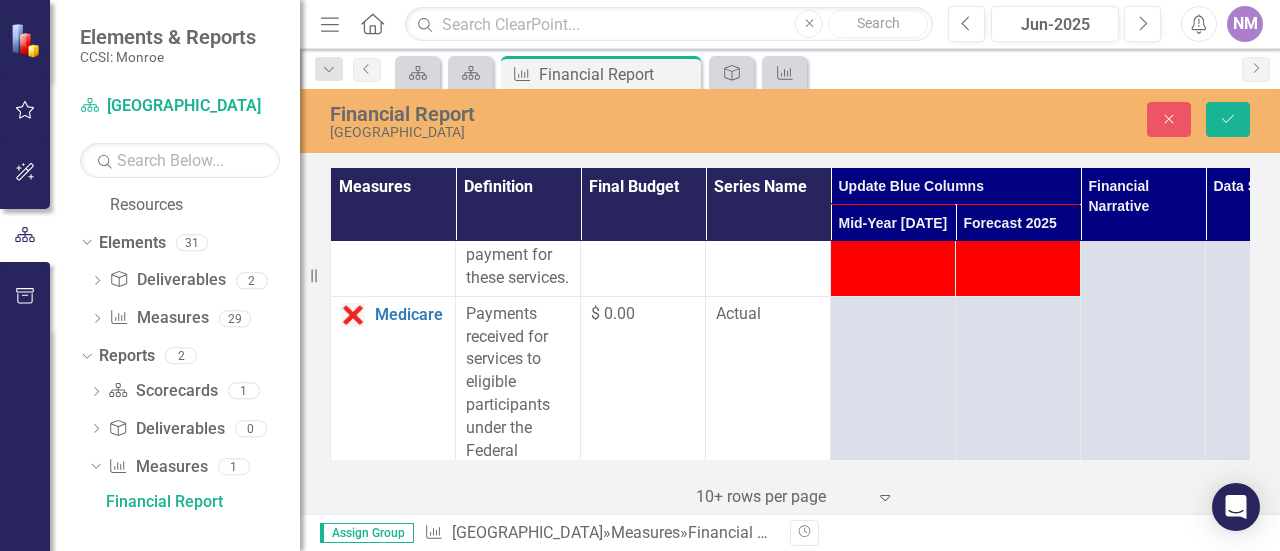 scroll, scrollTop: 3500, scrollLeft: 0, axis: vertical 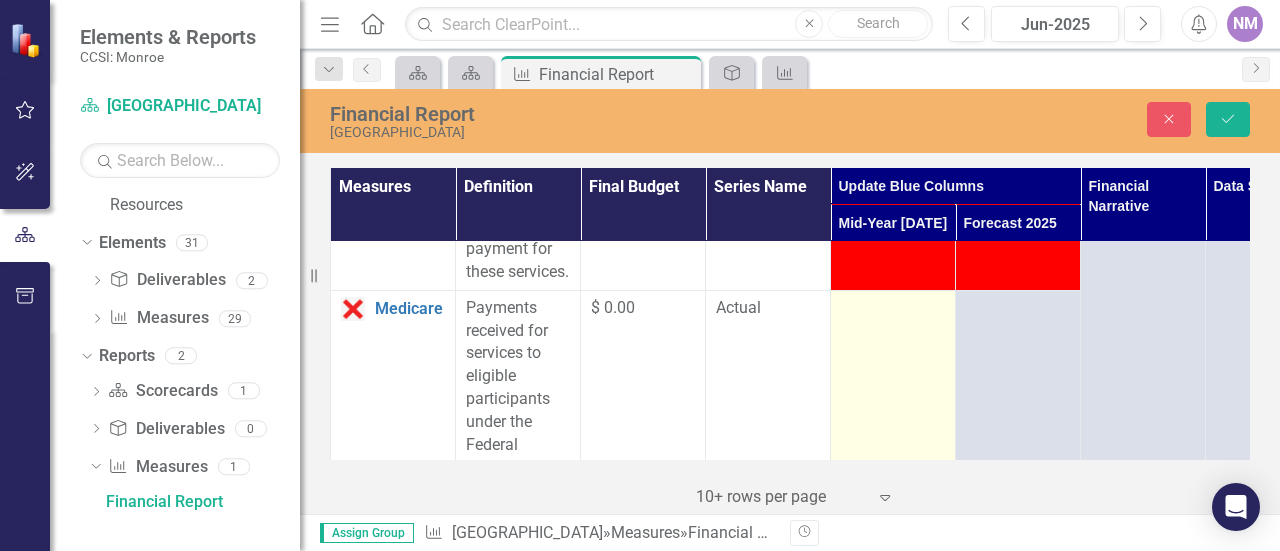 click at bounding box center [893, 309] 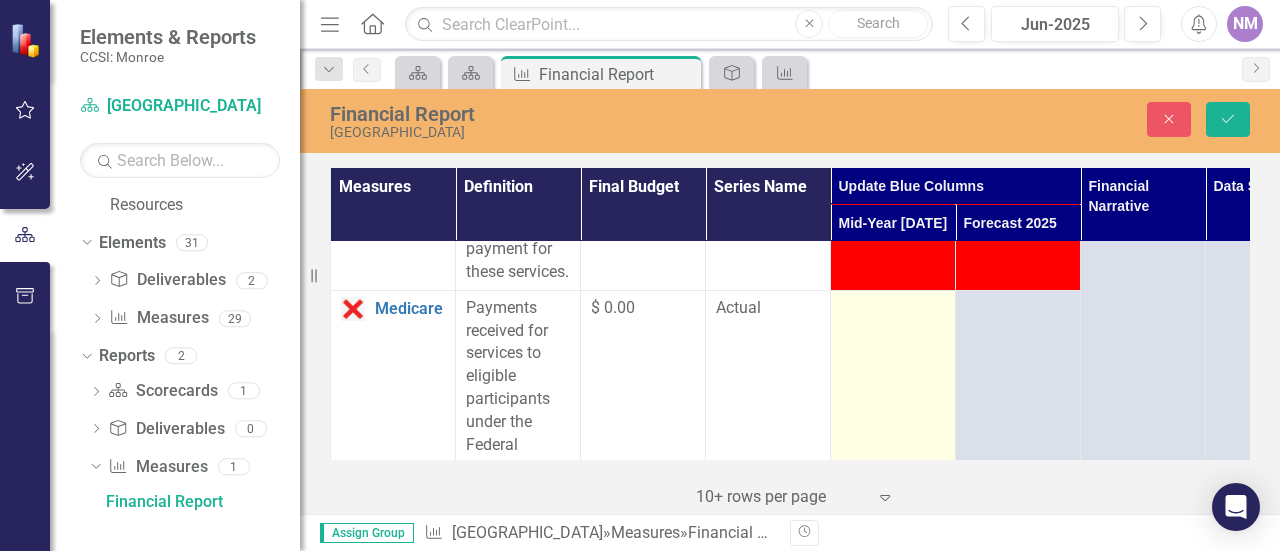 click at bounding box center [893, 309] 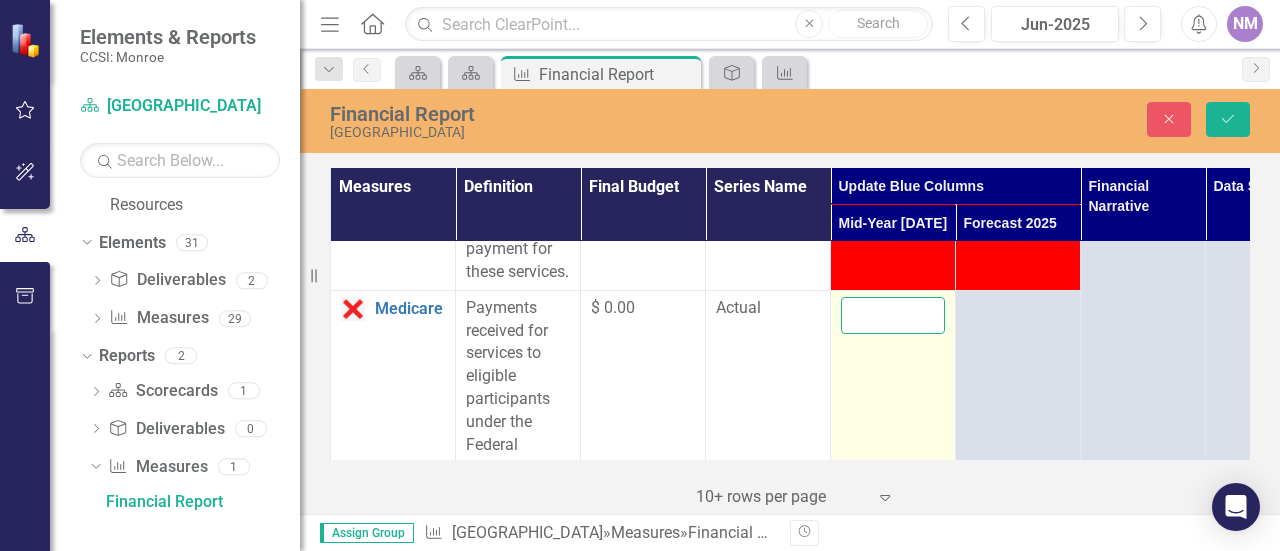 click at bounding box center [893, 315] 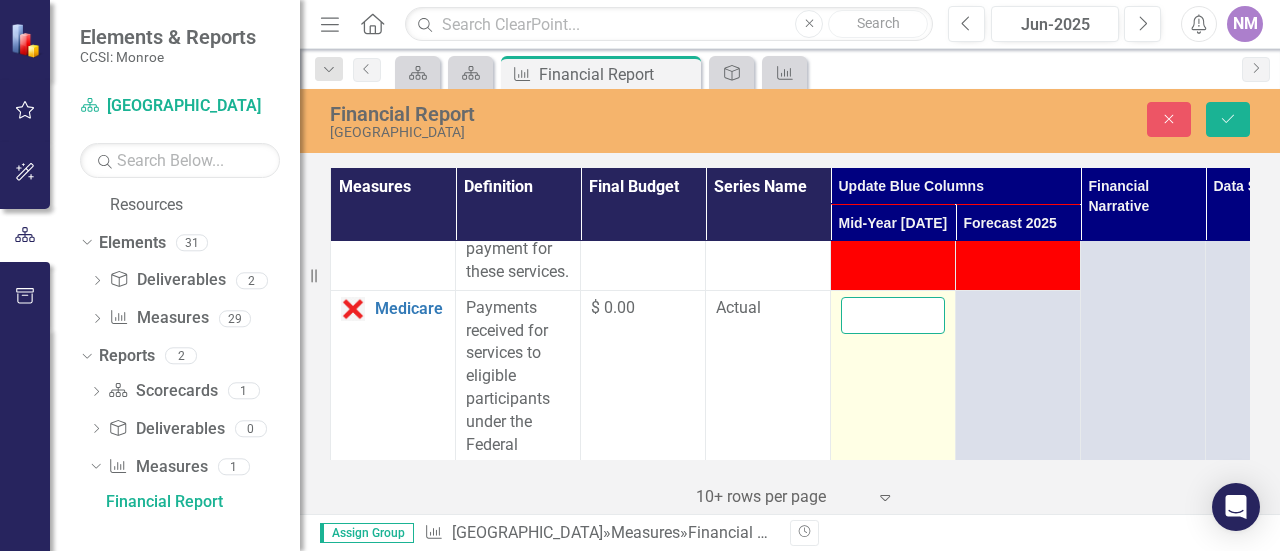 click at bounding box center [893, 315] 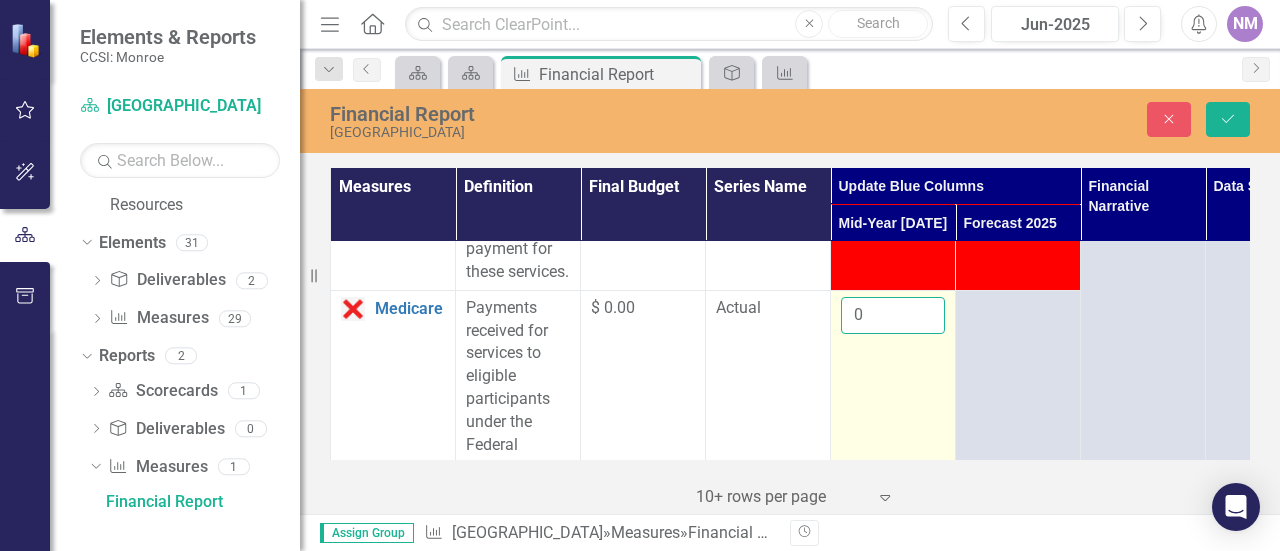 type on "0" 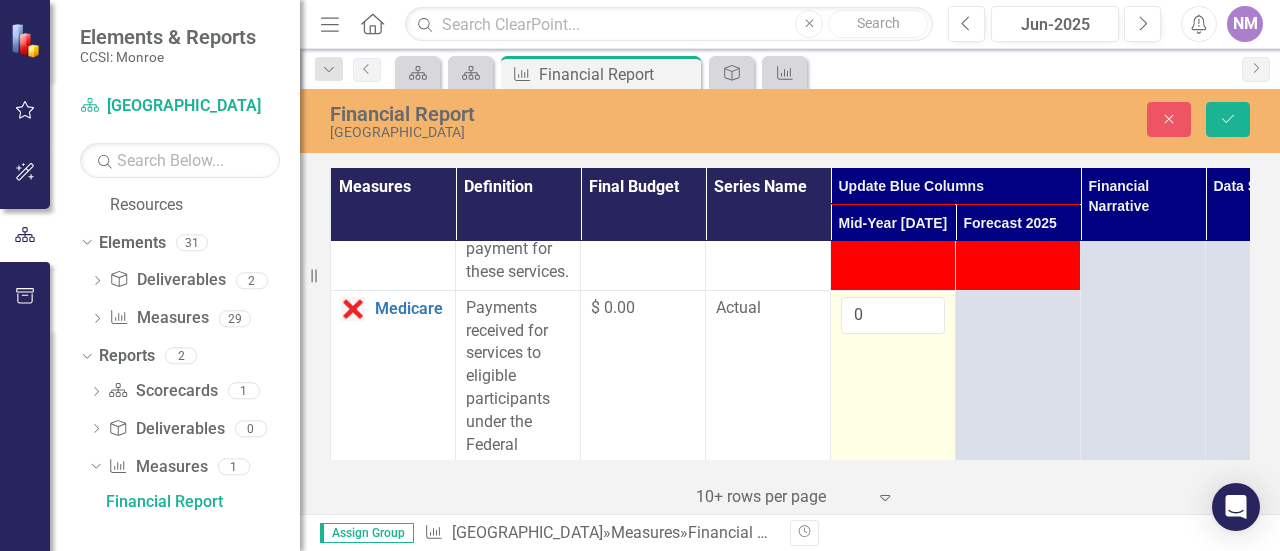 click on "0" at bounding box center (893, 403) 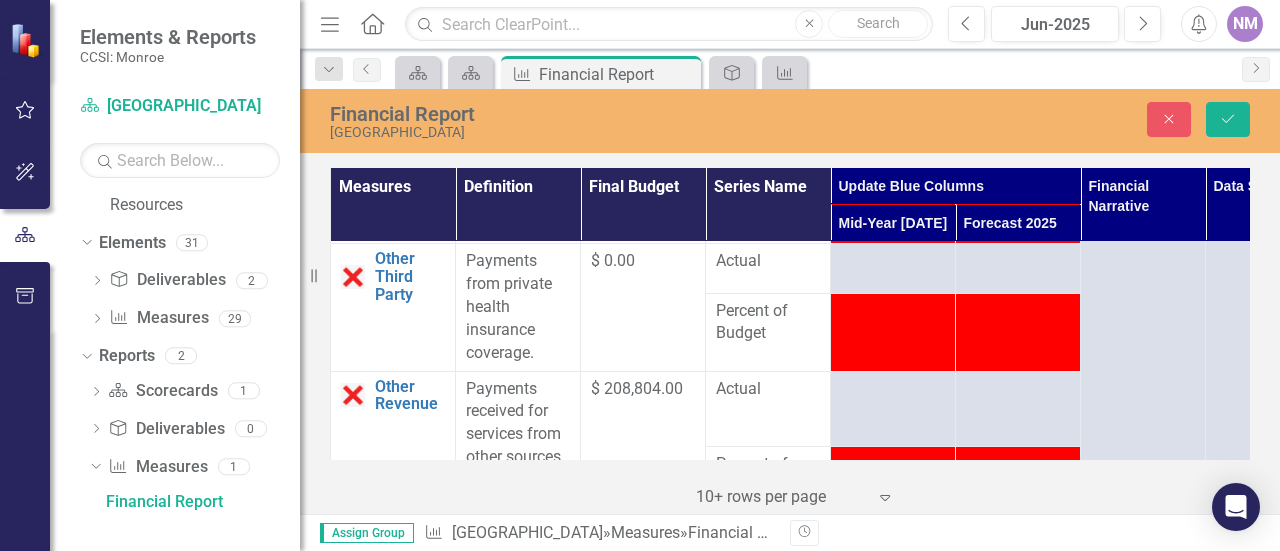 scroll, scrollTop: 4066, scrollLeft: 0, axis: vertical 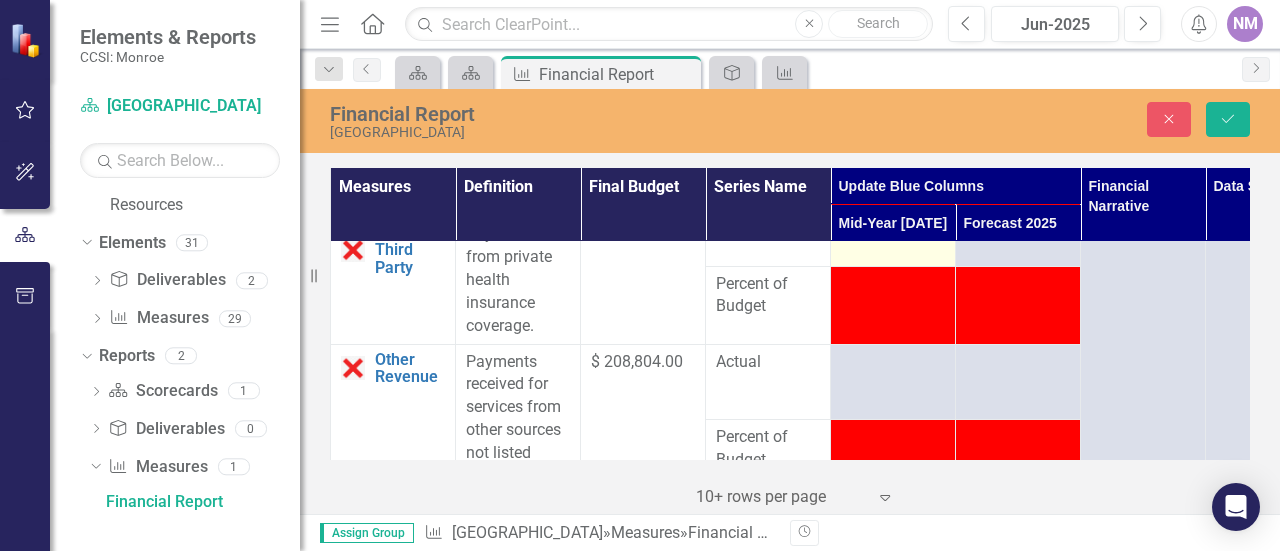 click at bounding box center (893, 235) 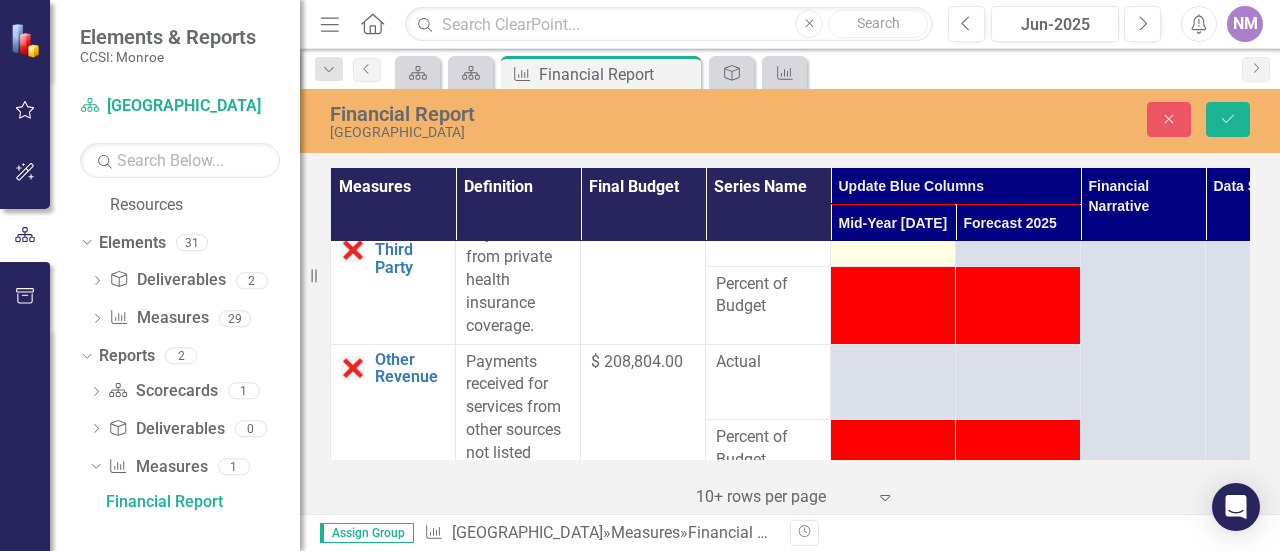 click at bounding box center (893, 235) 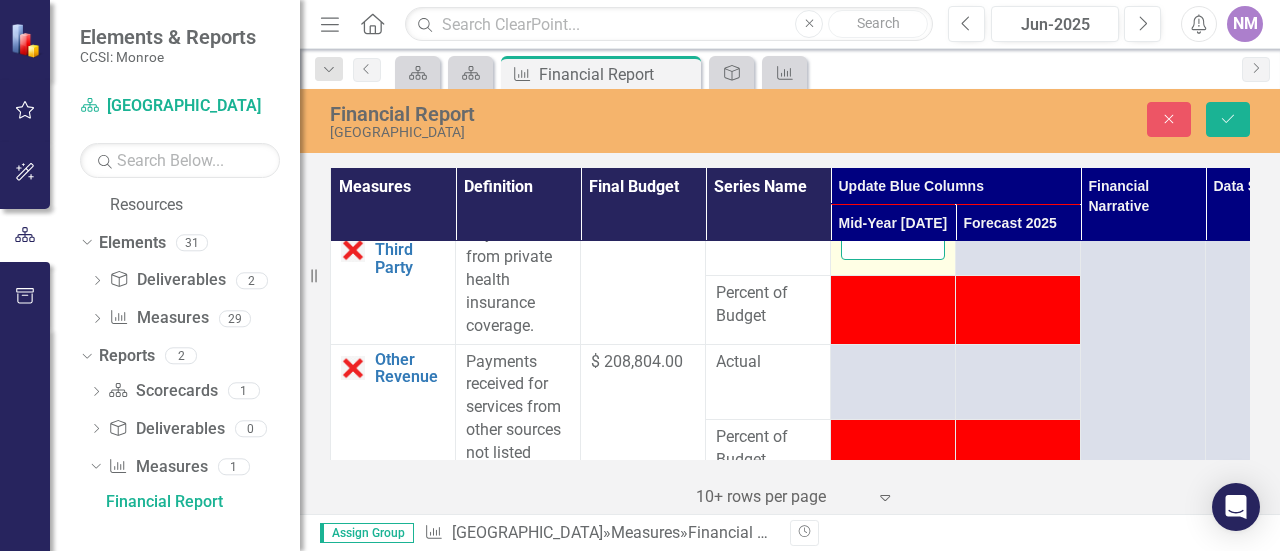 click at bounding box center [893, 241] 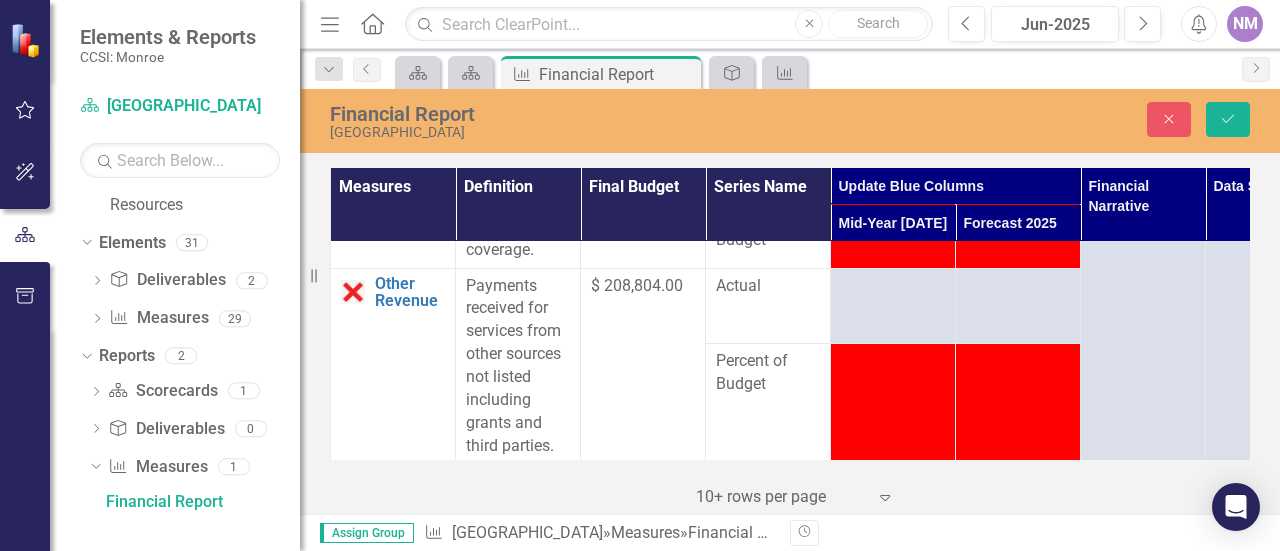 scroll, scrollTop: 4166, scrollLeft: 0, axis: vertical 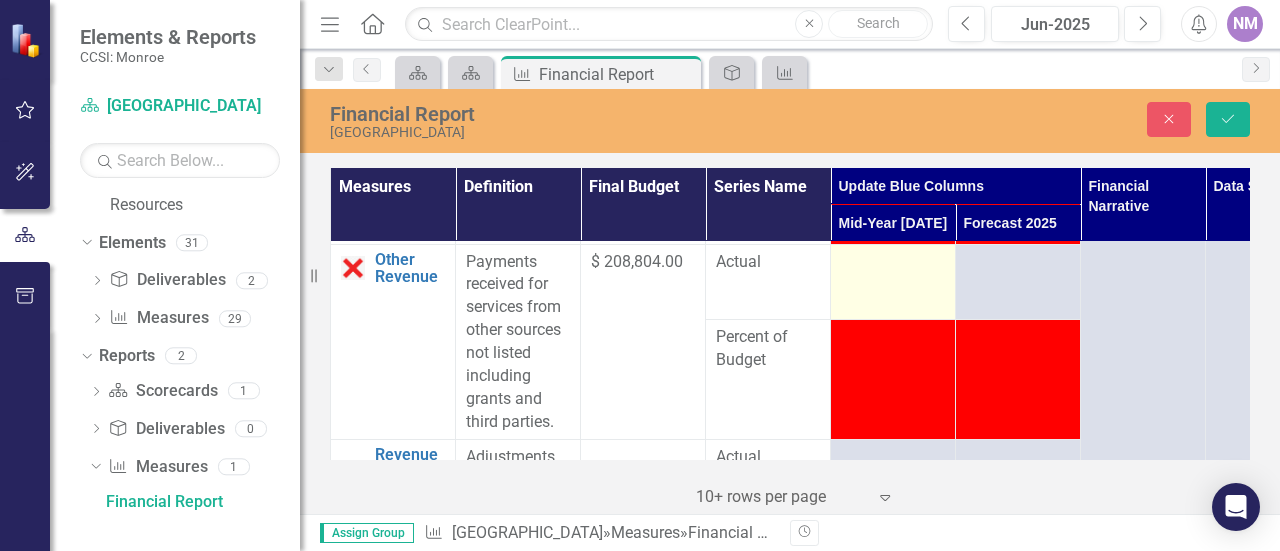 type on "-2" 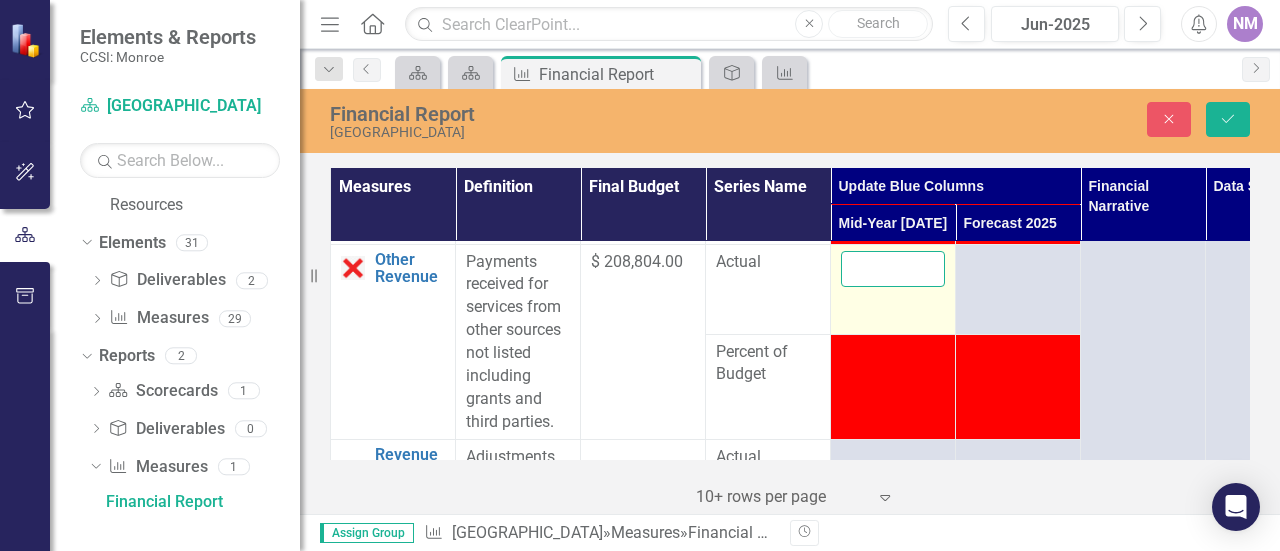 click at bounding box center (893, 269) 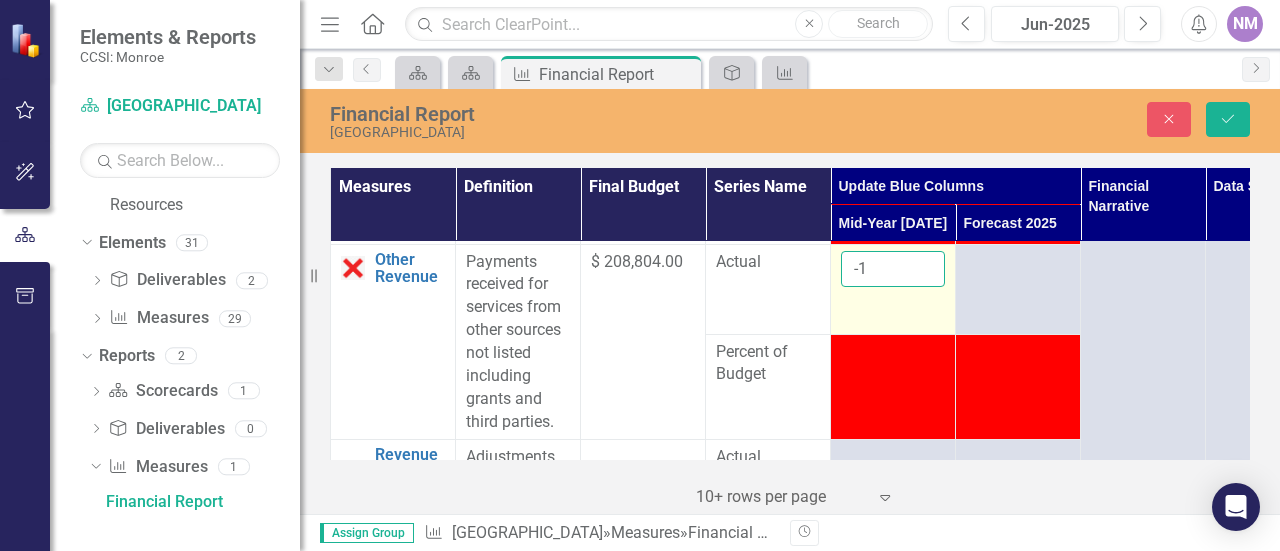 type on "-2" 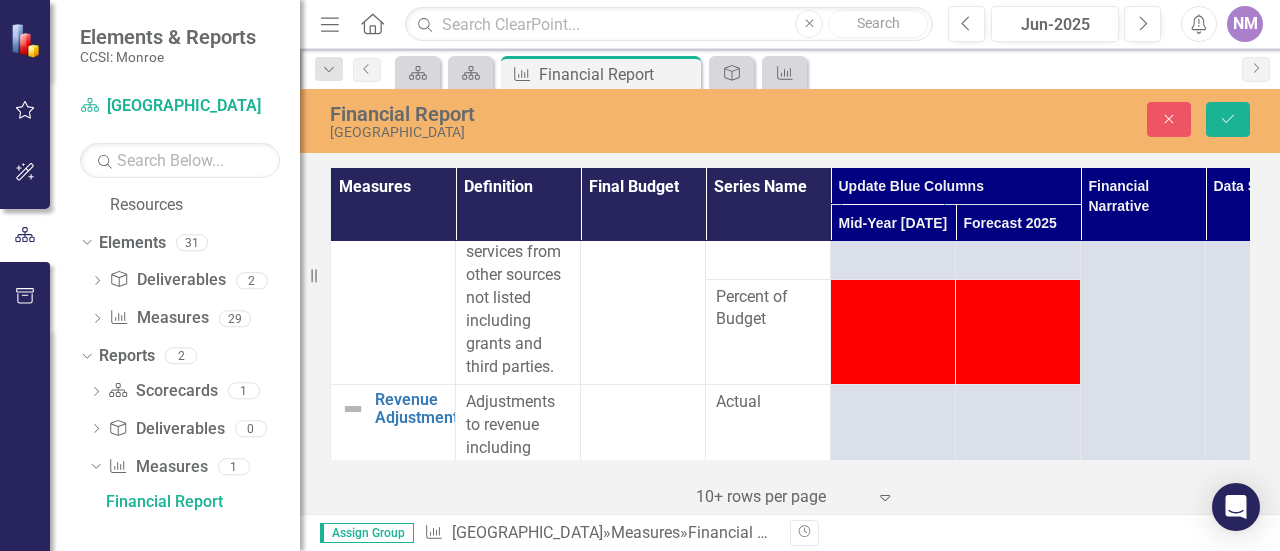 scroll, scrollTop: 4200, scrollLeft: 0, axis: vertical 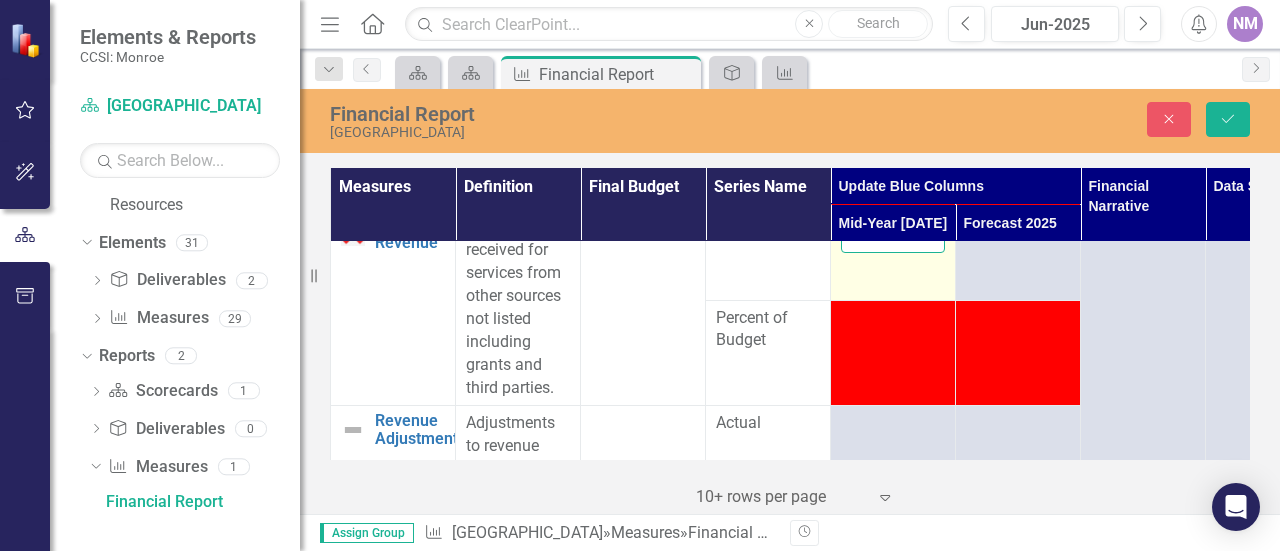 type on "104000" 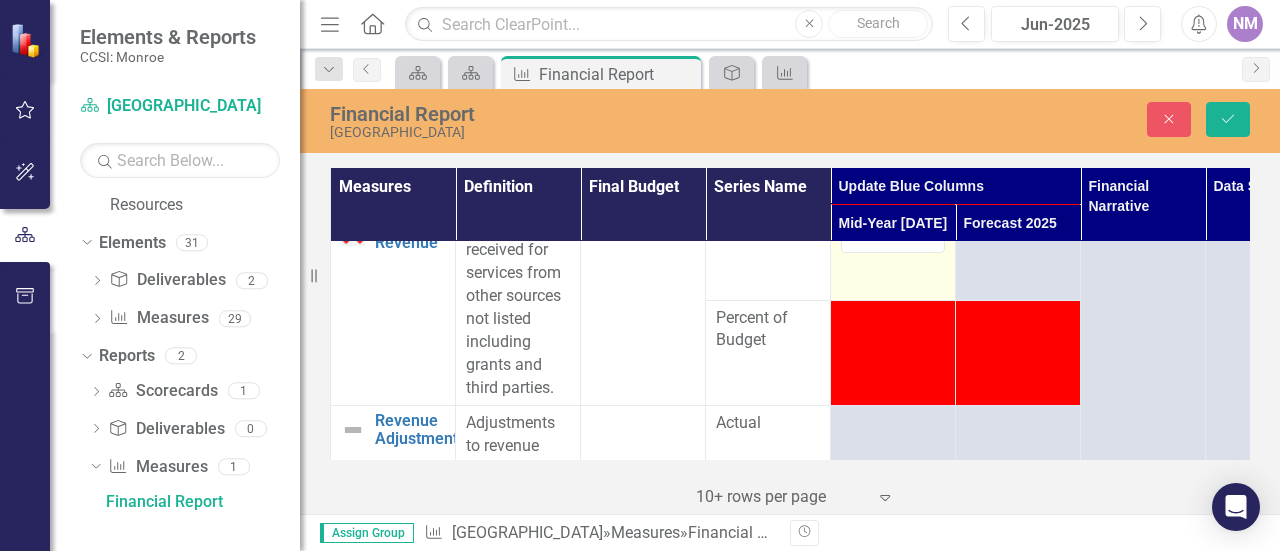 click on "104000" at bounding box center [893, 255] 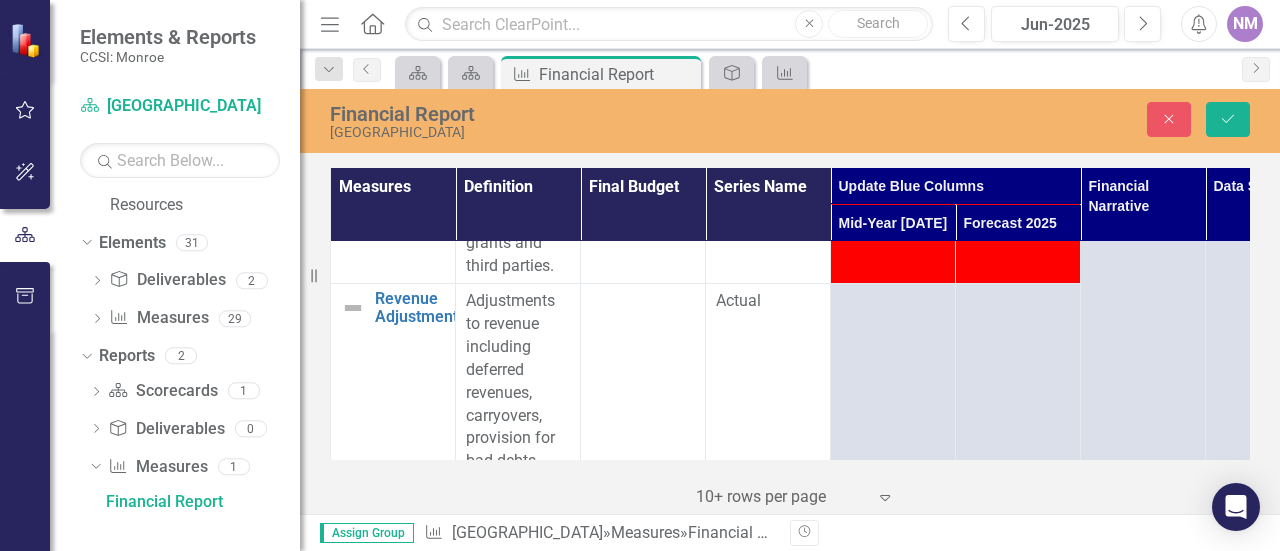 scroll, scrollTop: 4333, scrollLeft: 0, axis: vertical 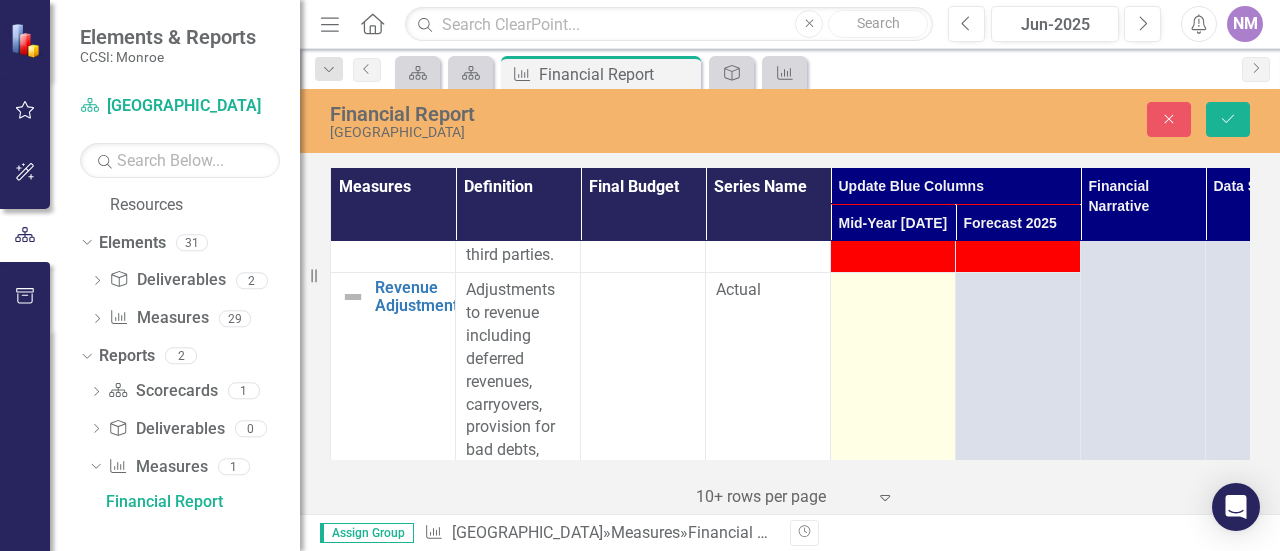 click at bounding box center (893, 428) 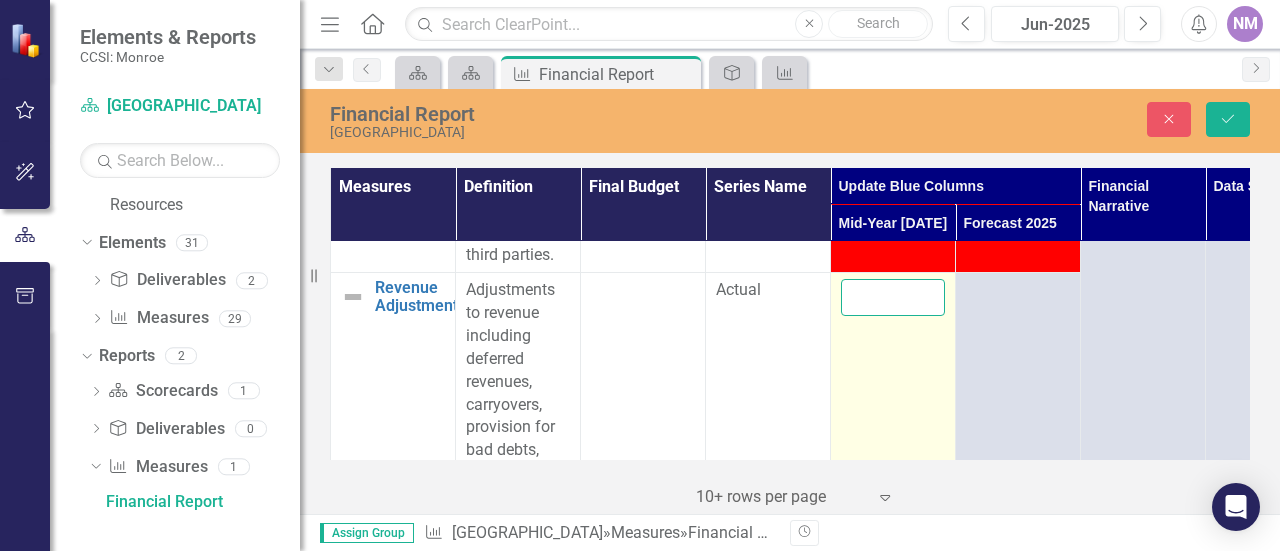 click at bounding box center [893, 297] 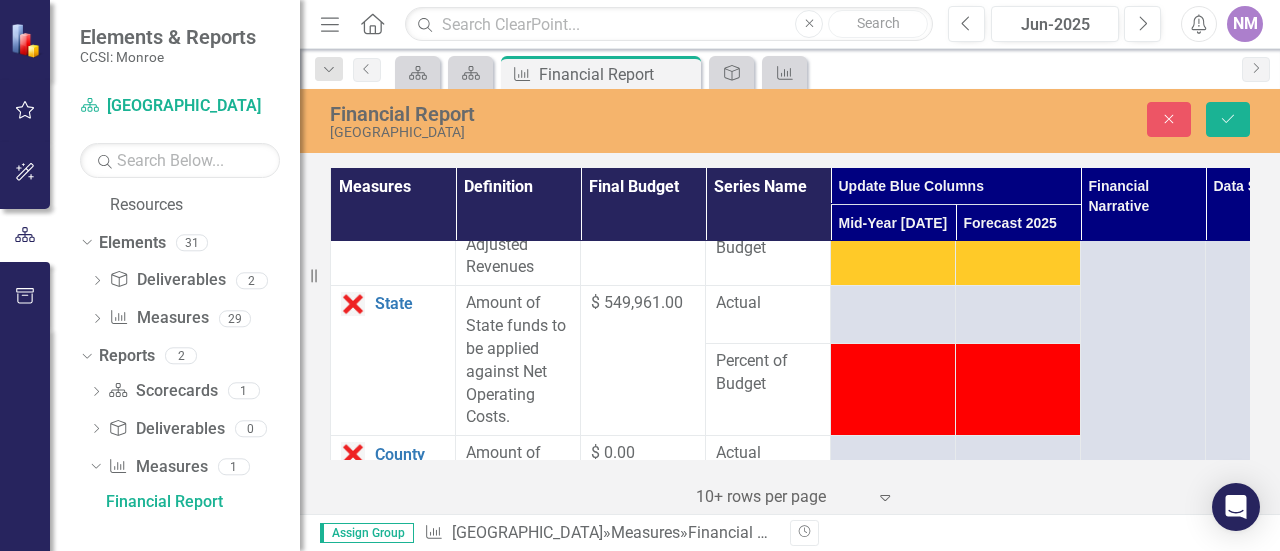 scroll, scrollTop: 4866, scrollLeft: 0, axis: vertical 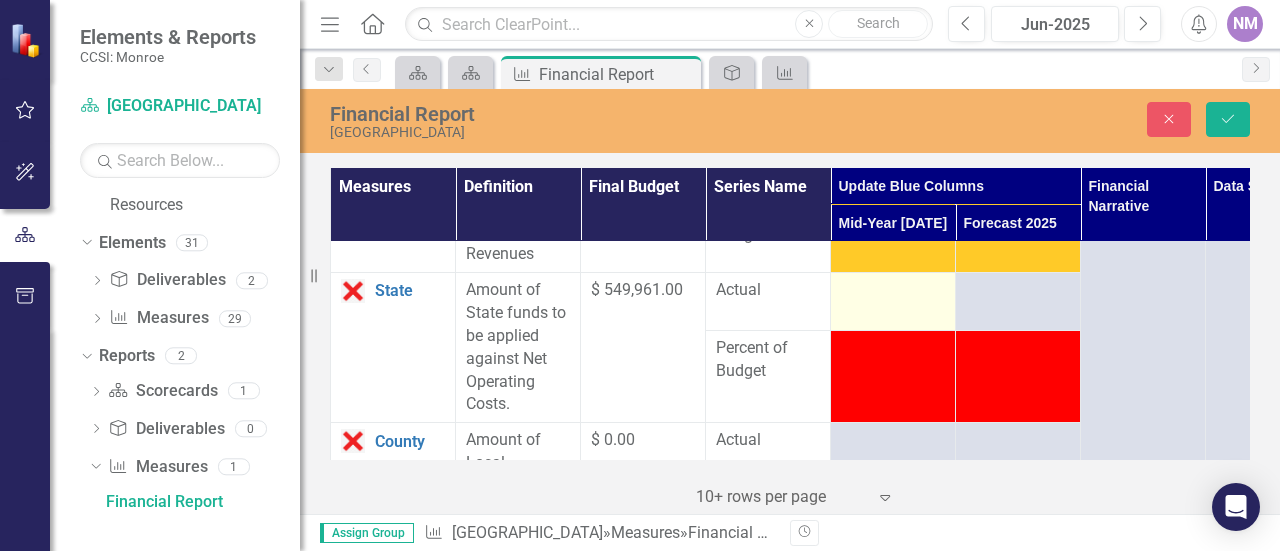 type on "0" 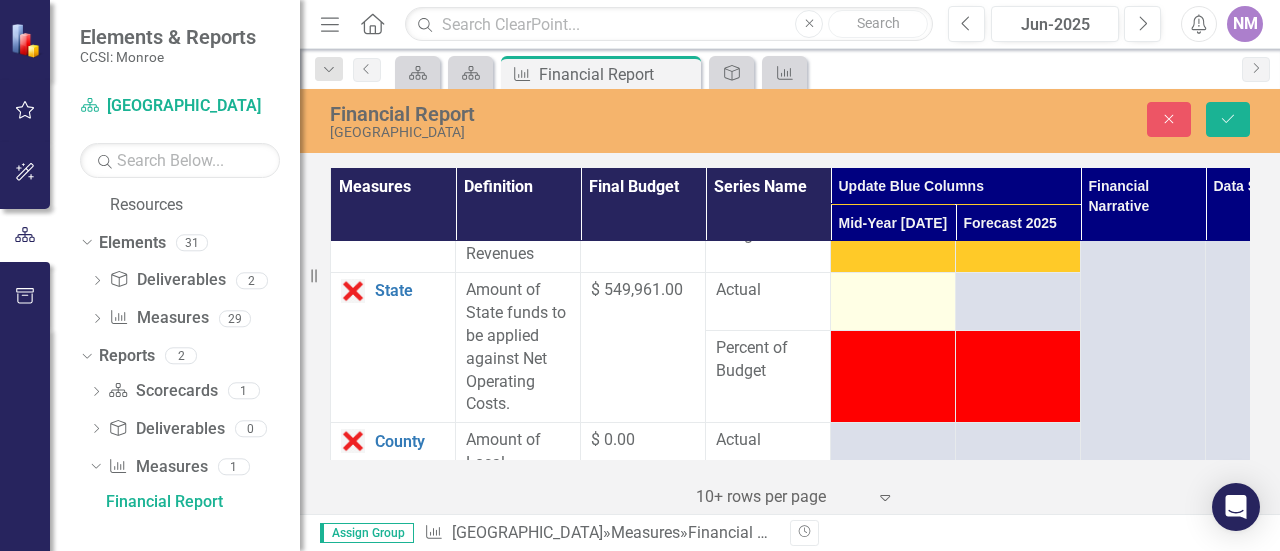 click at bounding box center (893, 291) 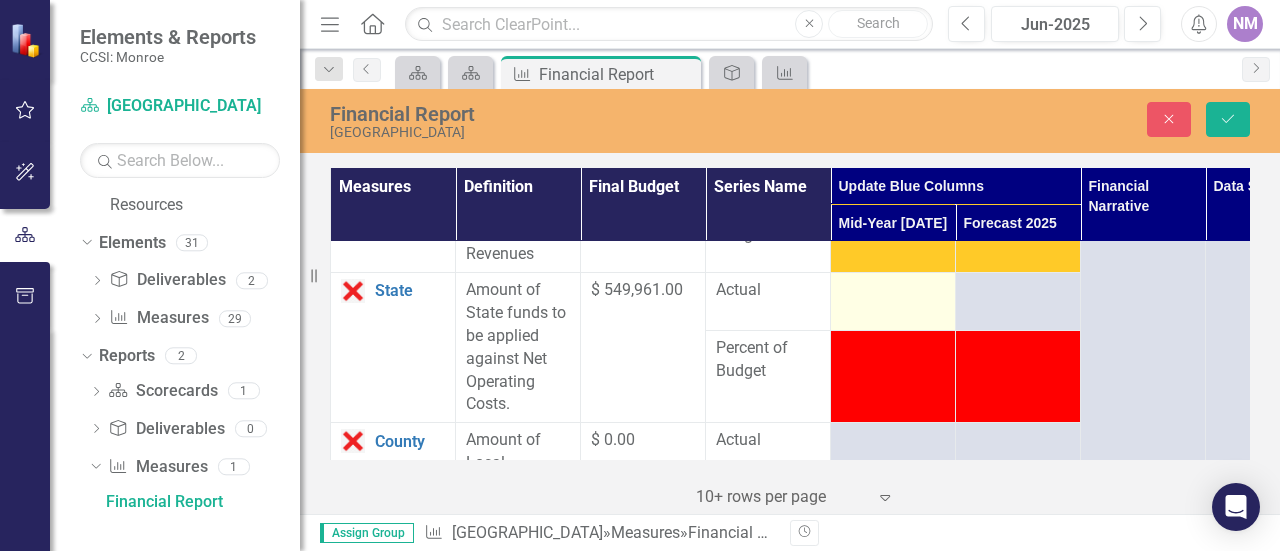 click at bounding box center [893, 291] 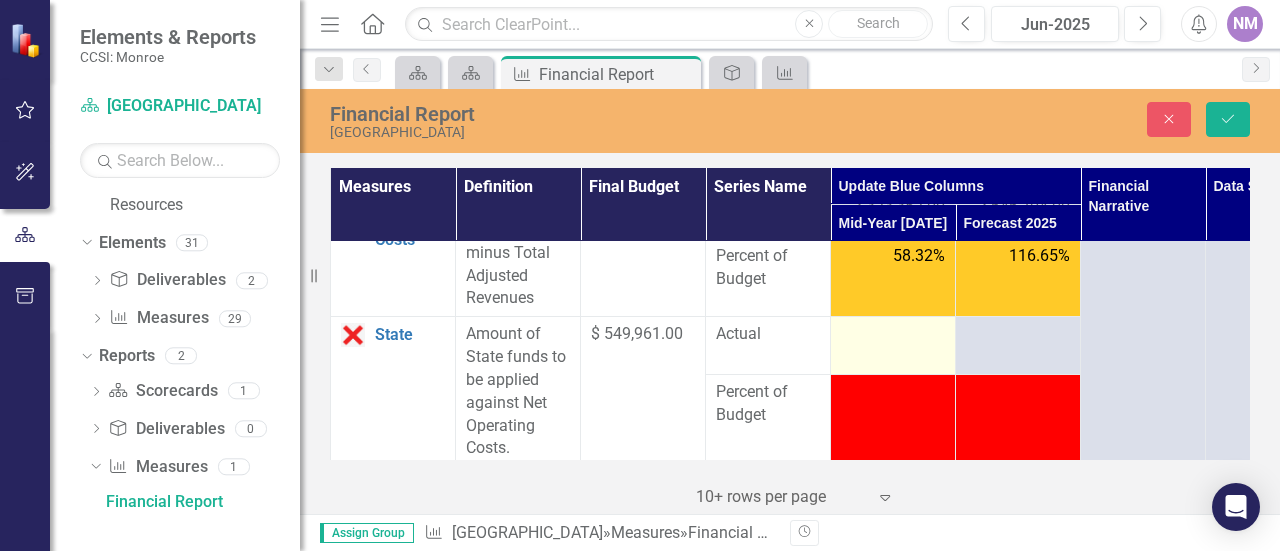 scroll, scrollTop: 4833, scrollLeft: 0, axis: vertical 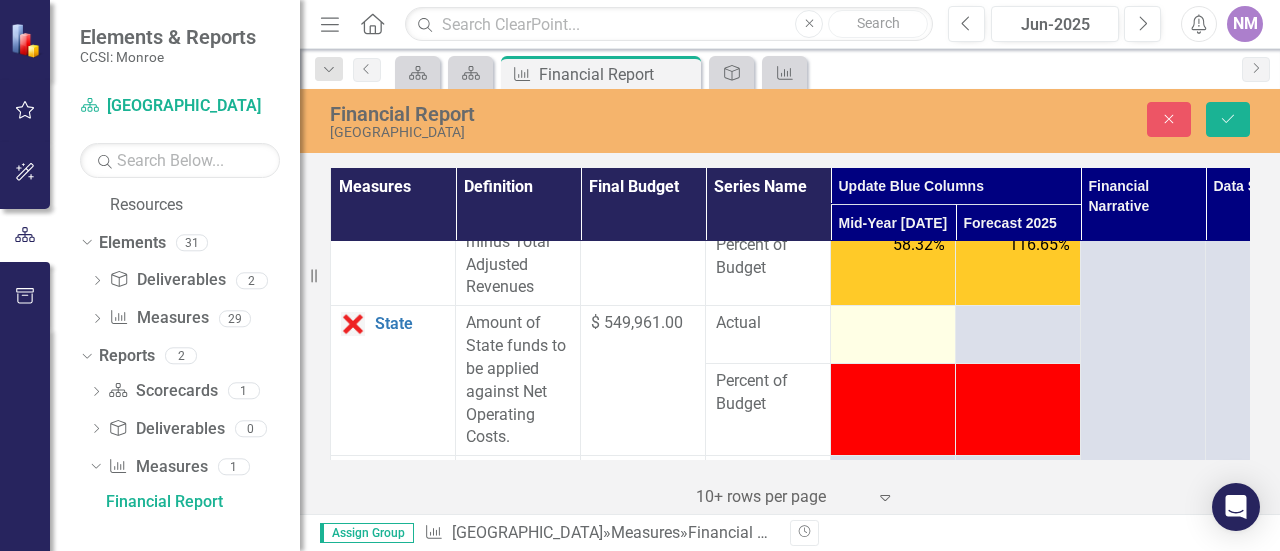 click at bounding box center (893, 324) 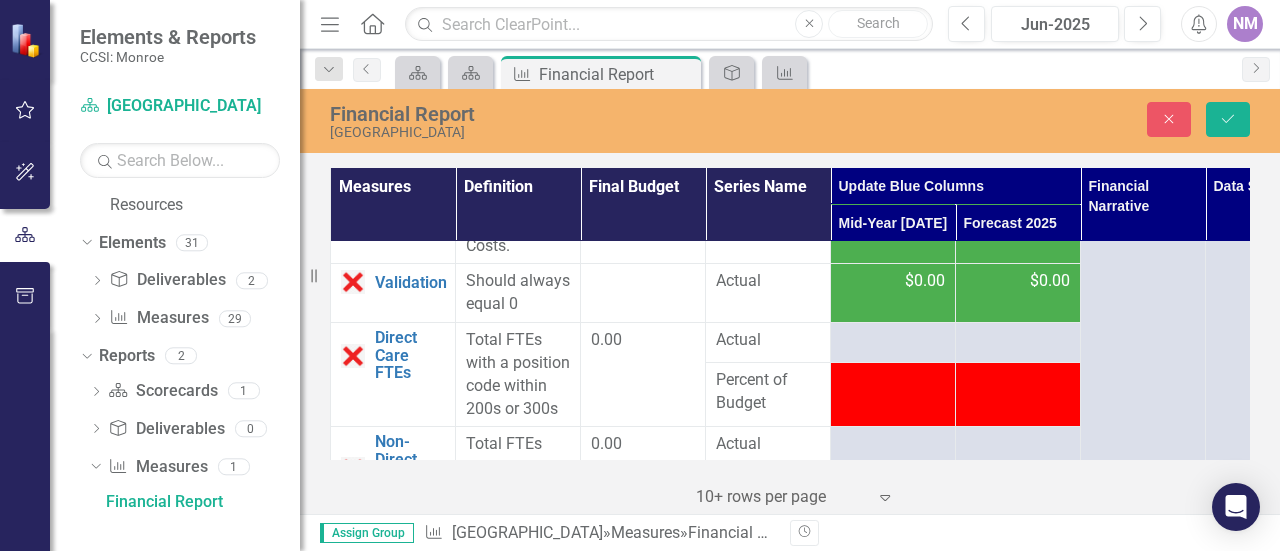 scroll, scrollTop: 6092, scrollLeft: 0, axis: vertical 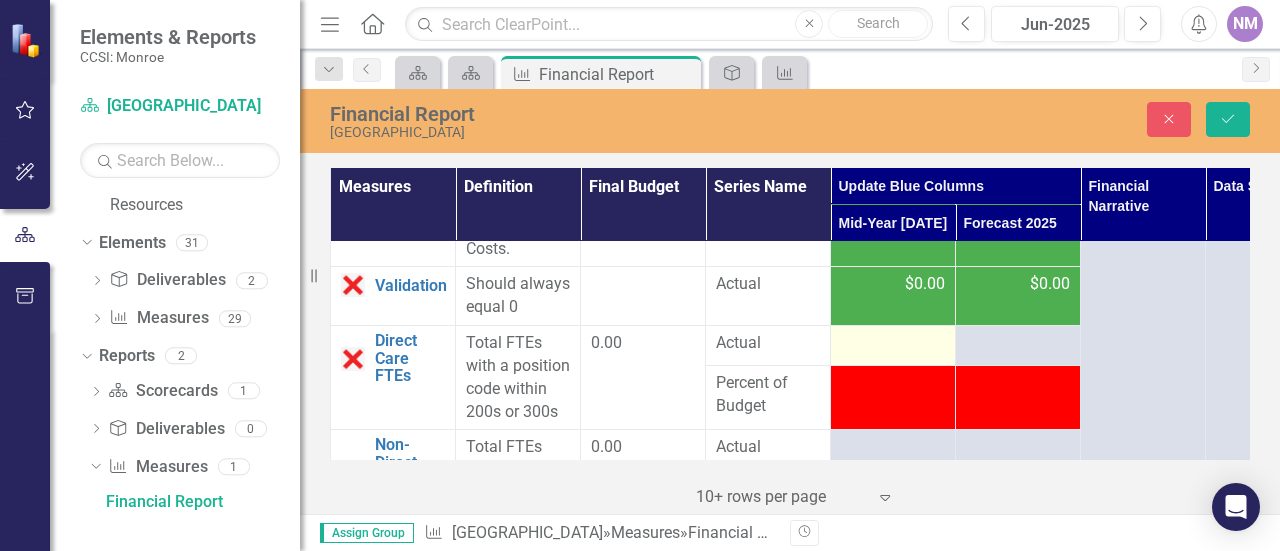 click at bounding box center (893, 344) 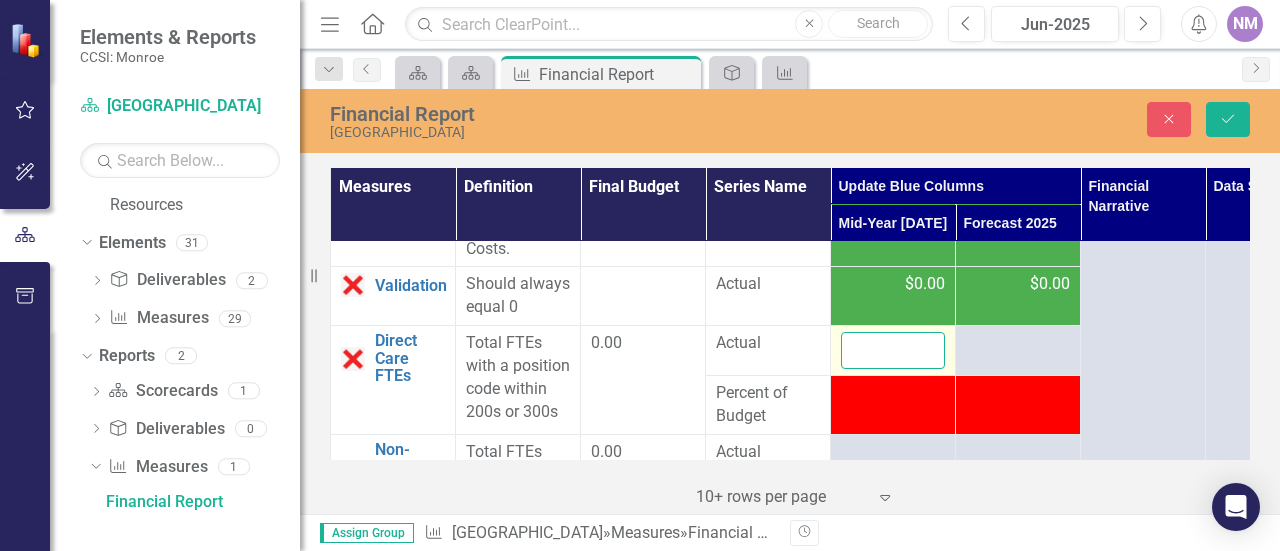click at bounding box center (893, 350) 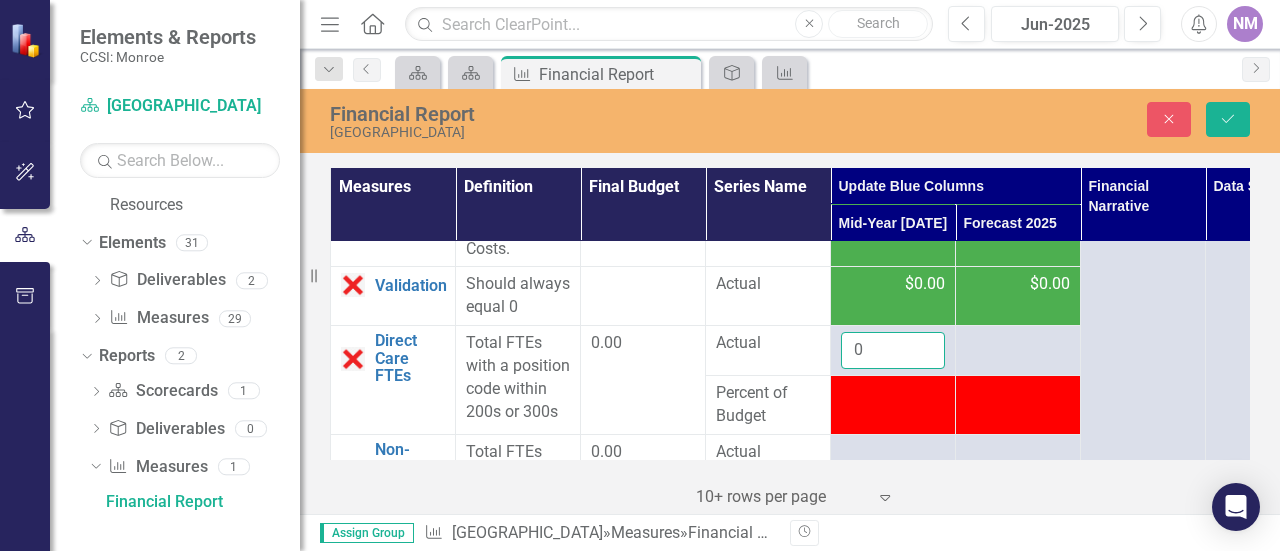 type on "0" 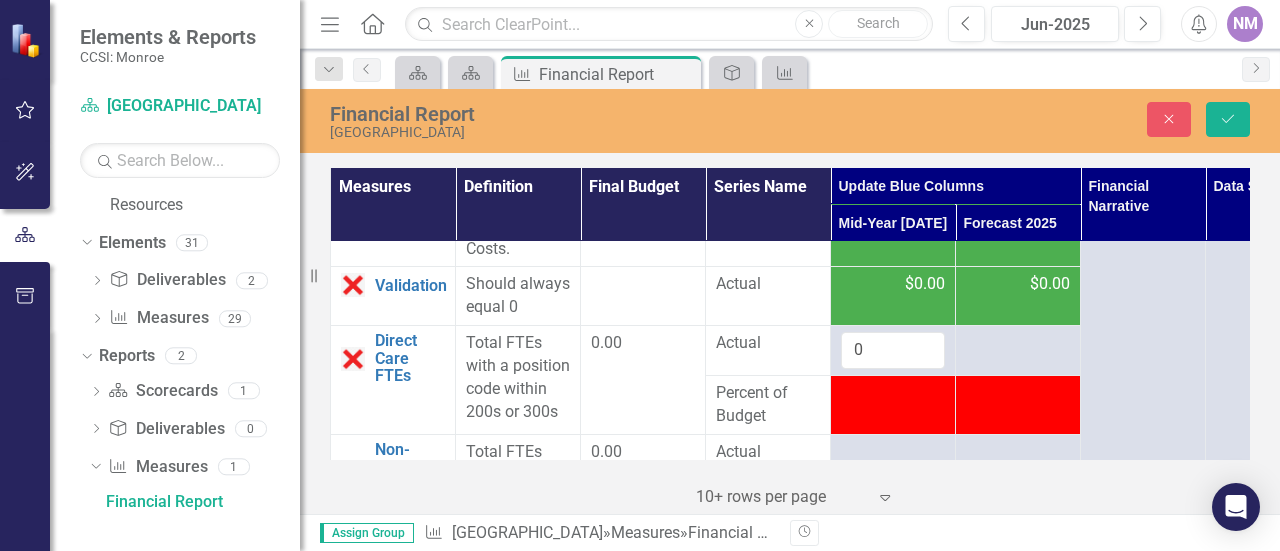 click on "53.92%" at bounding box center (893, 200) 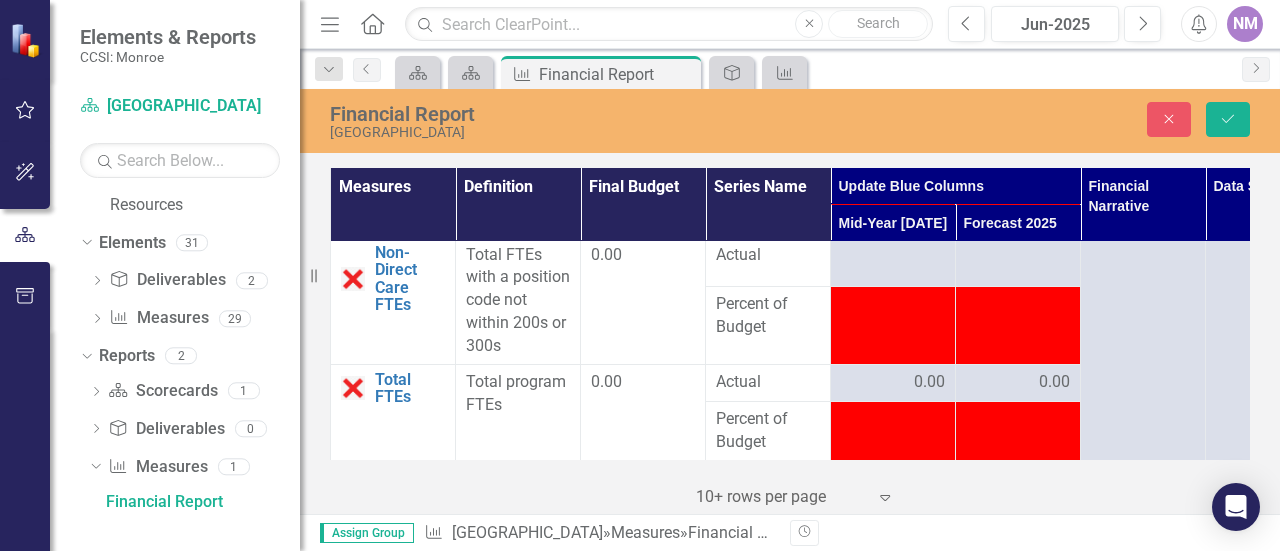 scroll, scrollTop: 6362, scrollLeft: 0, axis: vertical 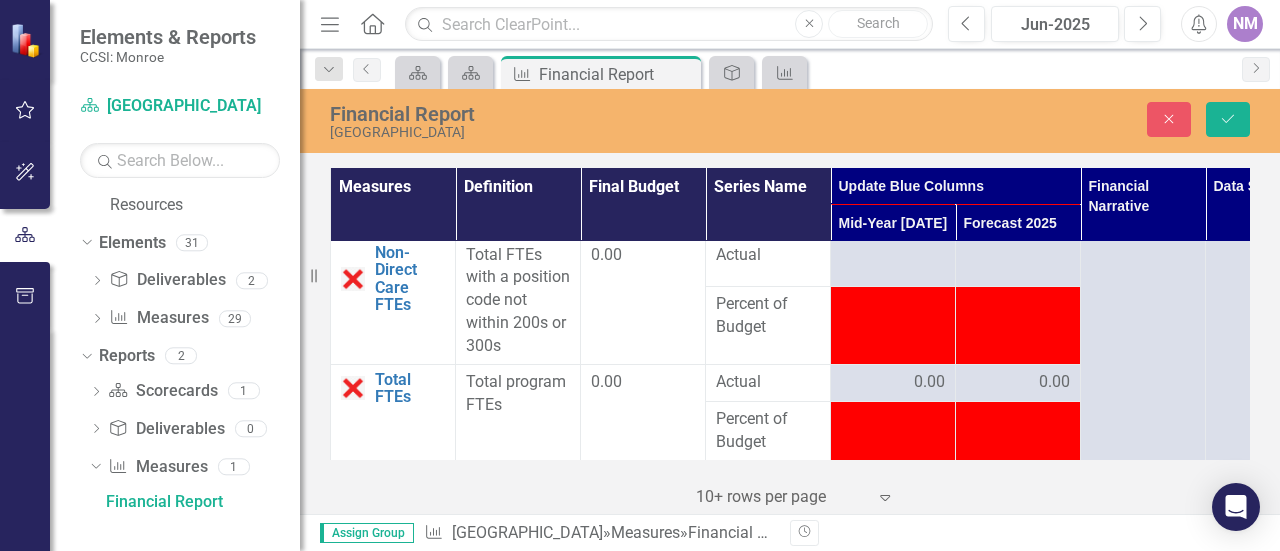 click on "0.00" at bounding box center (893, 382) 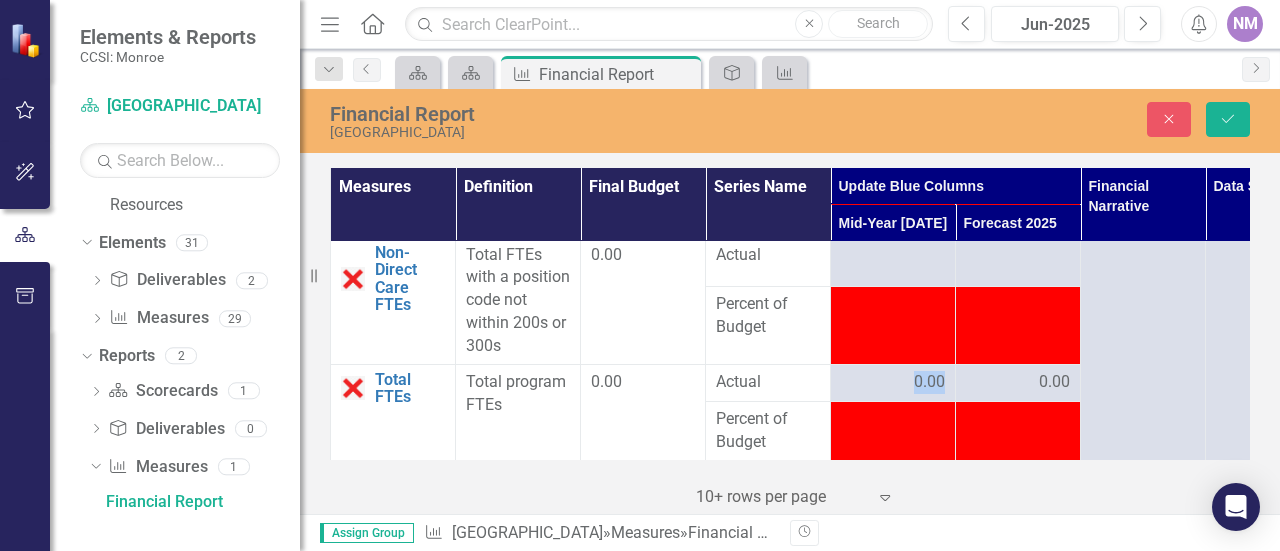 click on "0.00" at bounding box center [929, 382] 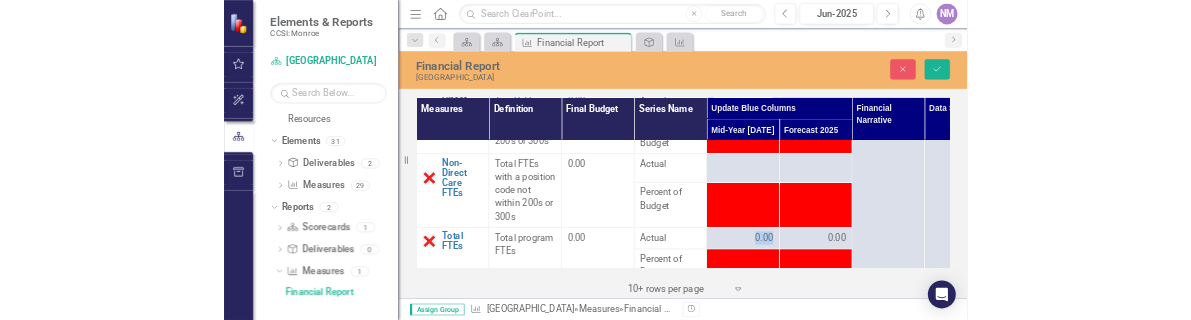 scroll, scrollTop: 6228, scrollLeft: 0, axis: vertical 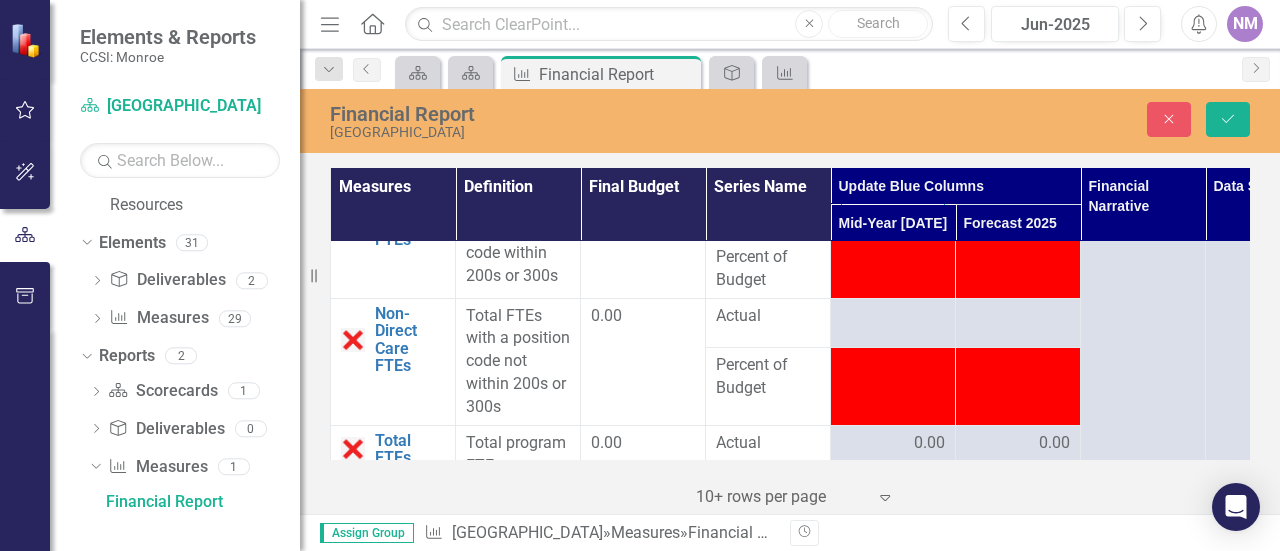 click on "0" at bounding box center (893, 214) 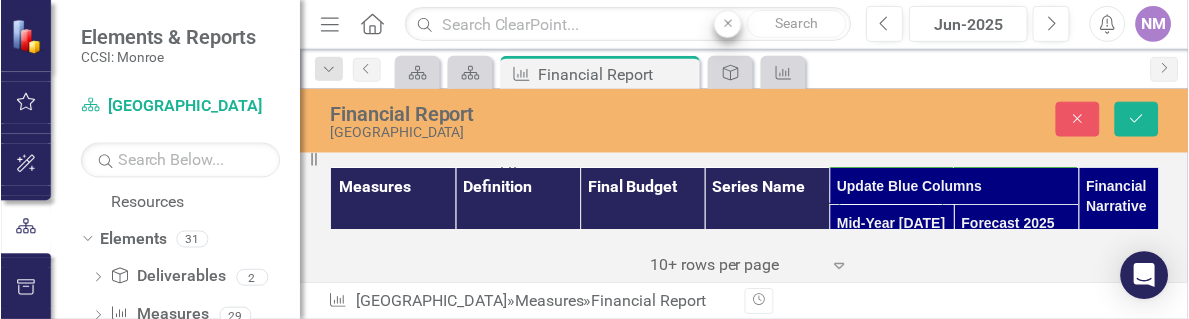 scroll, scrollTop: 83, scrollLeft: 0, axis: vertical 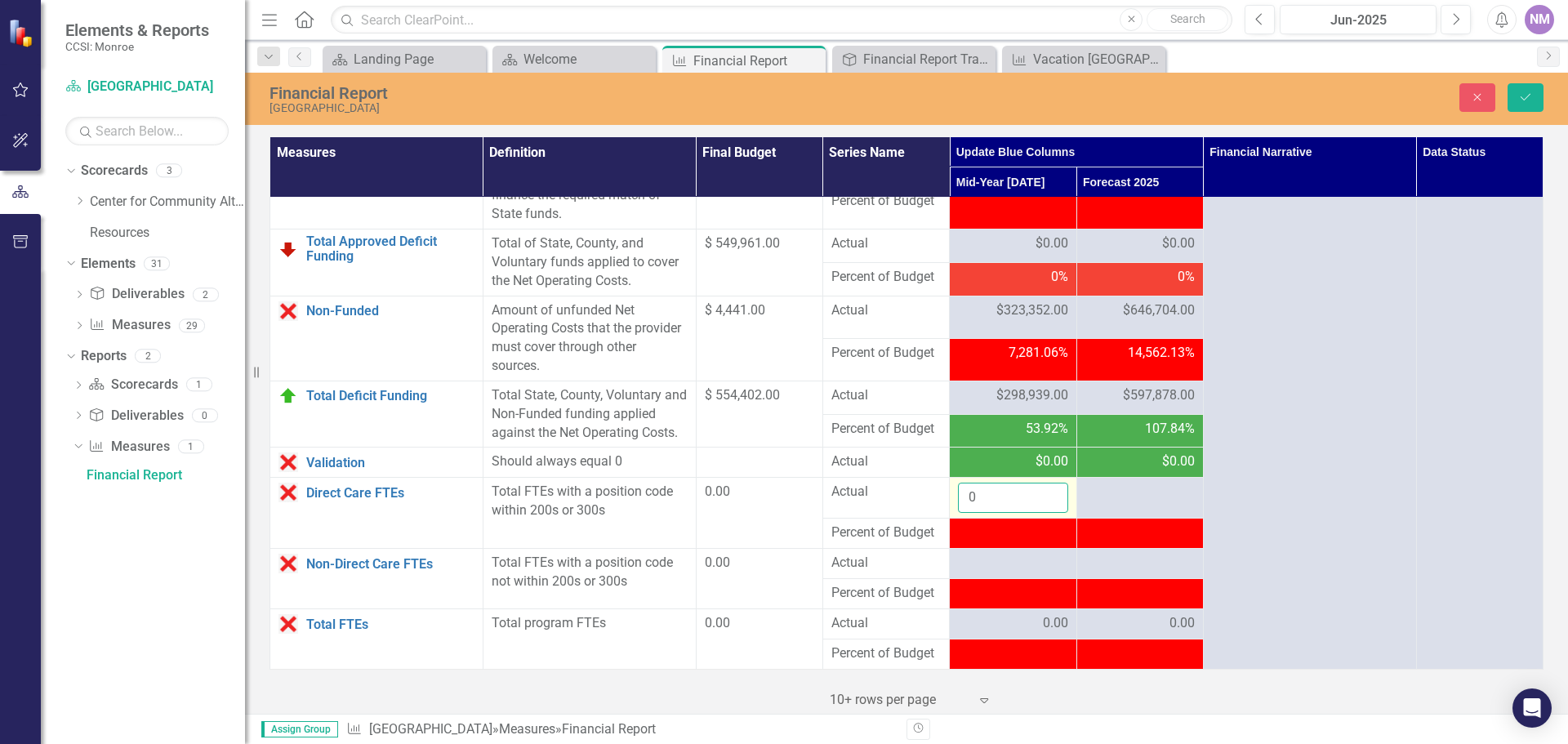 click on "0" at bounding box center [1013, 497] 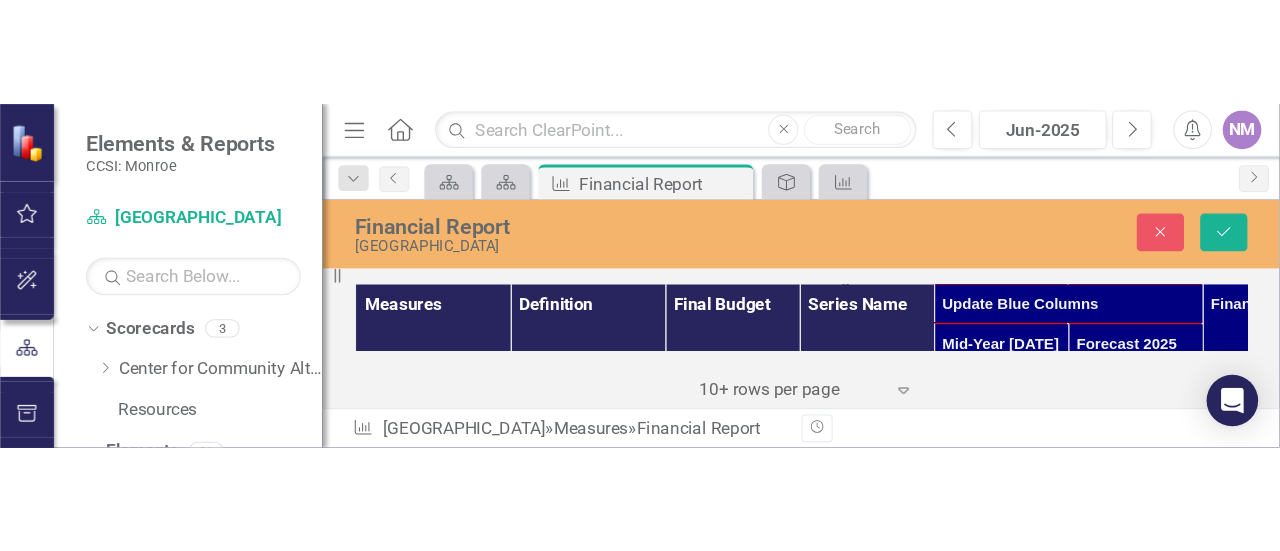scroll, scrollTop: 2546, scrollLeft: 0, axis: vertical 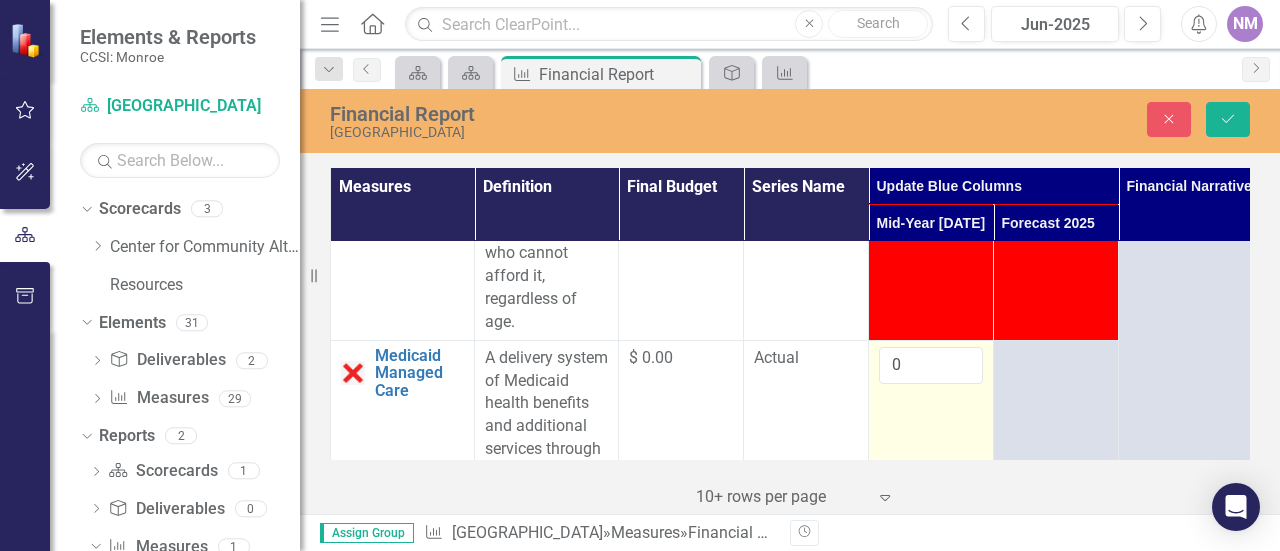 type 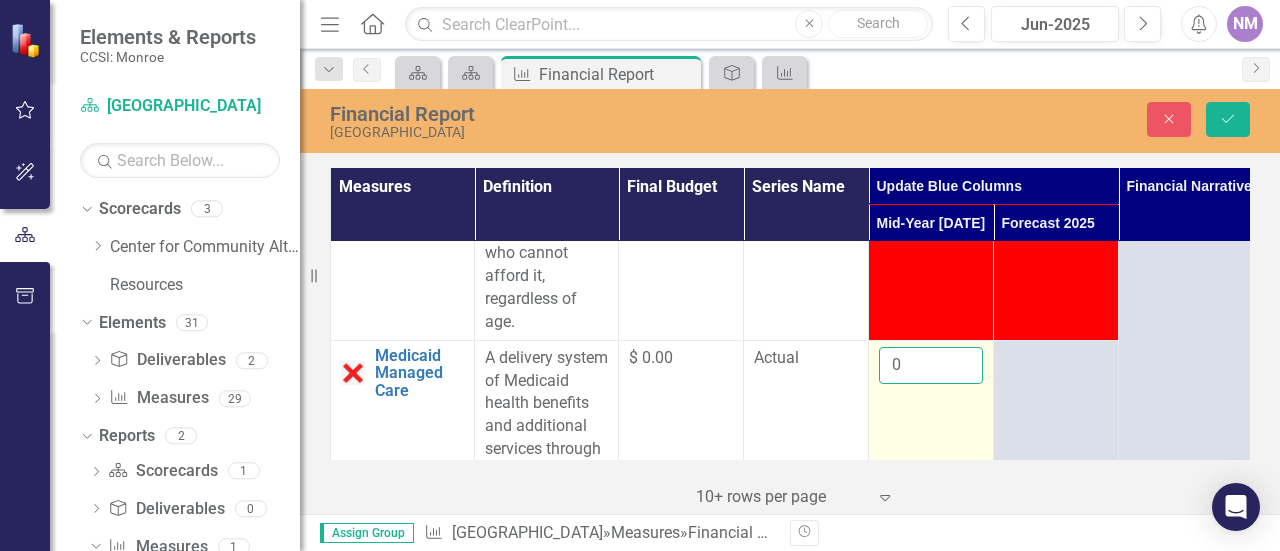 click on "0" at bounding box center [931, 365] 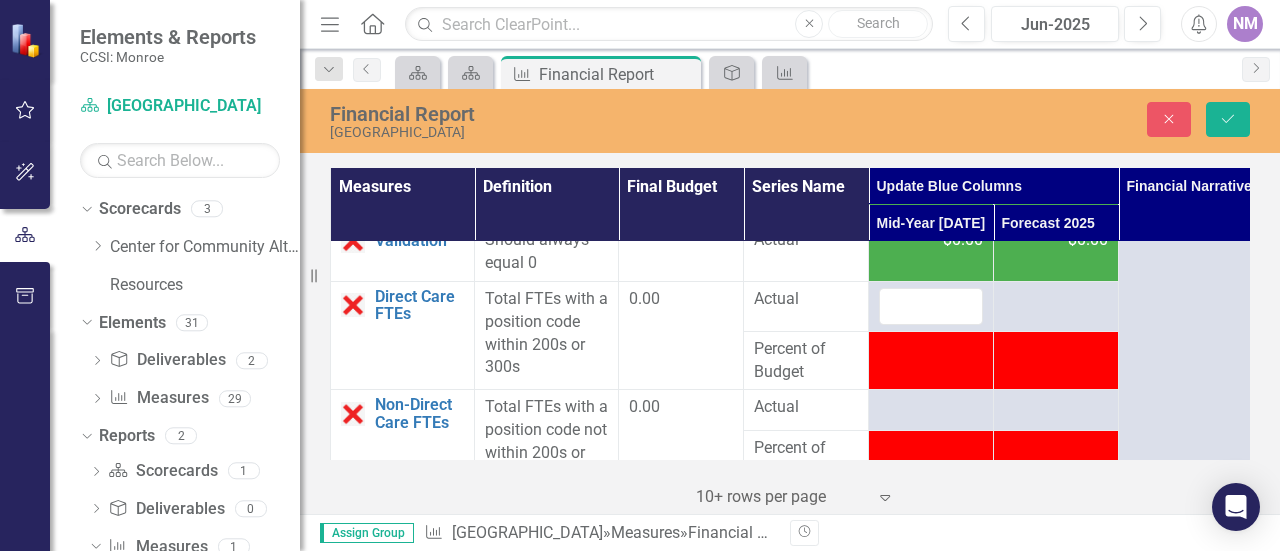 scroll, scrollTop: 5312, scrollLeft: 0, axis: vertical 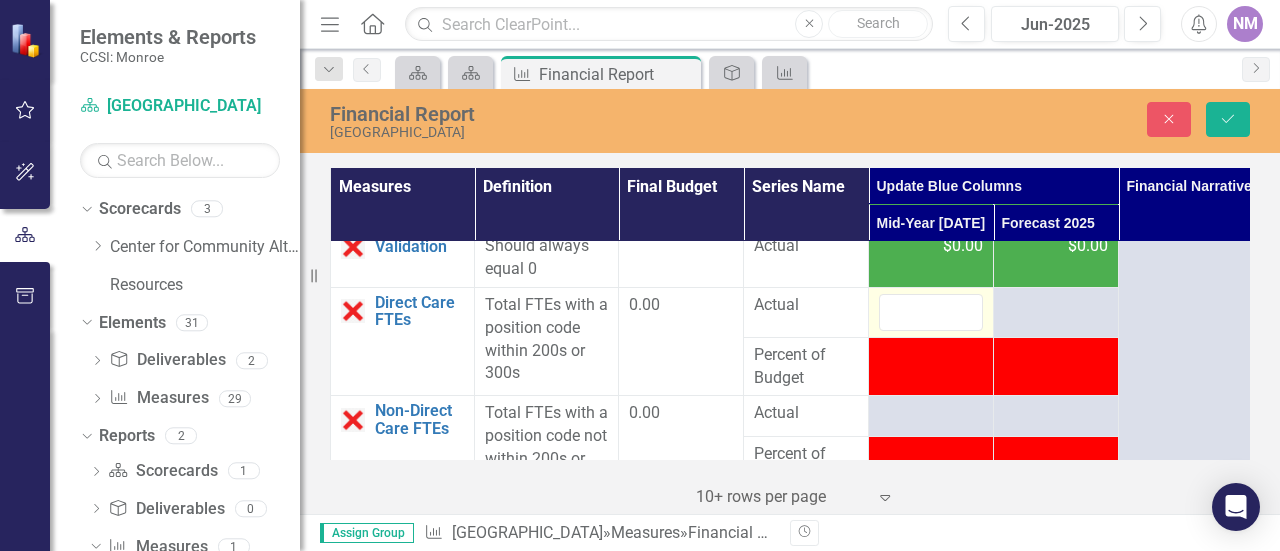 type on "-2" 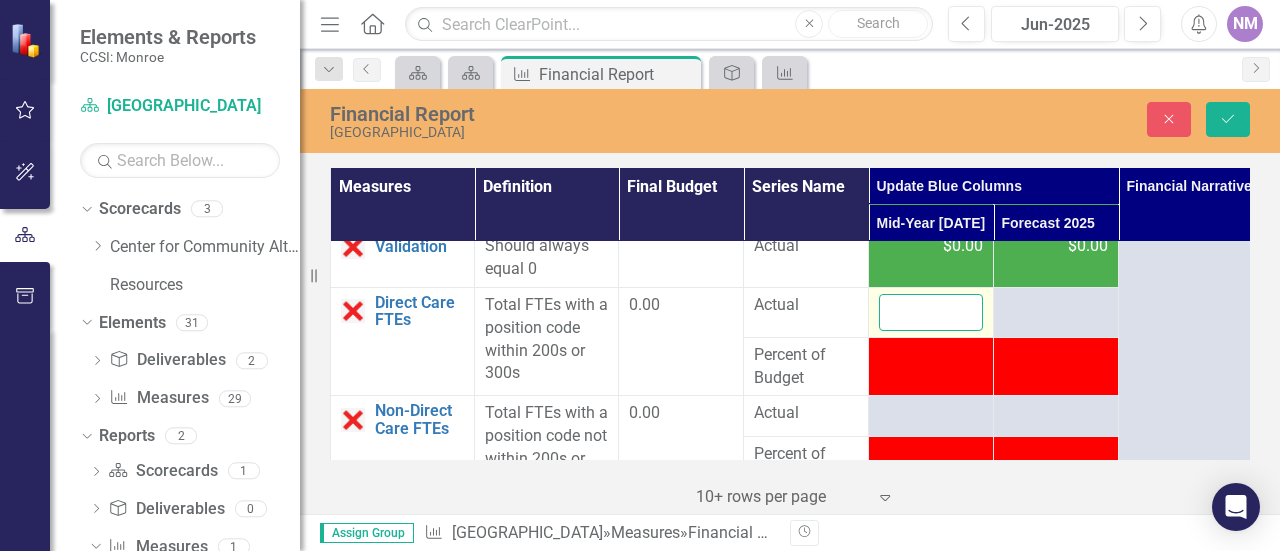 click at bounding box center (931, 312) 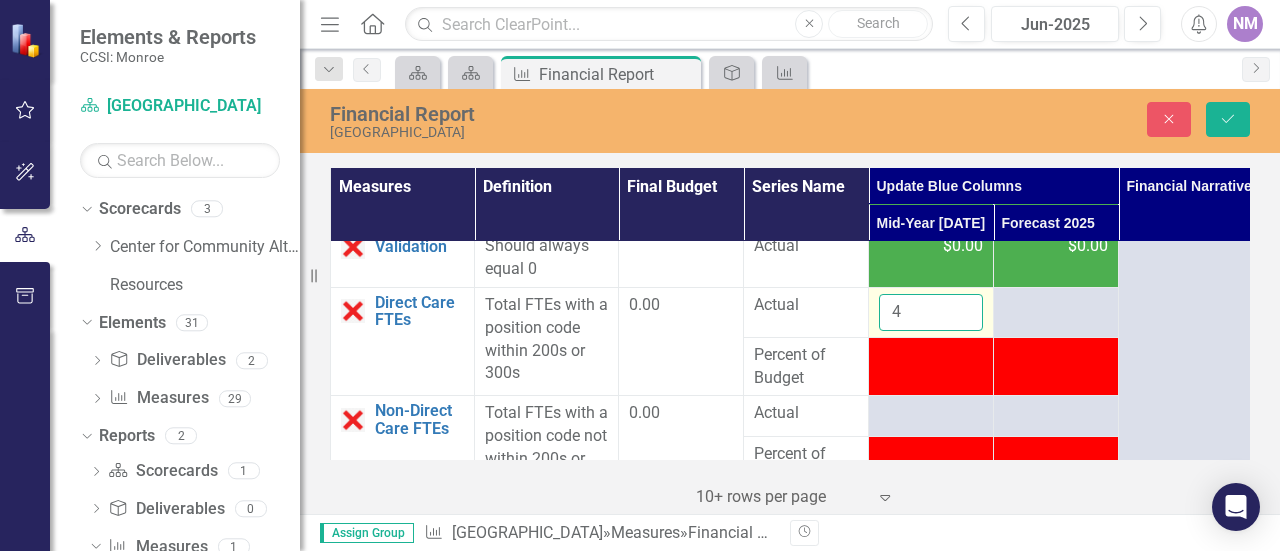 type on "3" 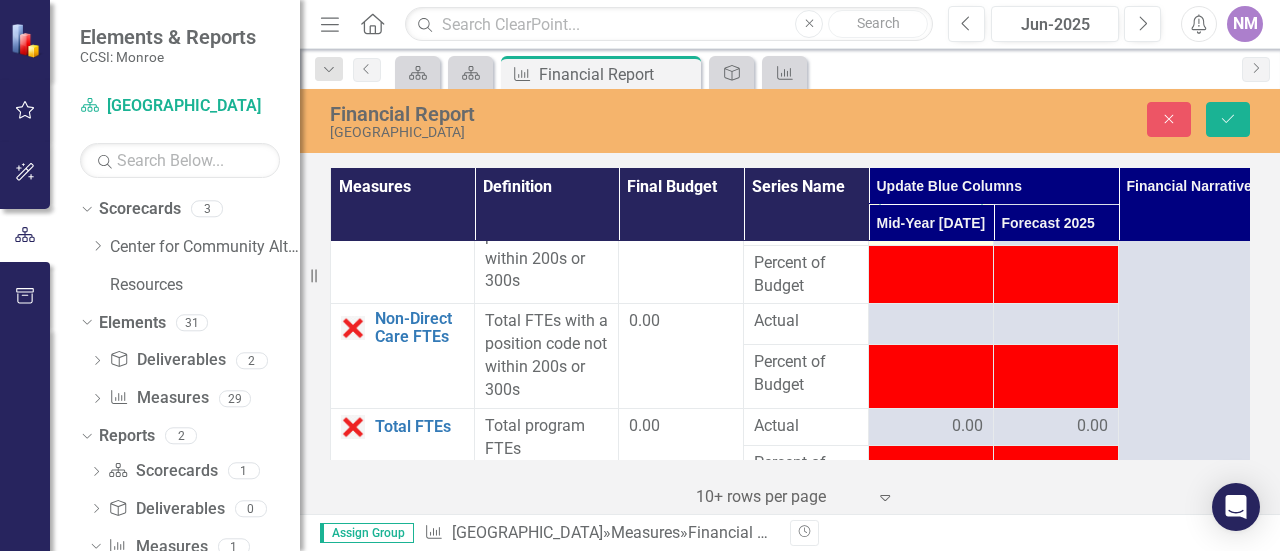 scroll, scrollTop: 5412, scrollLeft: 0, axis: vertical 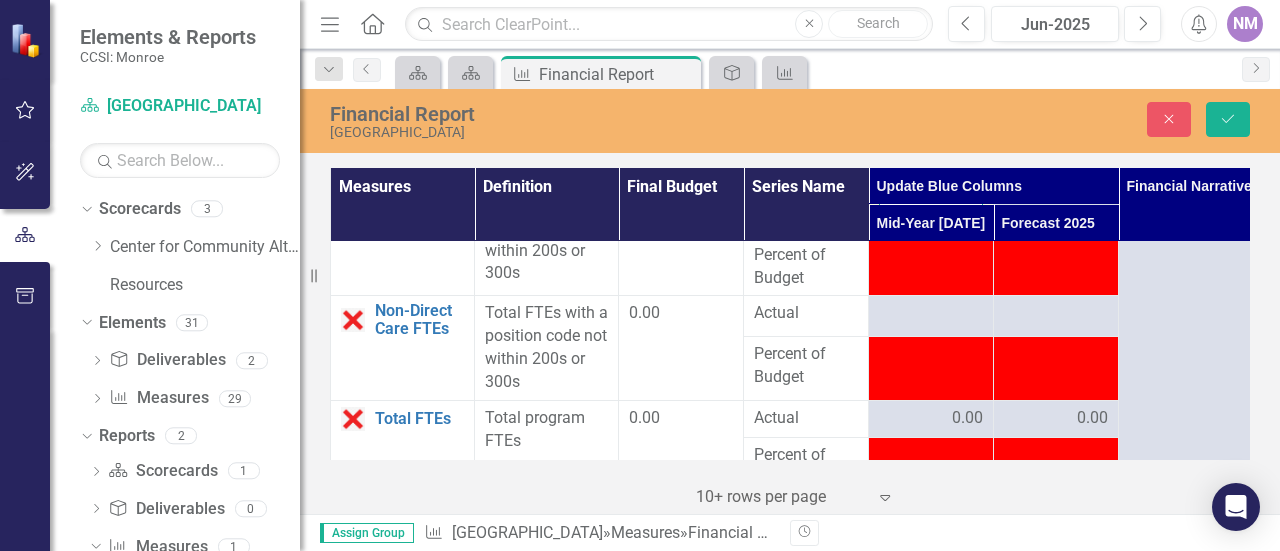 click on "3" at bounding box center [931, 212] 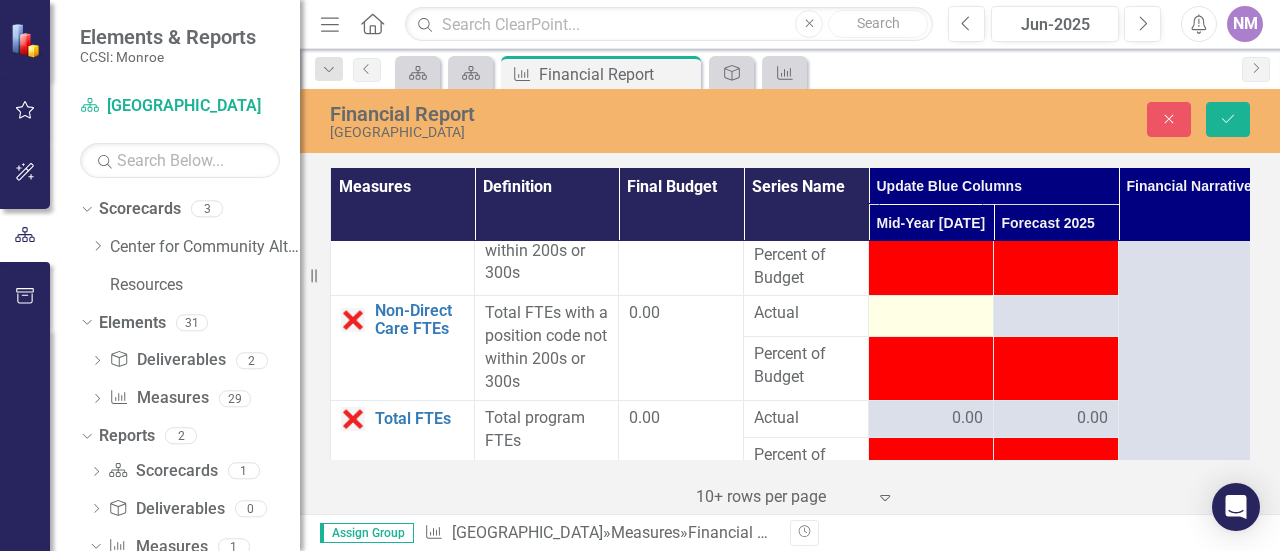 type on "5.12" 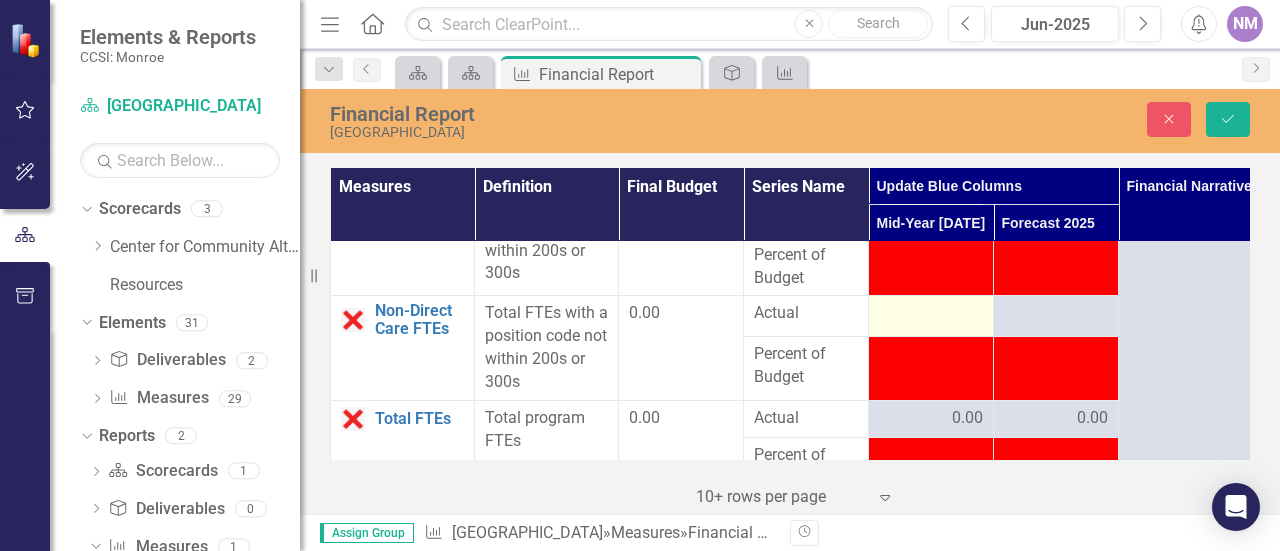click at bounding box center [931, 314] 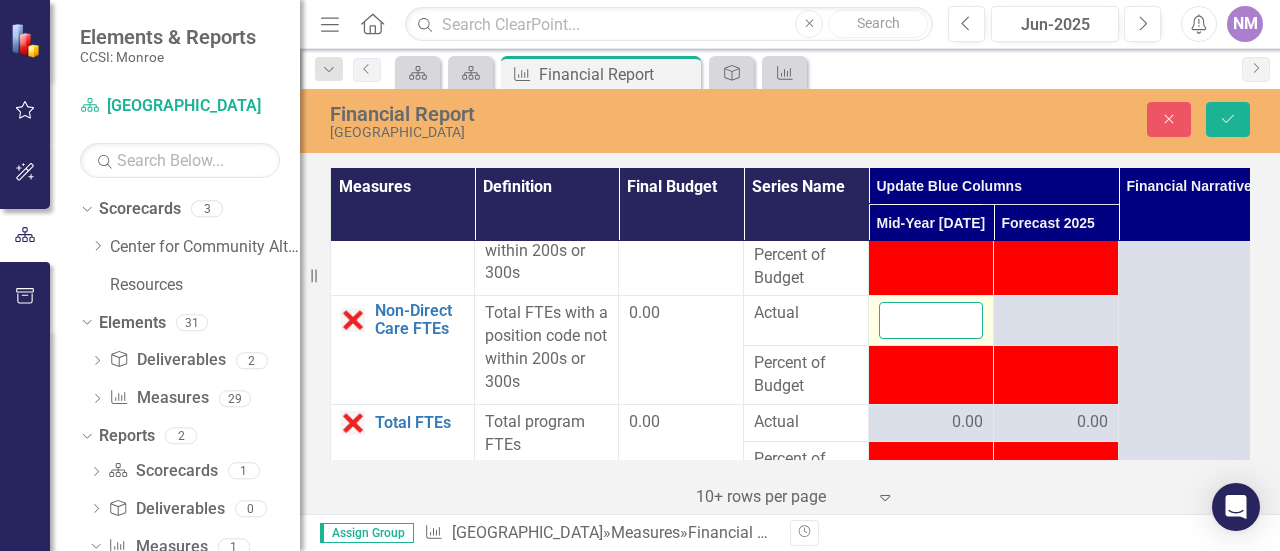 click at bounding box center [931, 320] 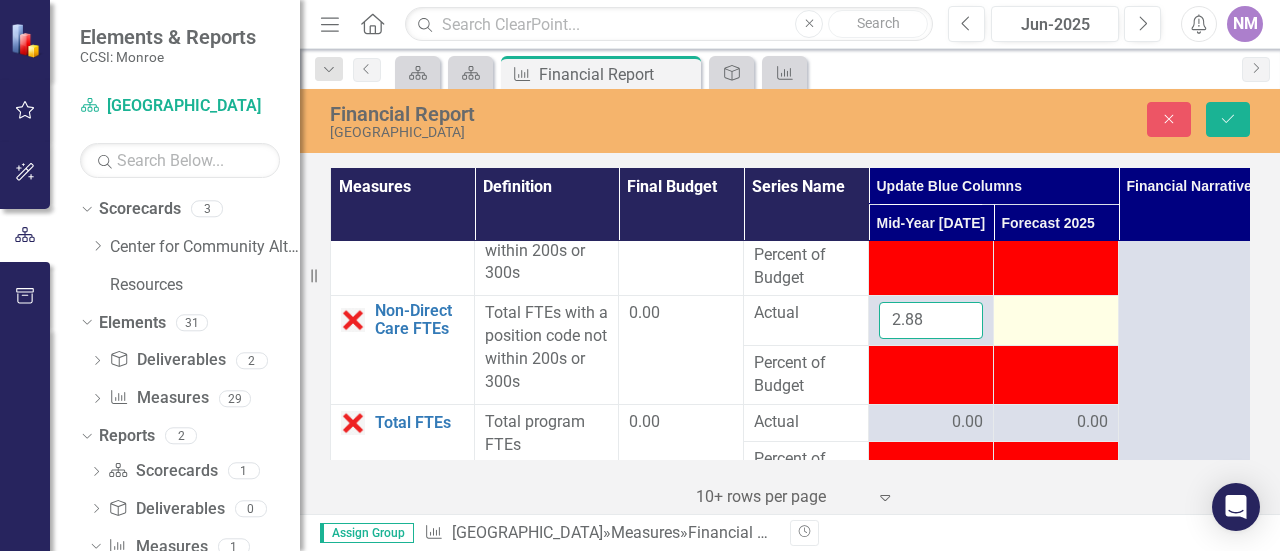 type on "2.88" 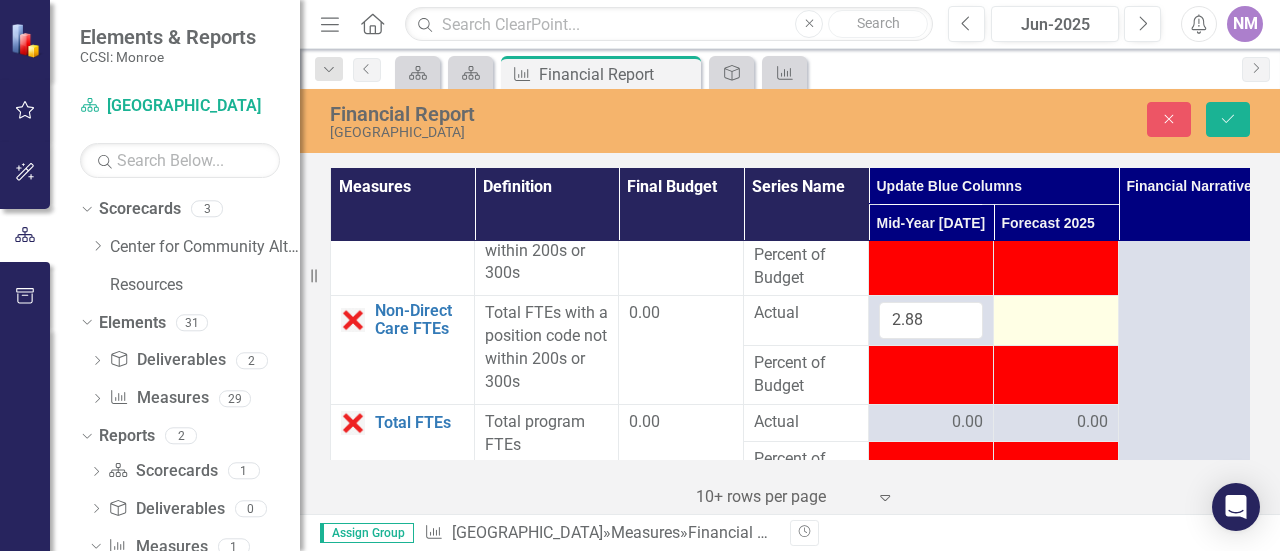click at bounding box center [1056, 314] 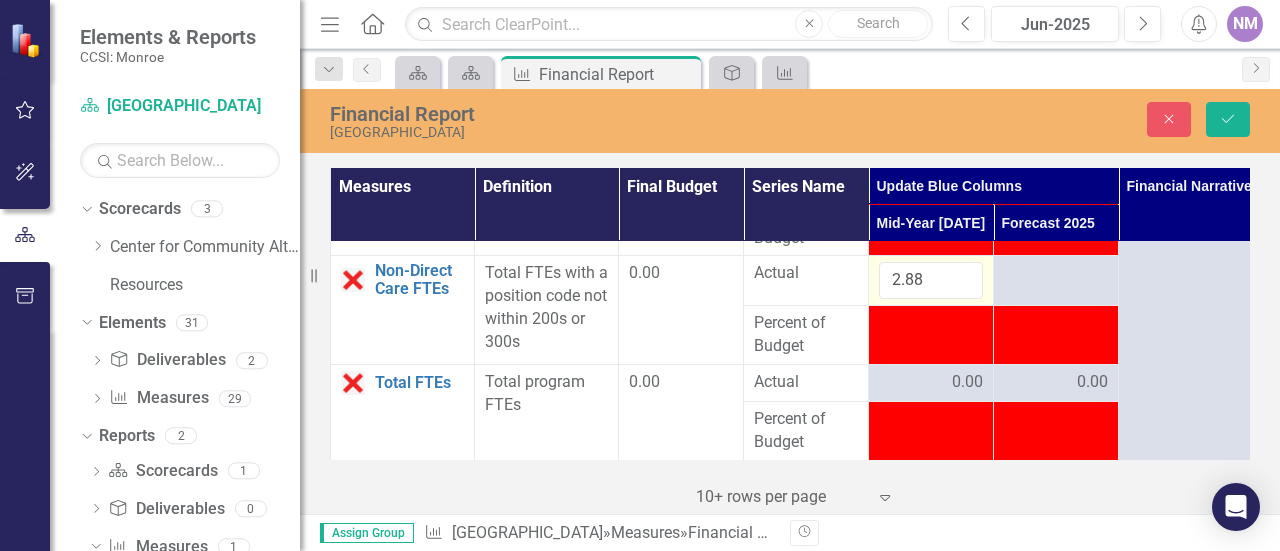 scroll, scrollTop: 5512, scrollLeft: 0, axis: vertical 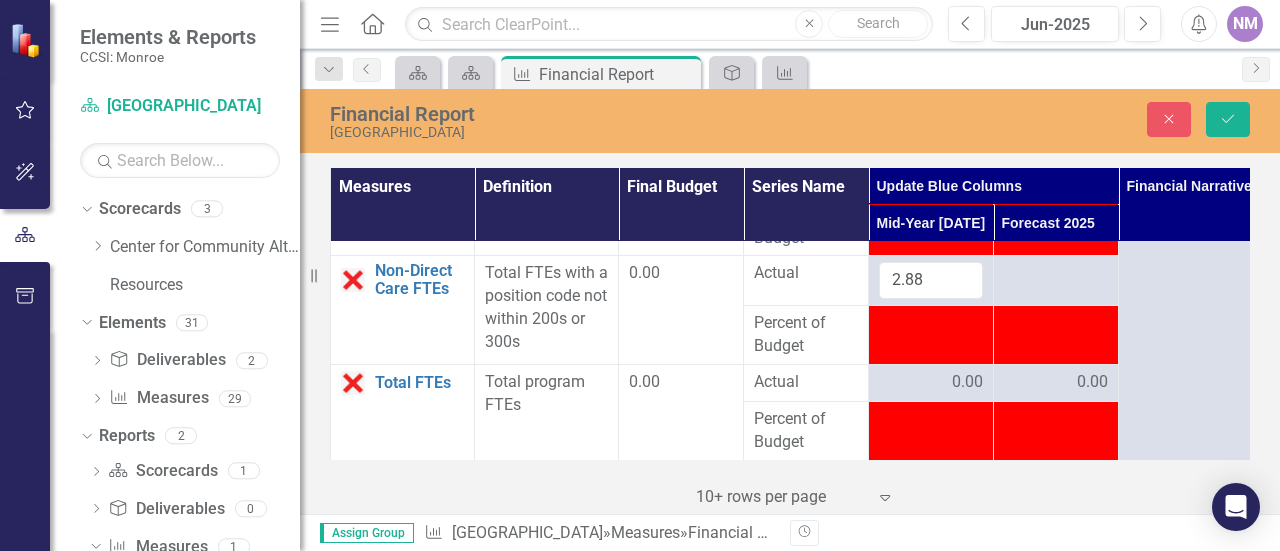 click on "0.00" at bounding box center (931, 382) 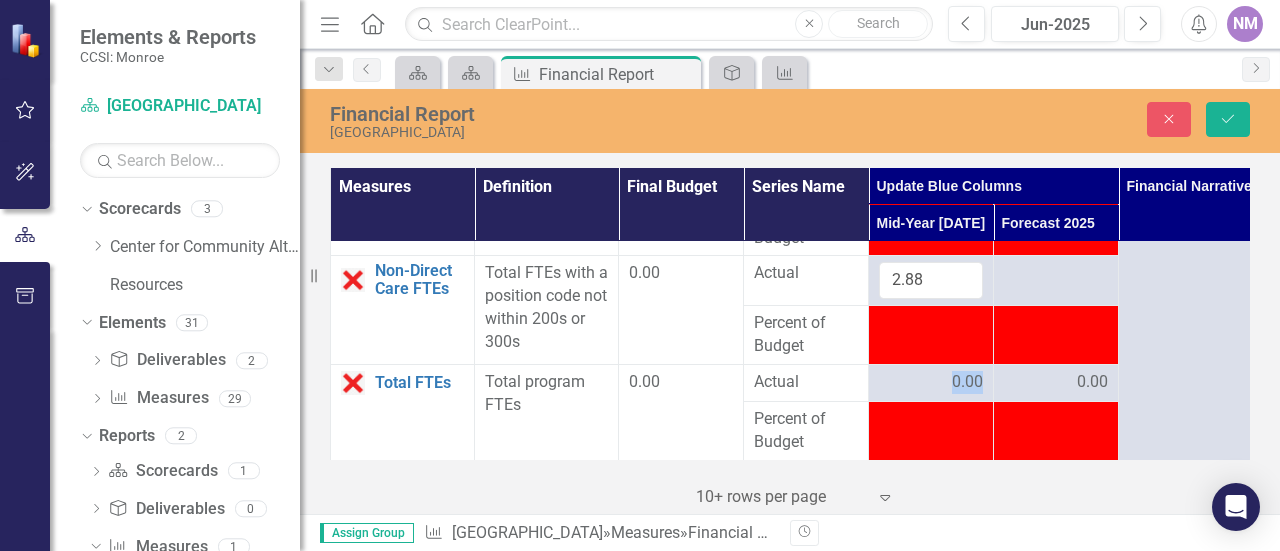 click on "0.00" at bounding box center [967, 382] 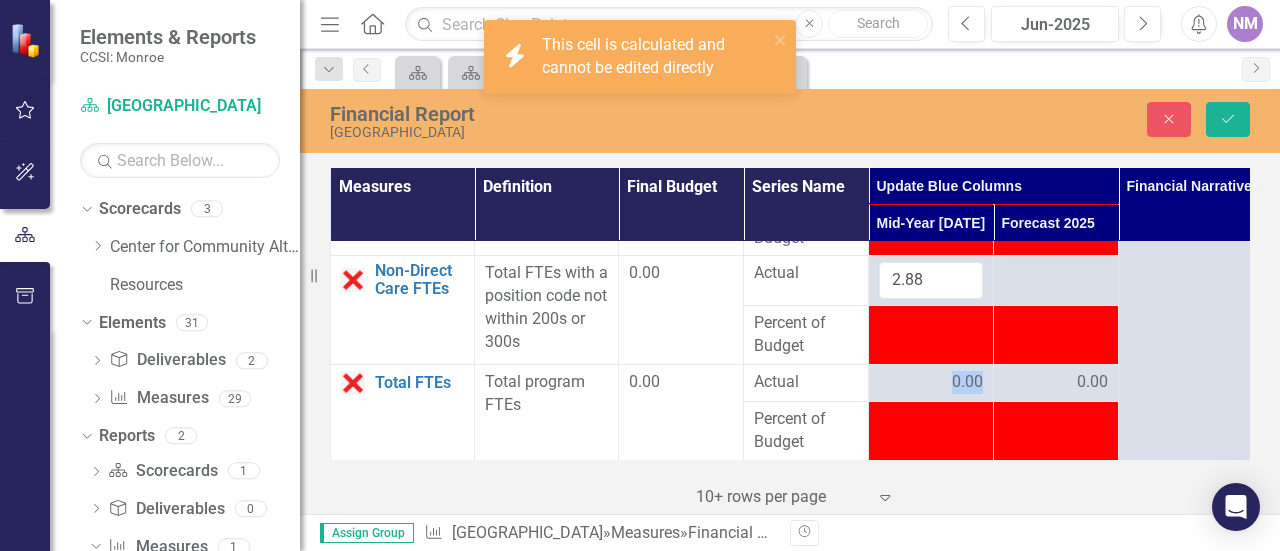 click on "0.00" at bounding box center [931, 382] 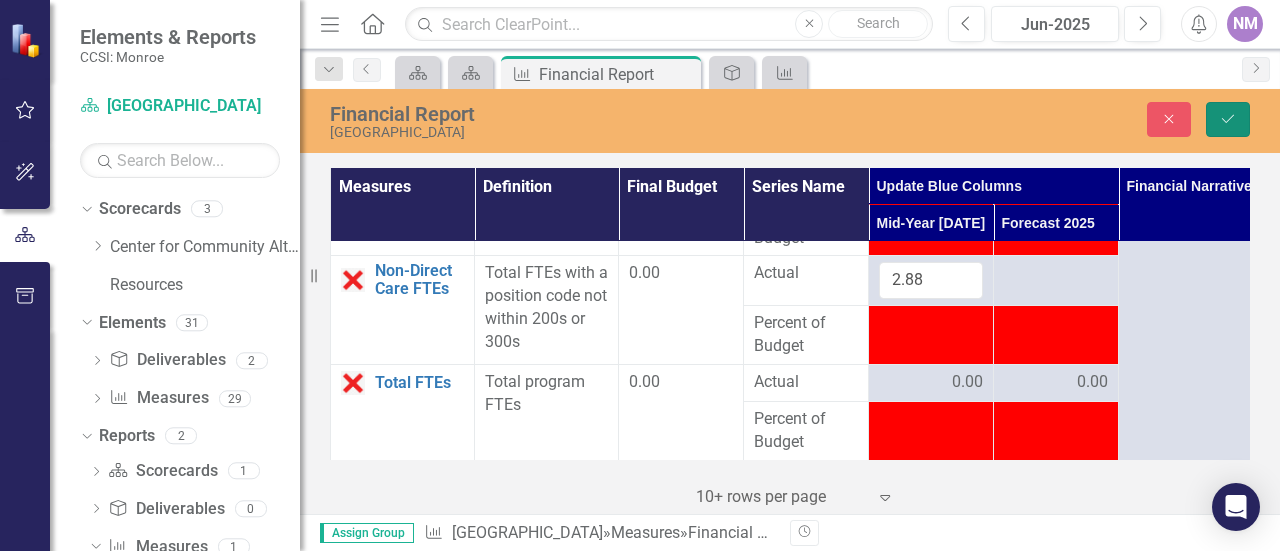 click on "Save" 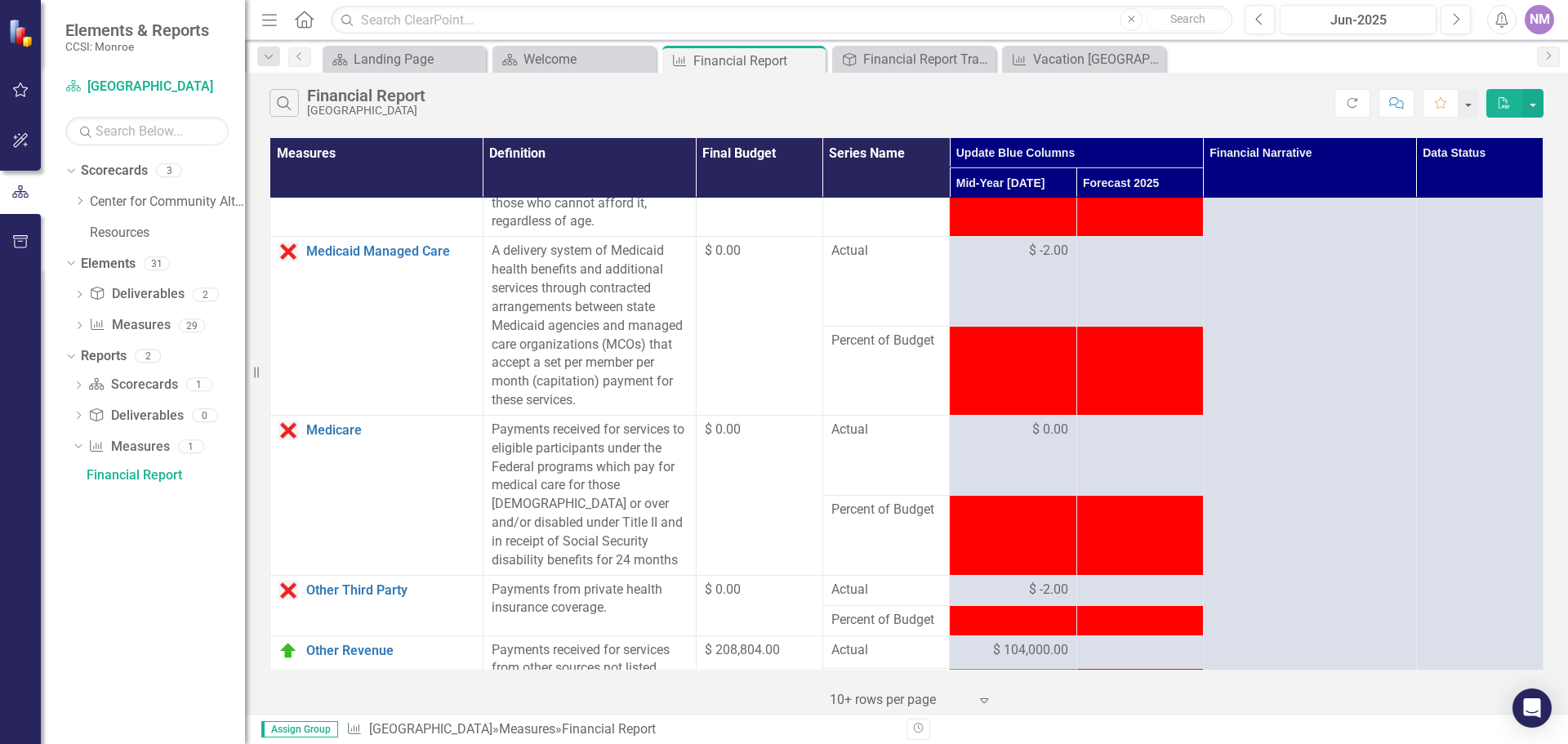 scroll, scrollTop: 1062, scrollLeft: 0, axis: vertical 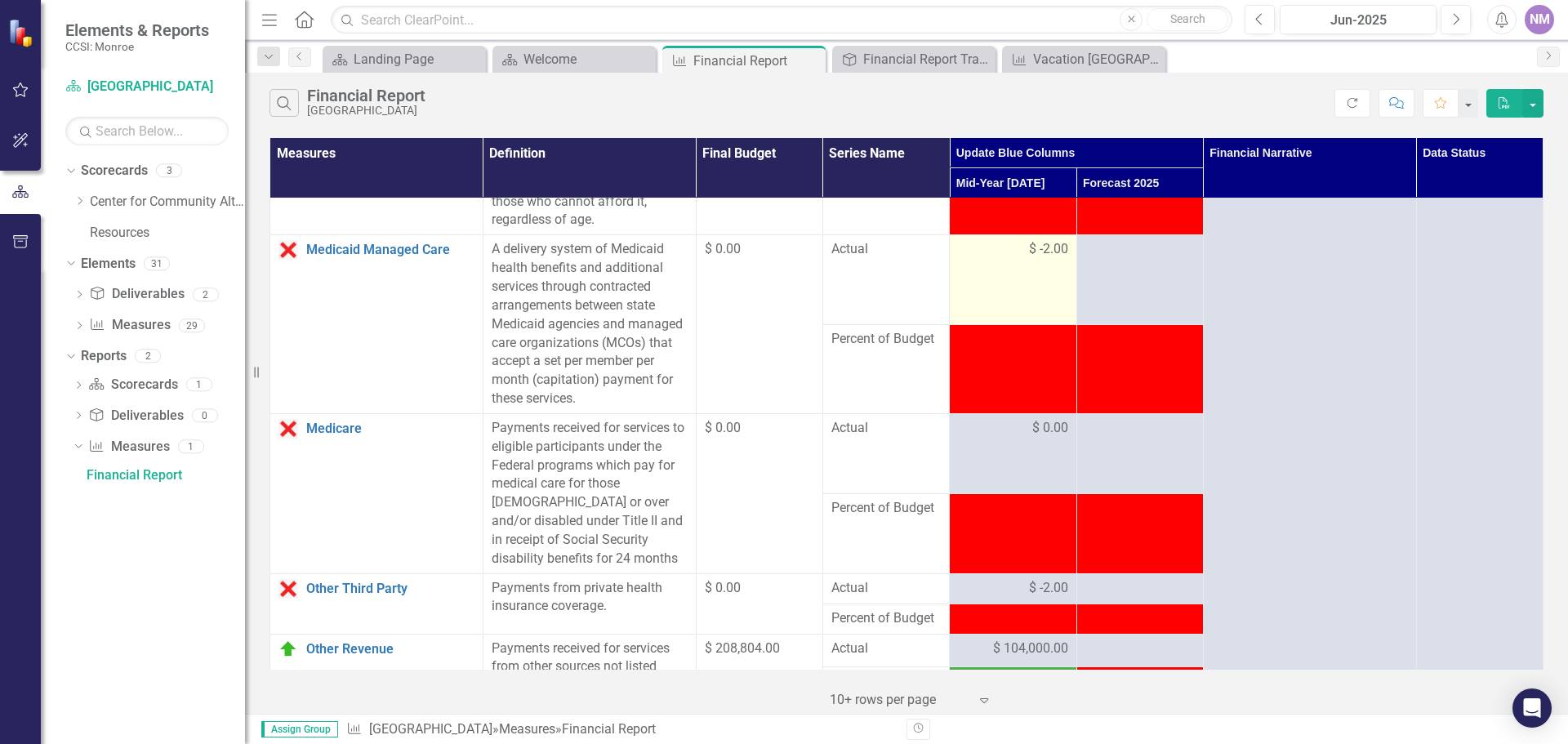 click on "$ -2.00" at bounding box center [1049, 249] 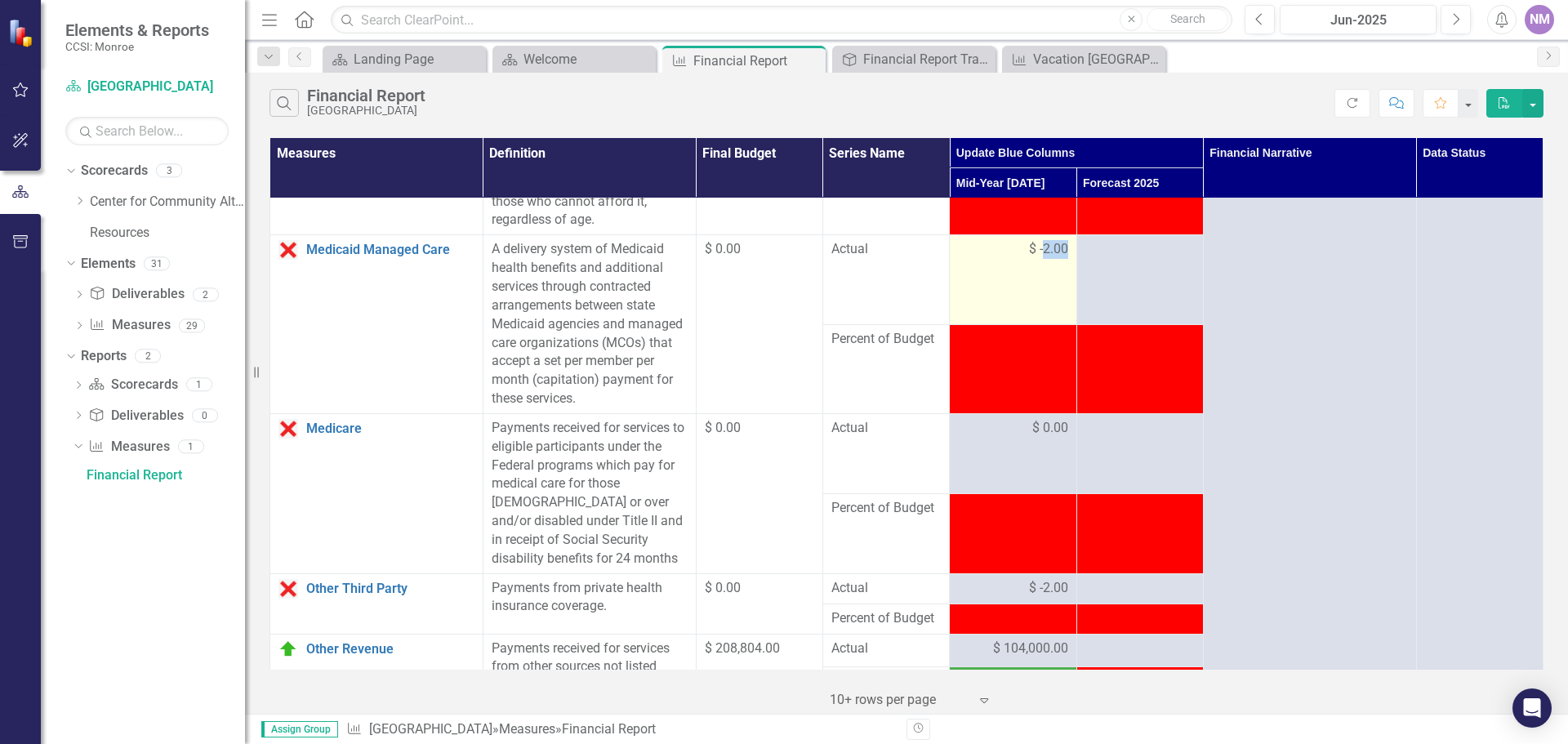 click on "$ -2.00" at bounding box center (1049, 249) 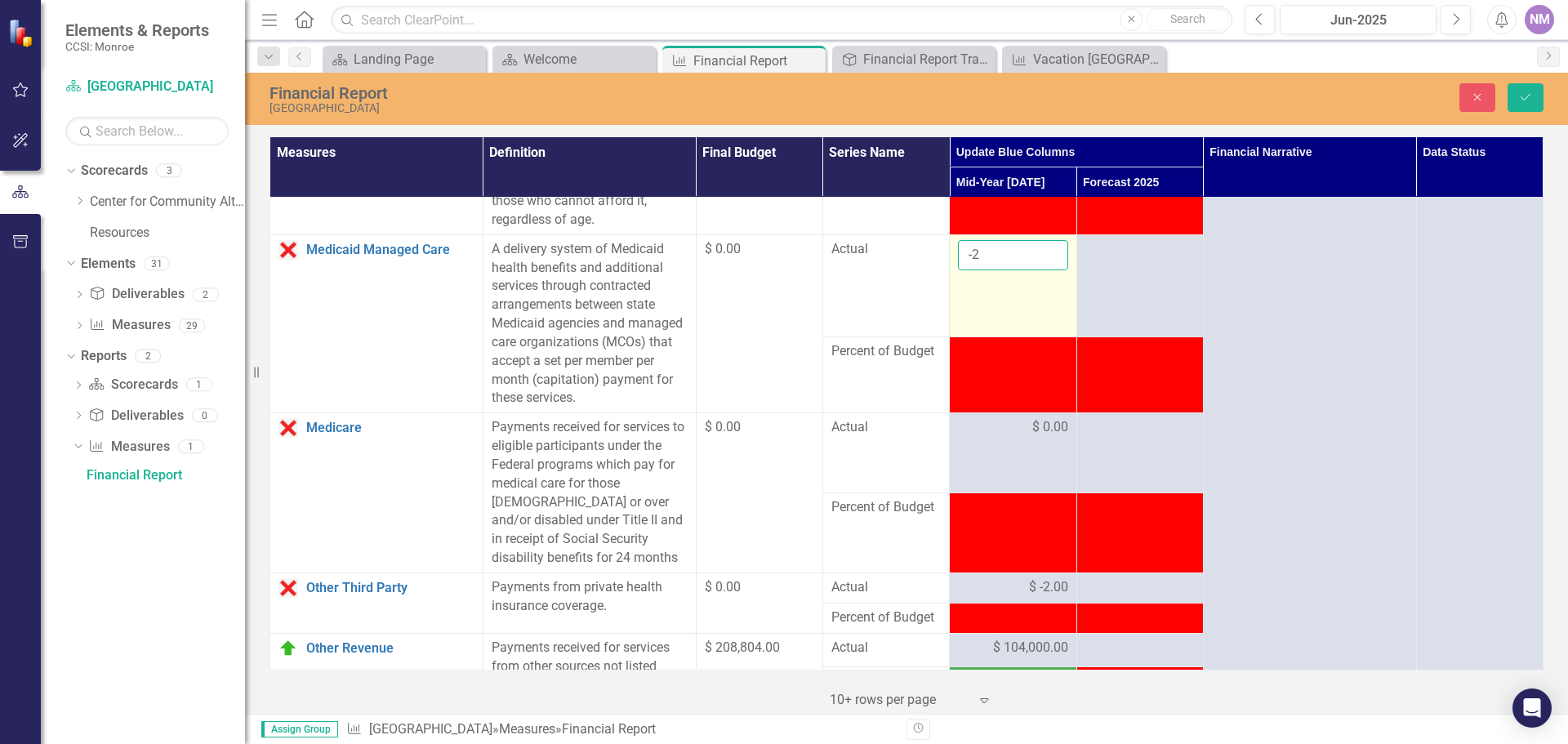 click on "-2" at bounding box center [1013, 255] 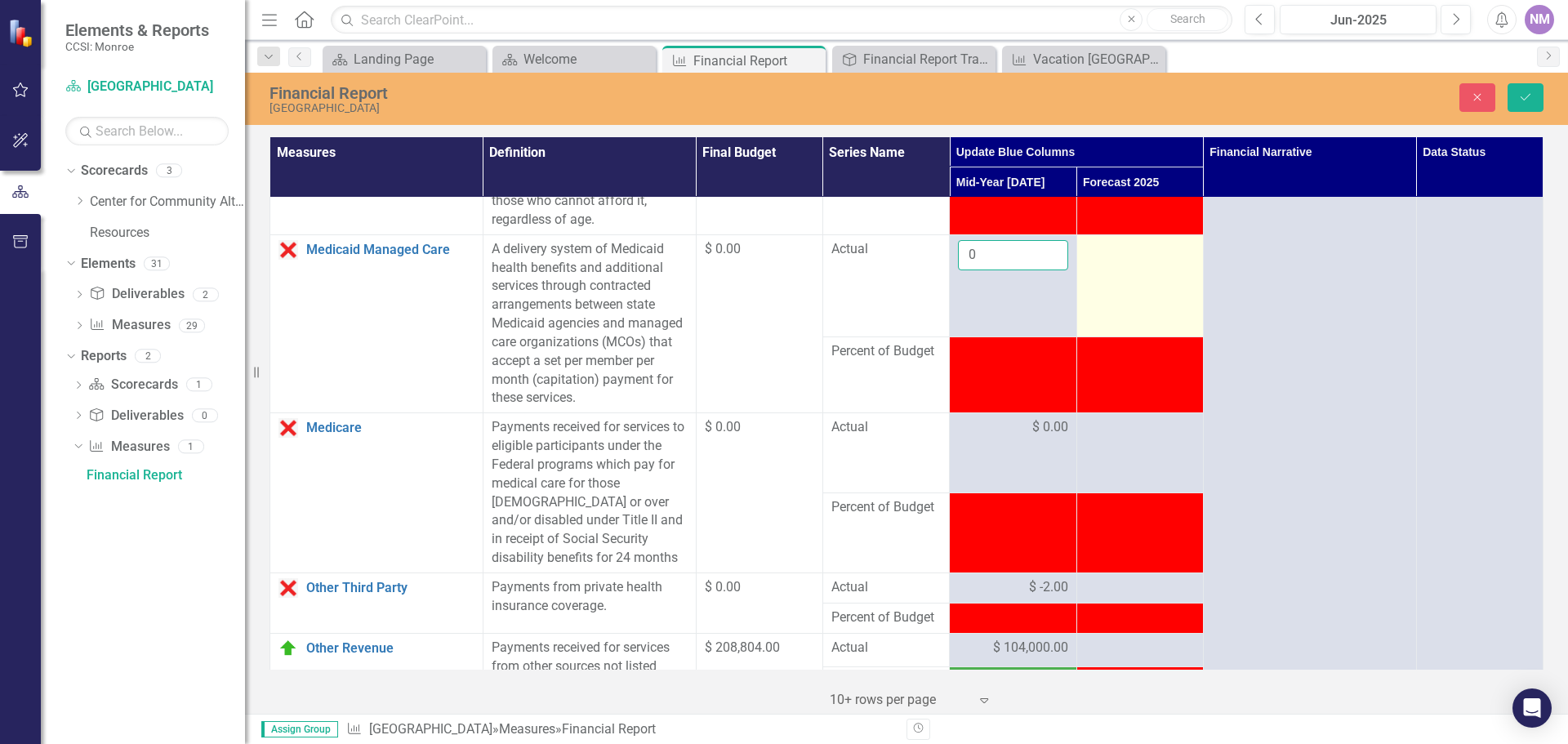 type on "0" 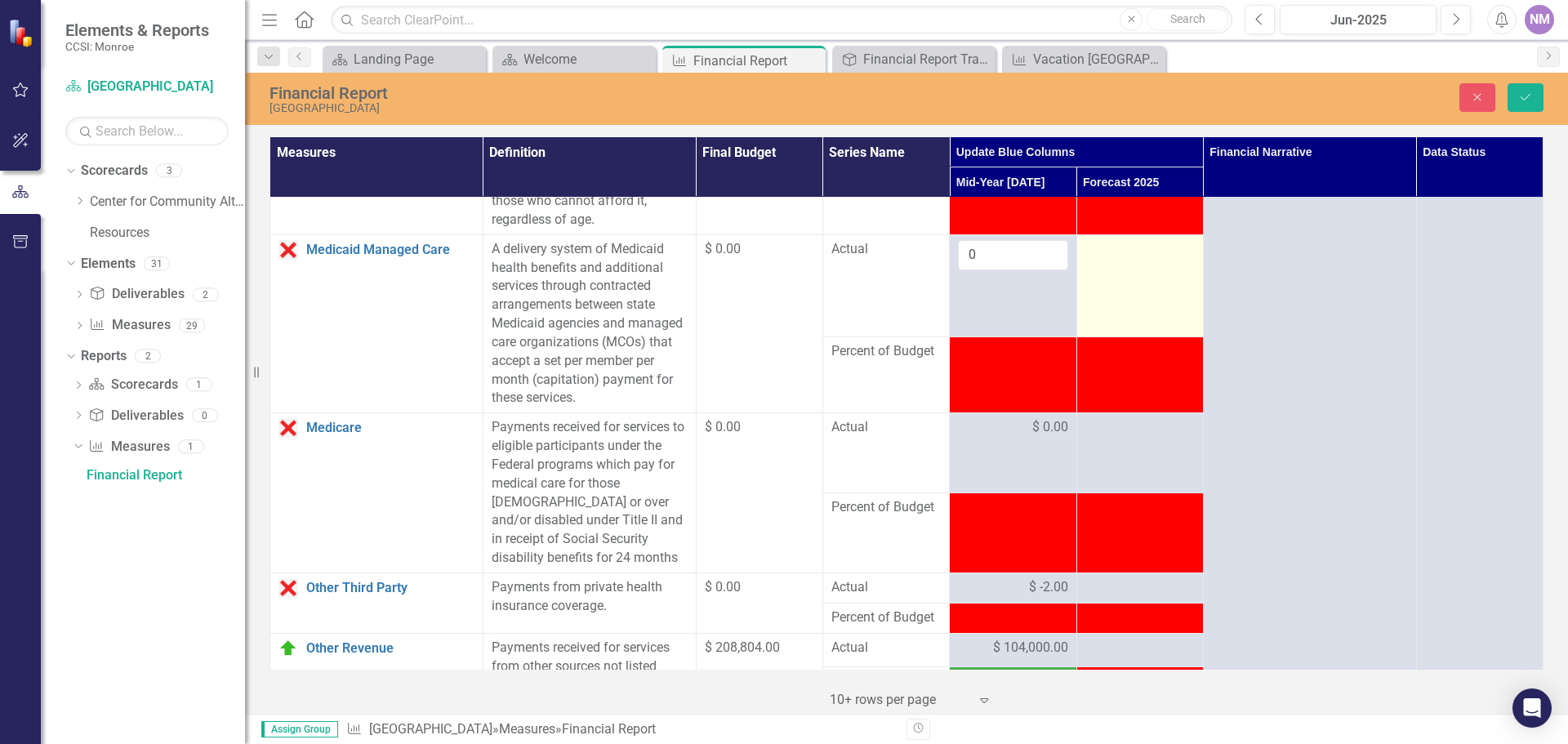 click at bounding box center (1139, 285) 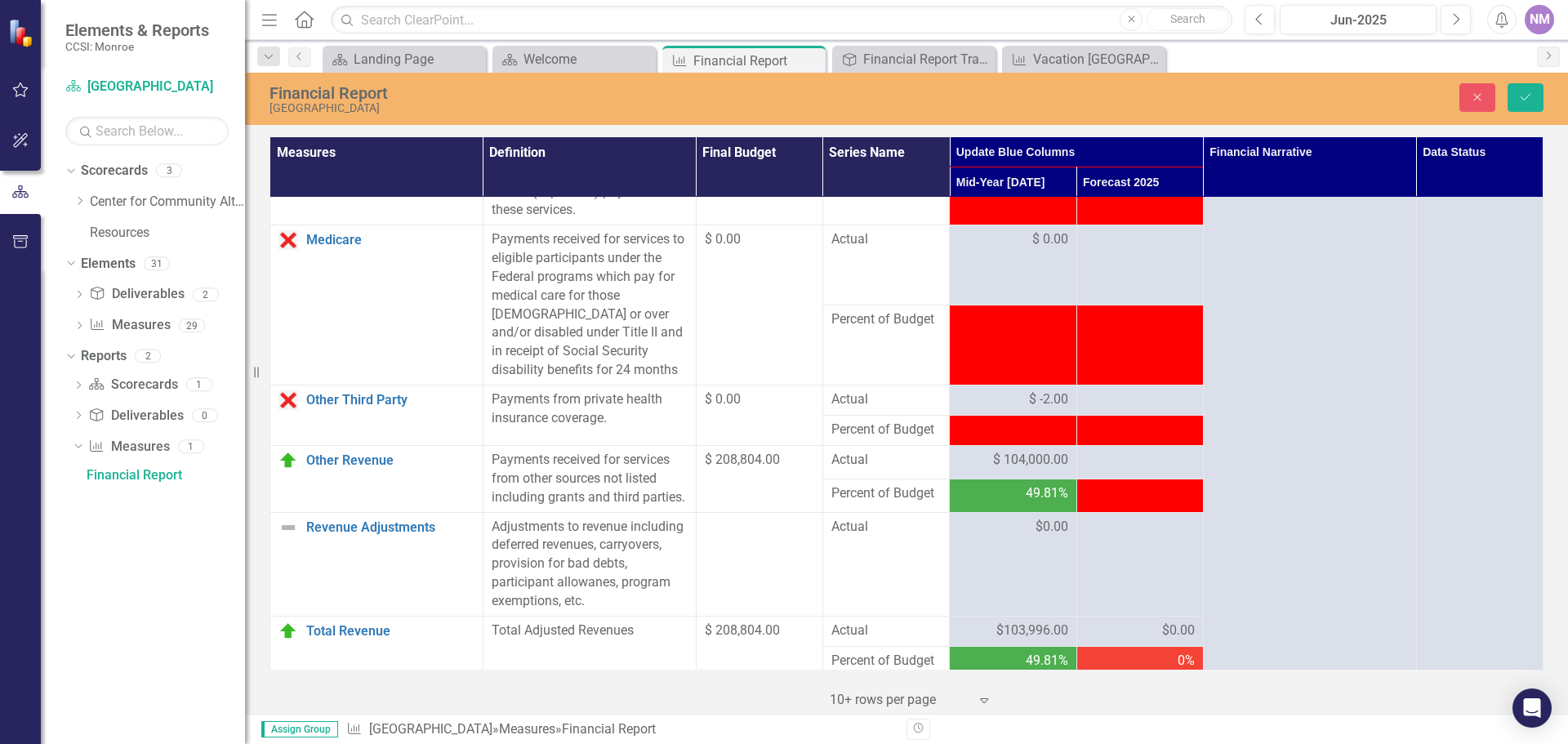 scroll, scrollTop: 1252, scrollLeft: 0, axis: vertical 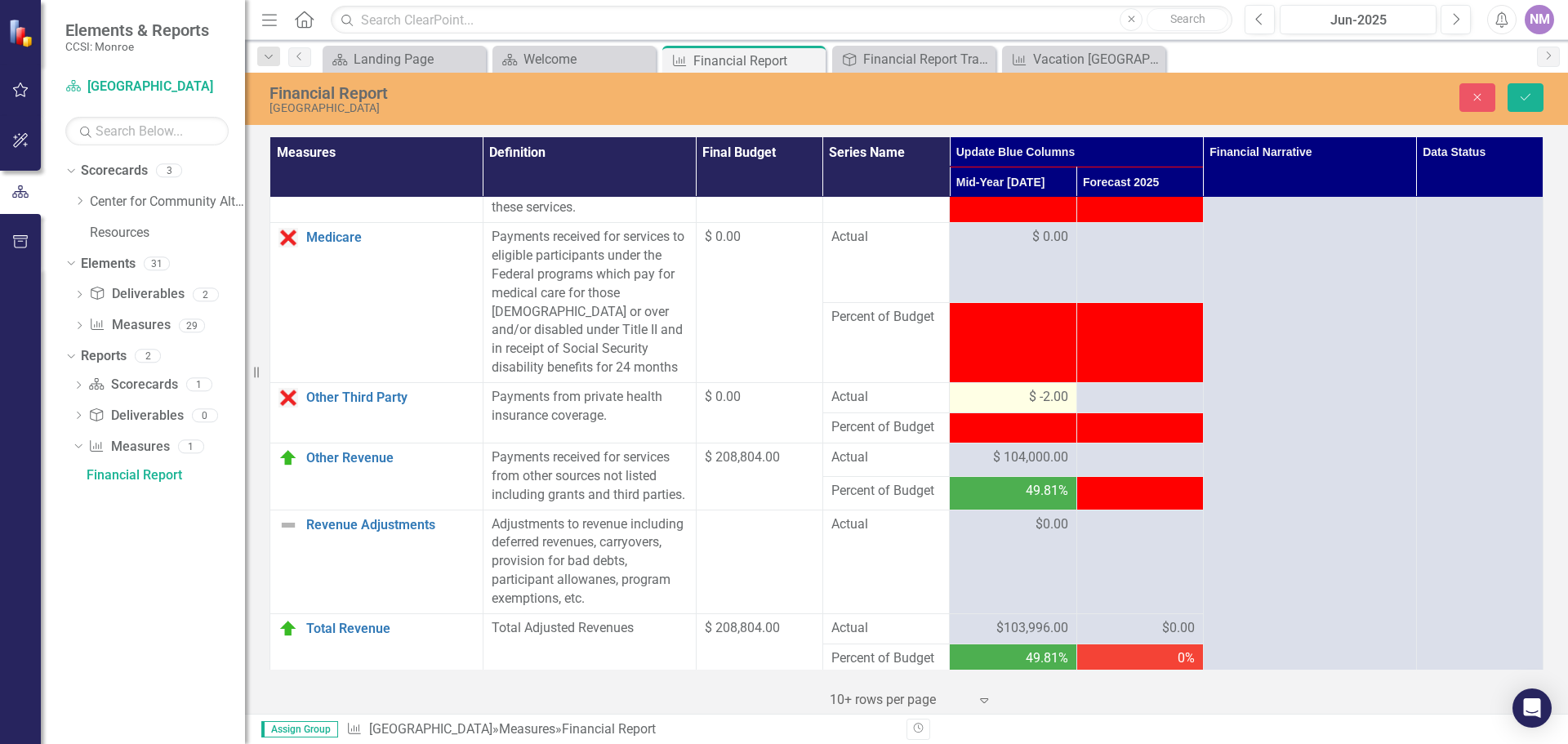 click on "$ -2.00" at bounding box center [1049, 397] 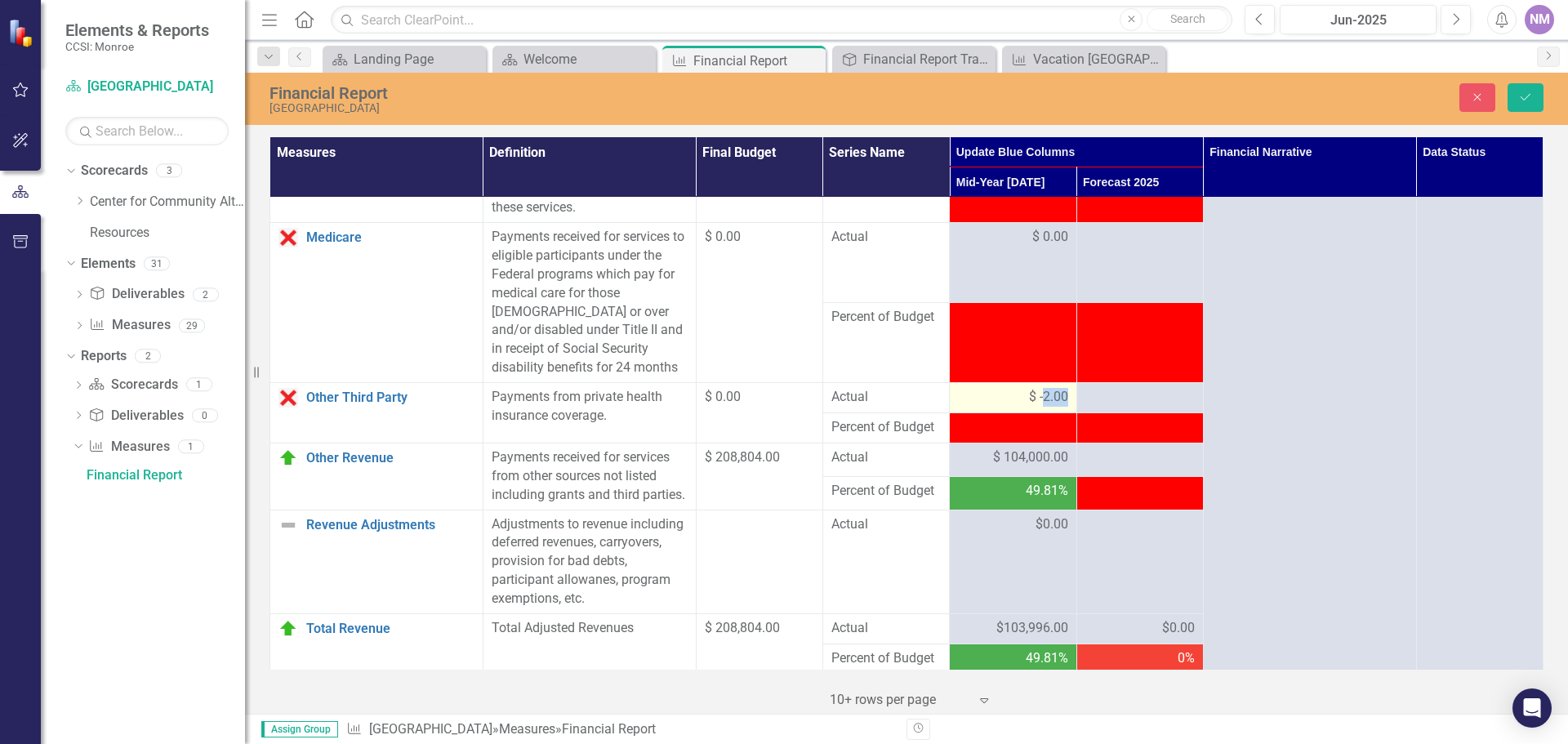 click on "$ -2.00" at bounding box center [1049, 397] 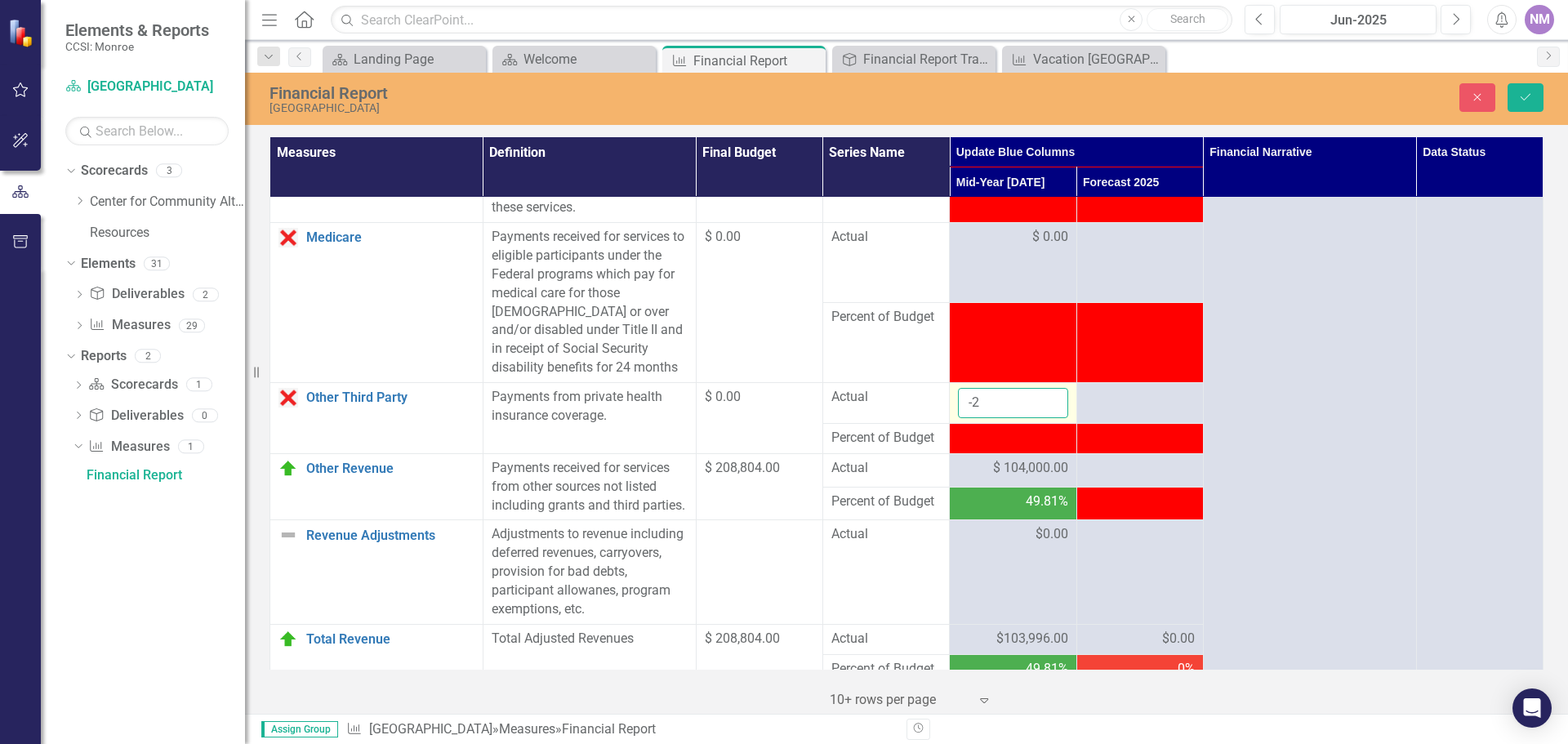 click on "-2" at bounding box center [1013, 403] 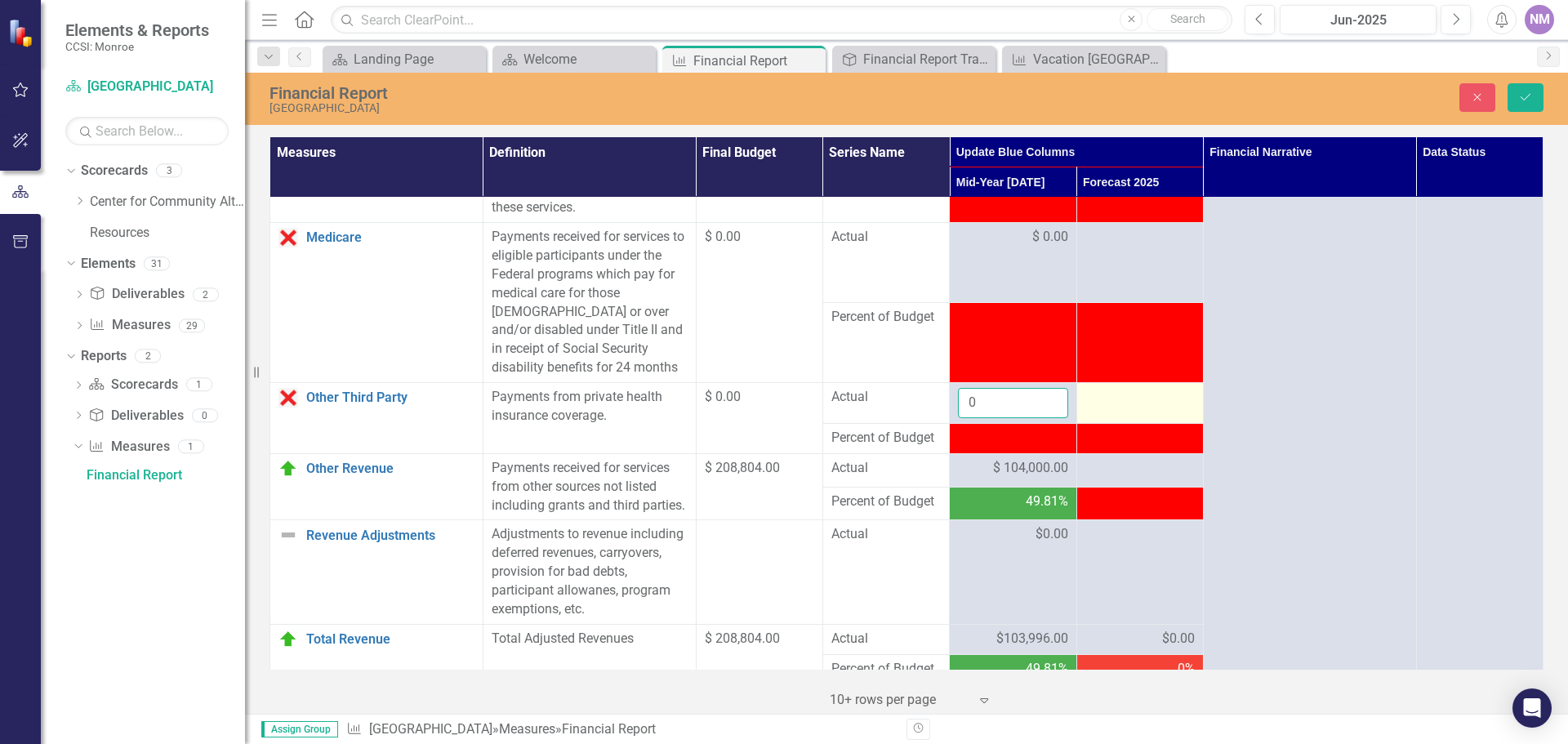 type on "0" 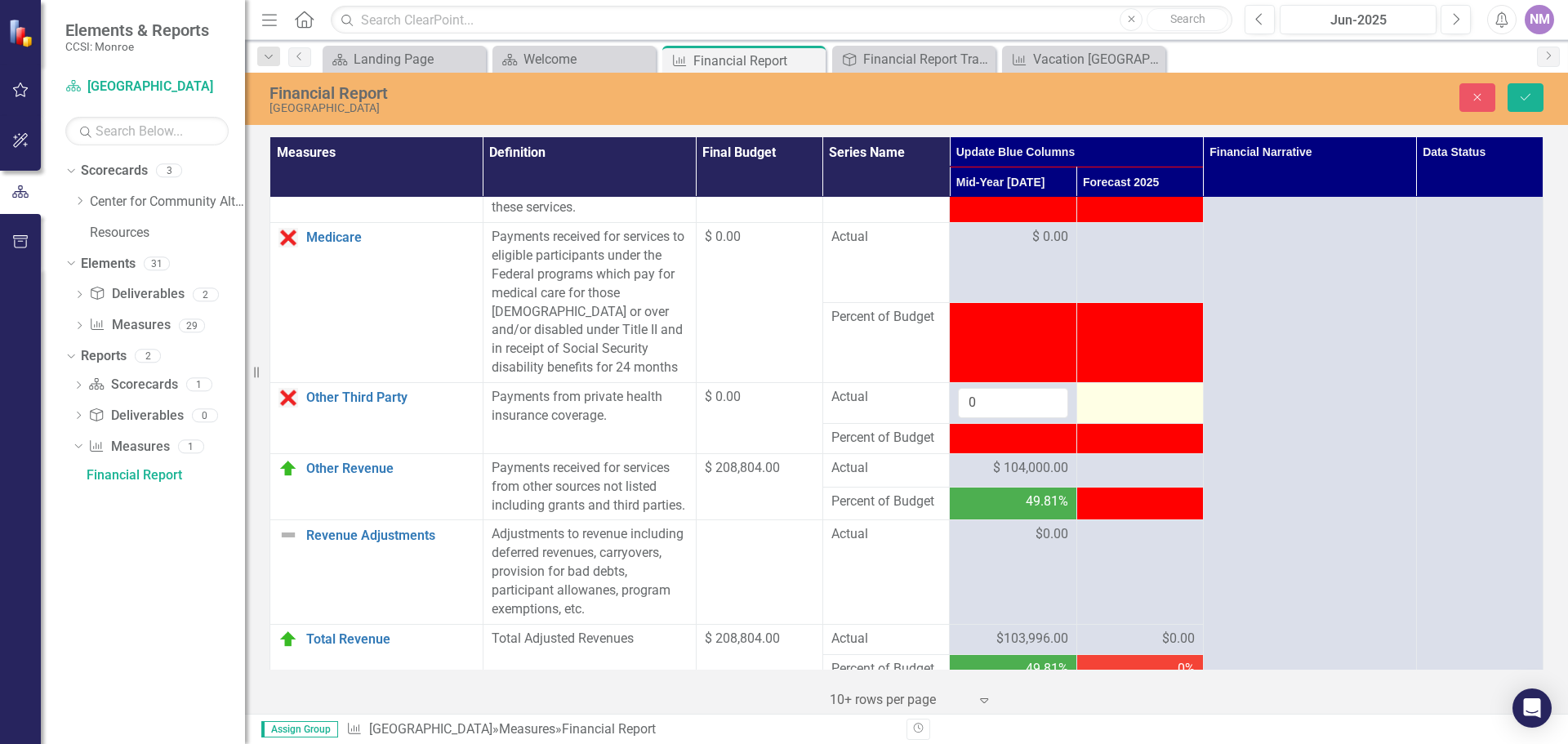 click at bounding box center (1139, 403) 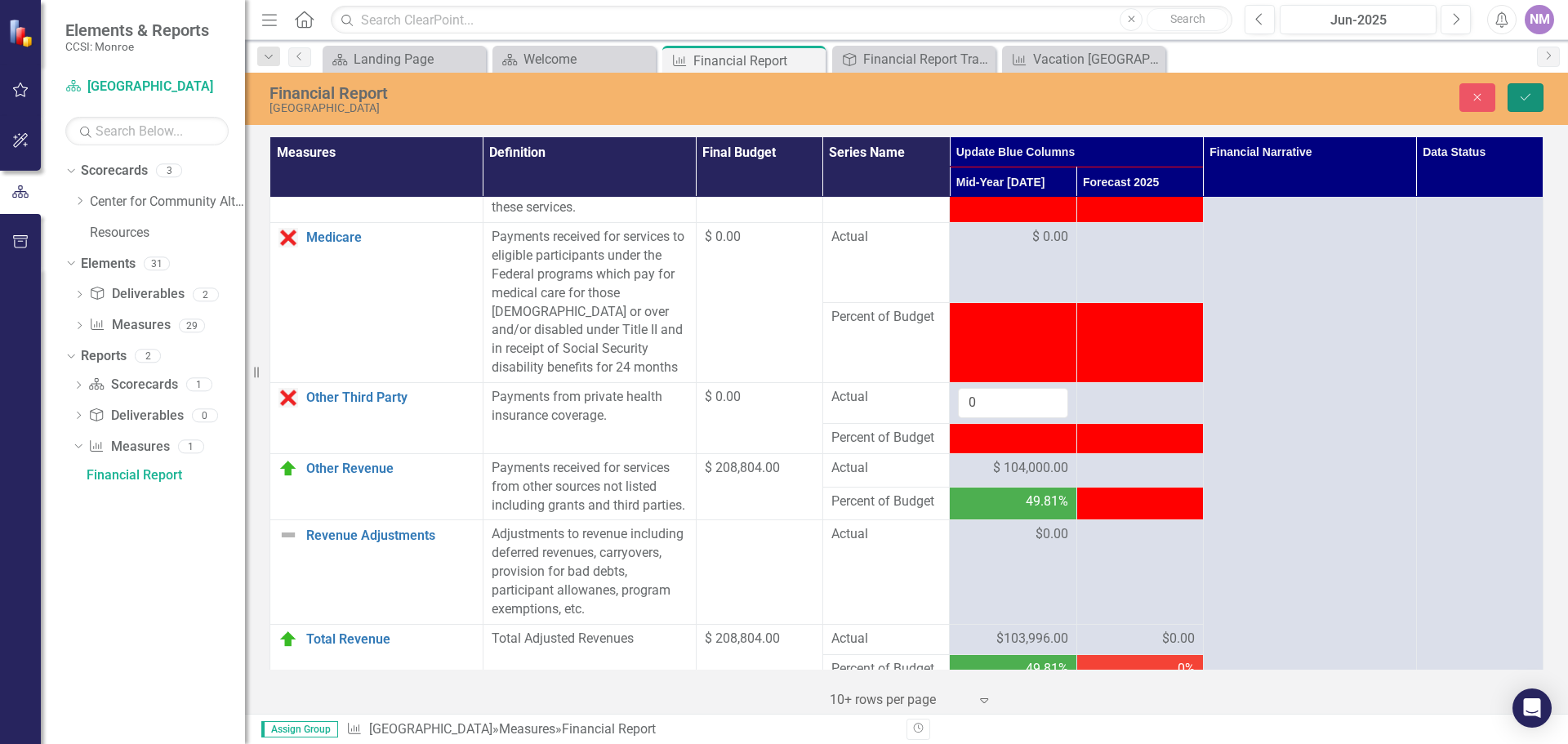 click on "Save" 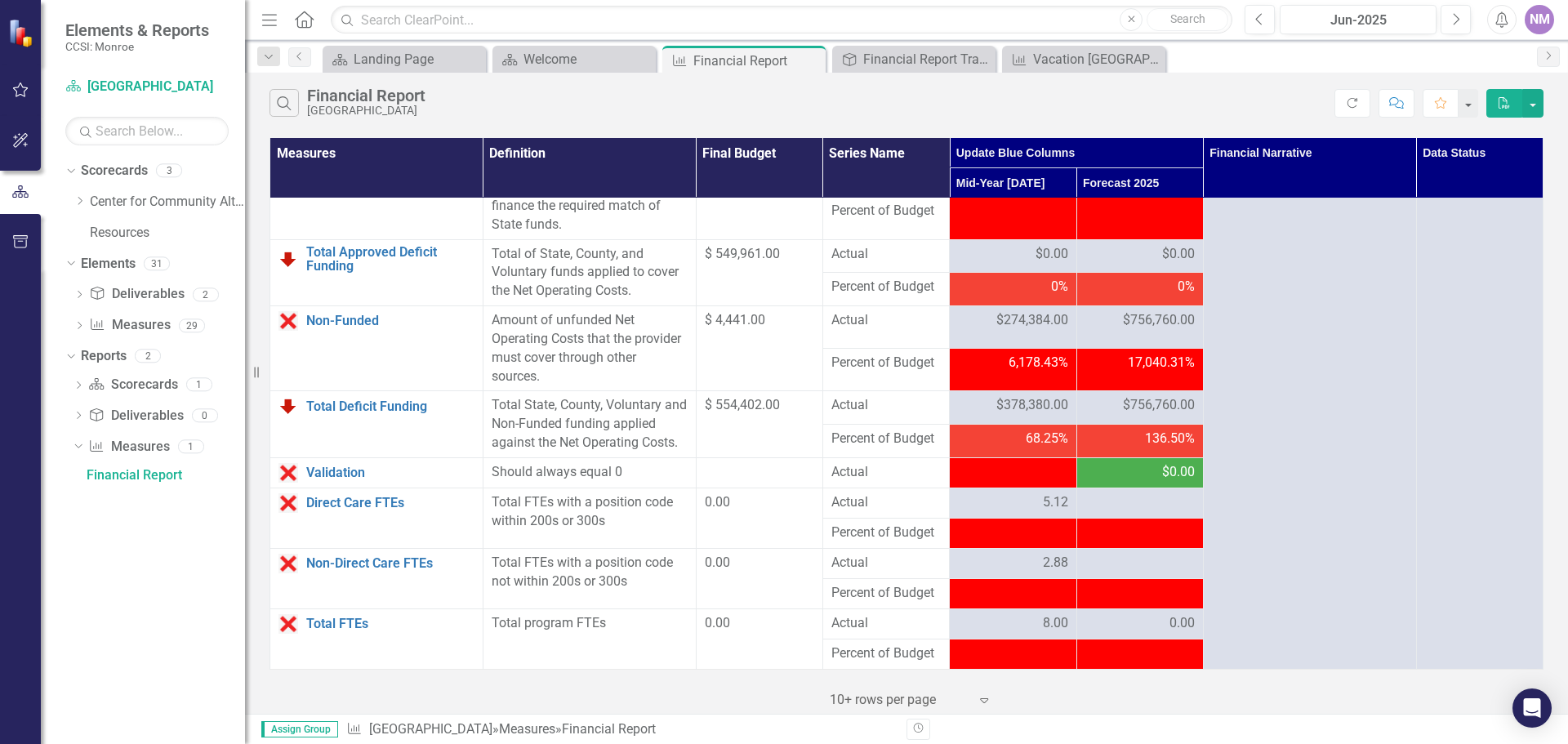 scroll, scrollTop: 2059, scrollLeft: 0, axis: vertical 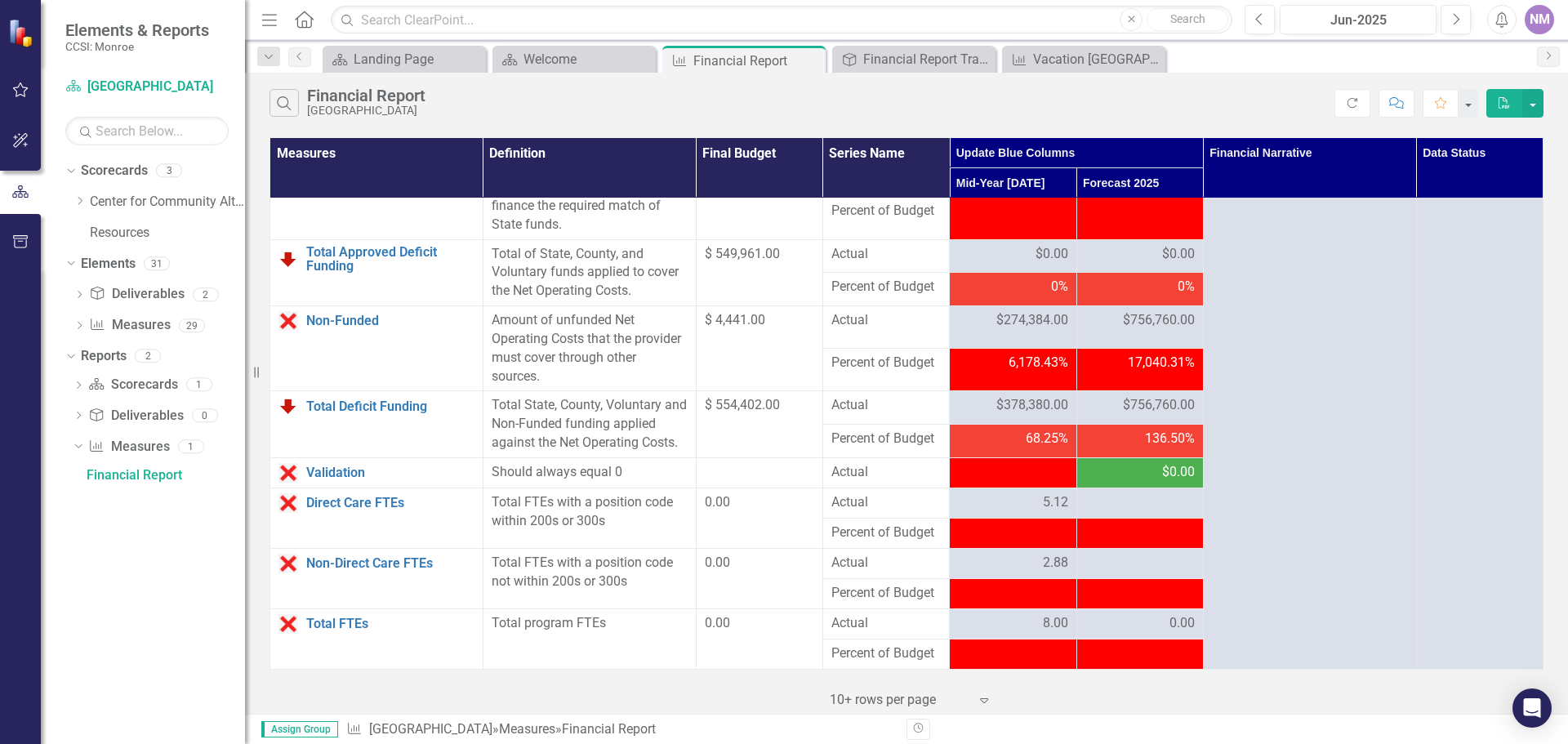 click on "$274,384.00" at bounding box center (1032, 320) 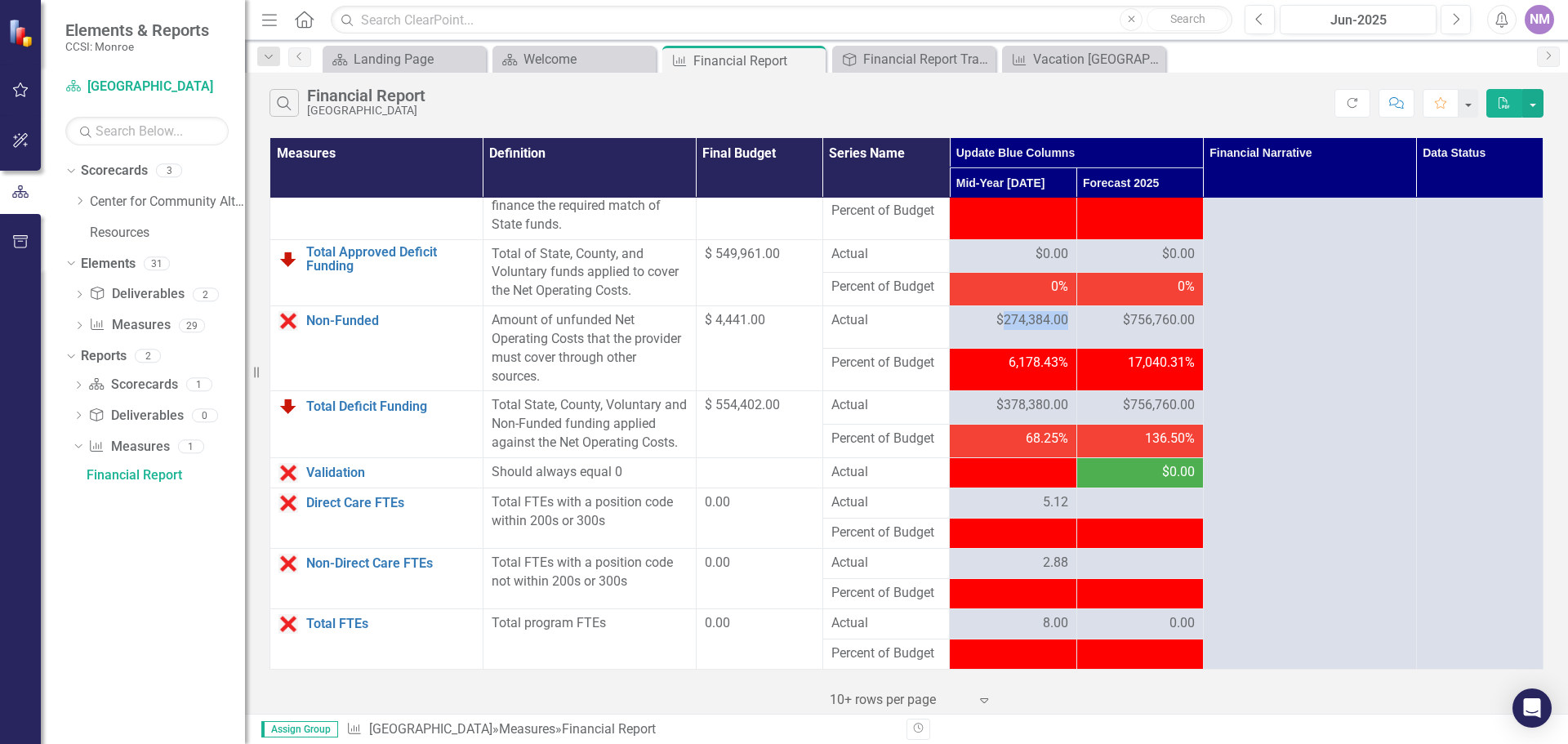 click on "$274,384.00" at bounding box center [1032, 320] 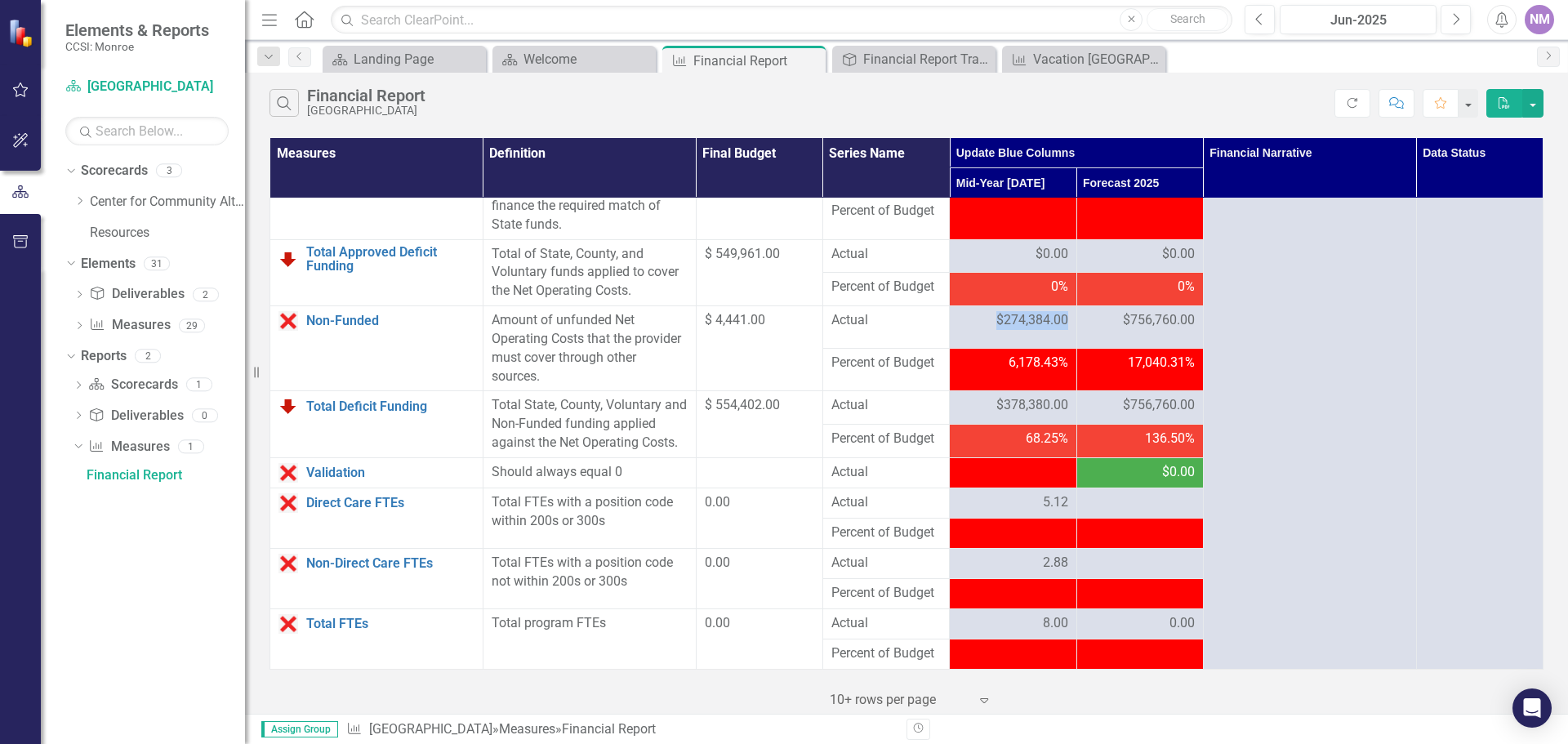 click on "$274,384.00" at bounding box center (1032, 320) 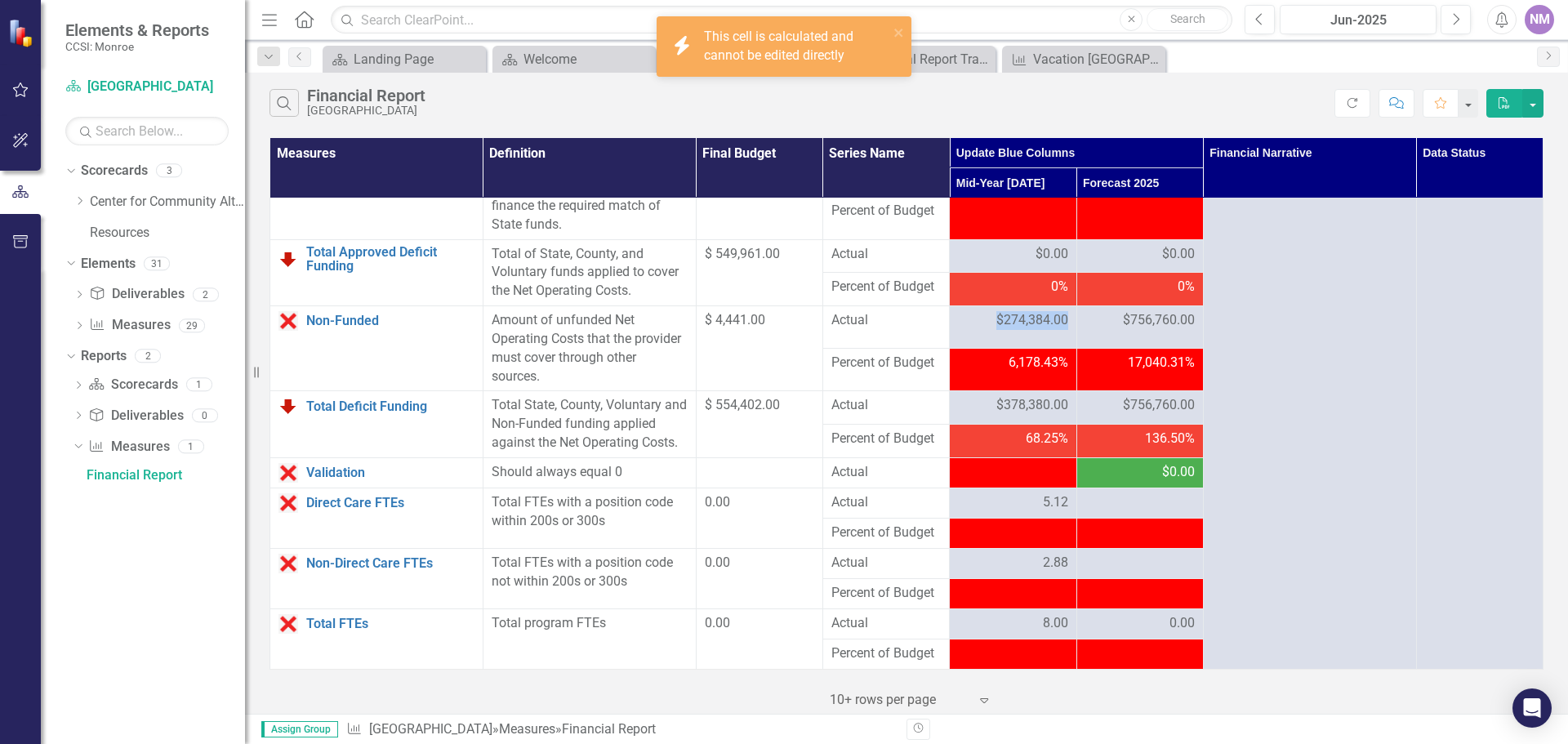 click on "$274,384.00" at bounding box center [1032, 320] 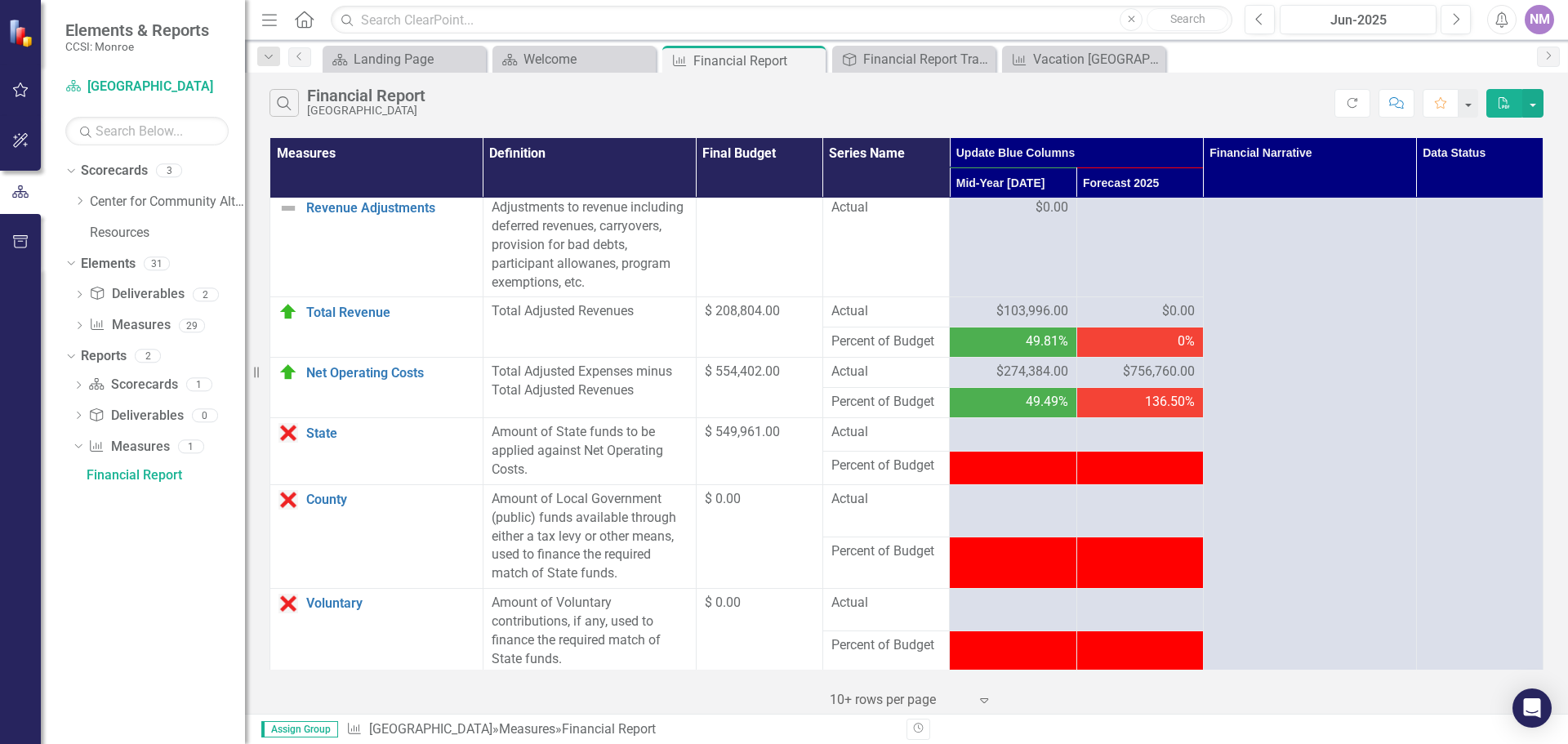 scroll, scrollTop: 1542, scrollLeft: 0, axis: vertical 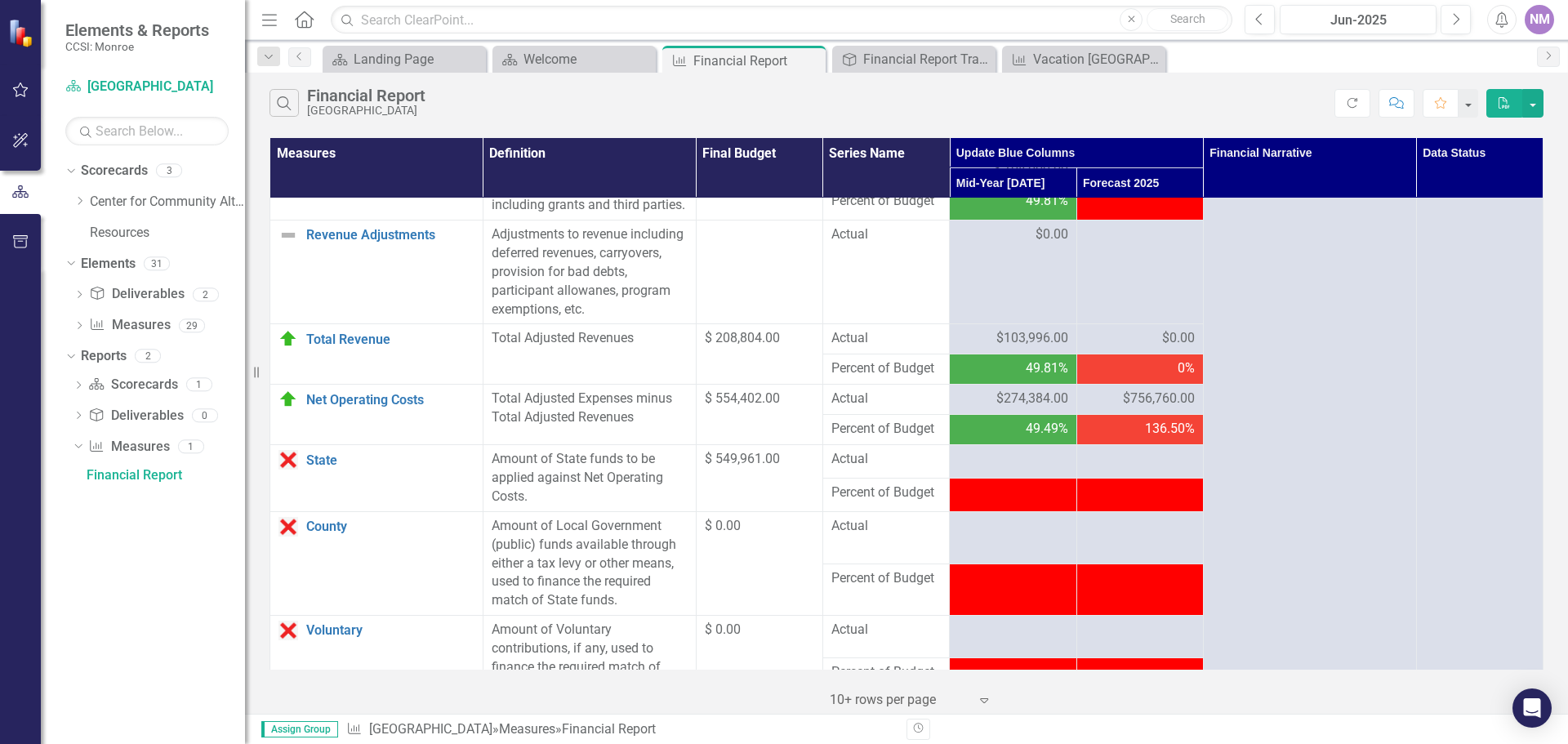 click on "$274,384.00" at bounding box center [1032, 399] 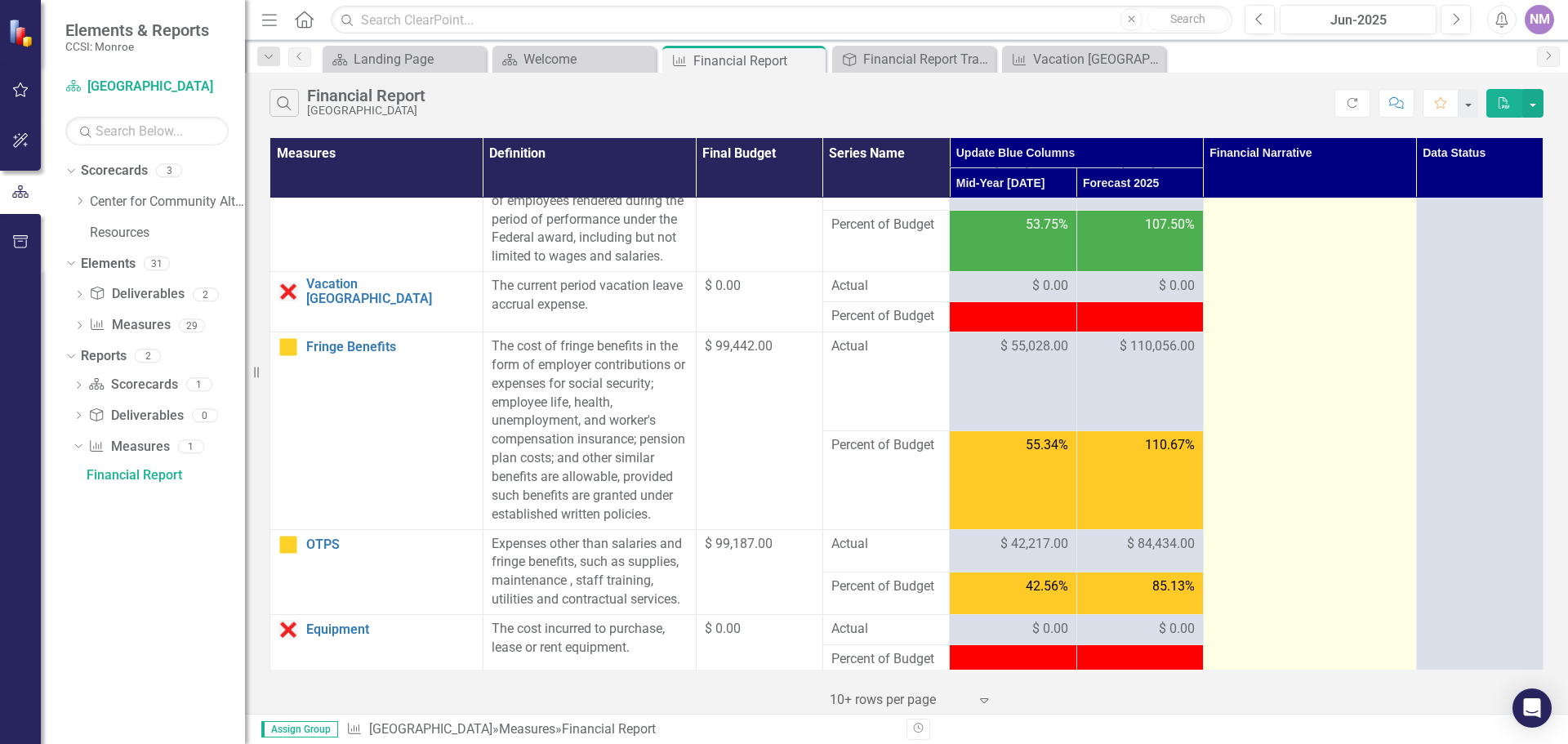 scroll, scrollTop: 0, scrollLeft: 0, axis: both 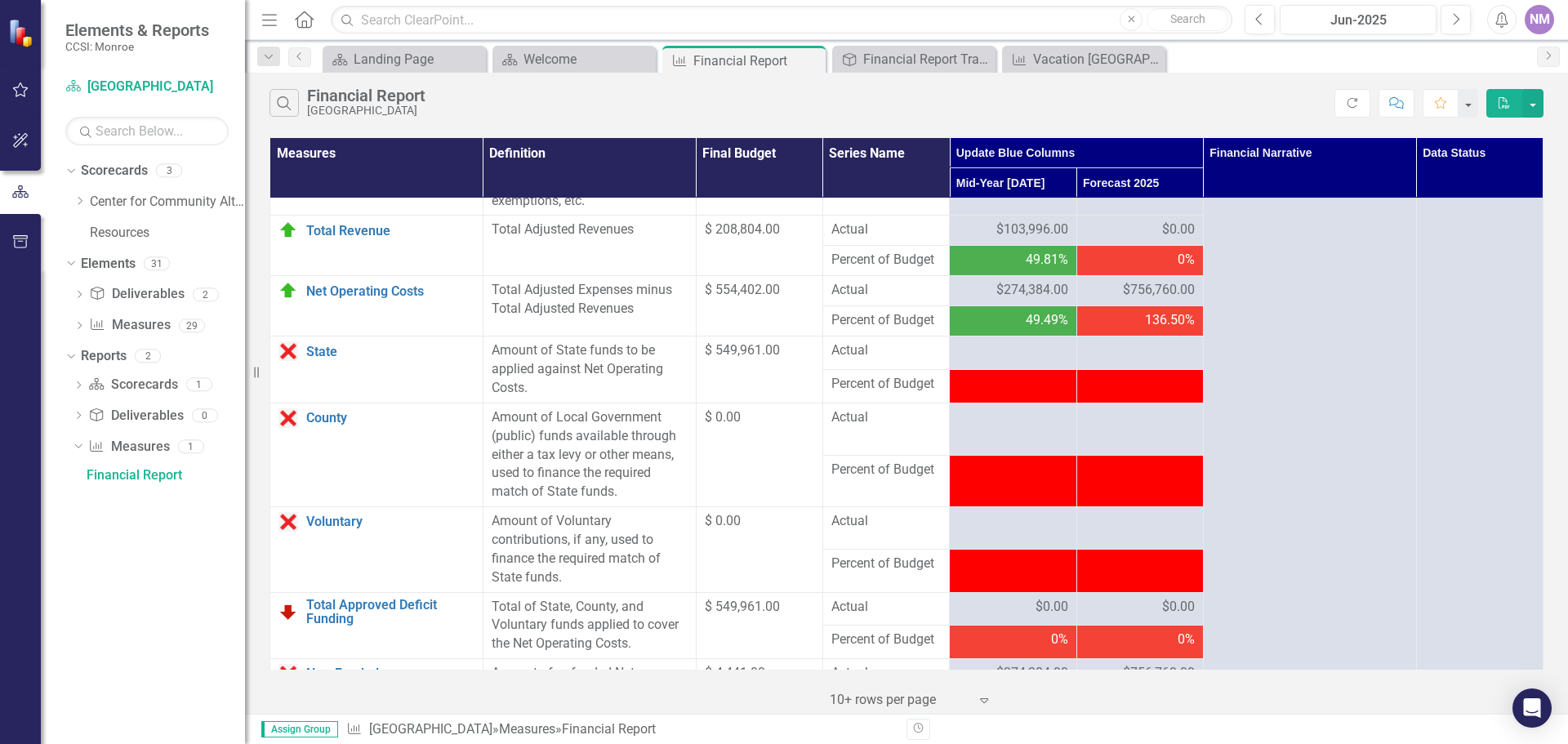 click on "$103,996.00" at bounding box center (1032, 229) 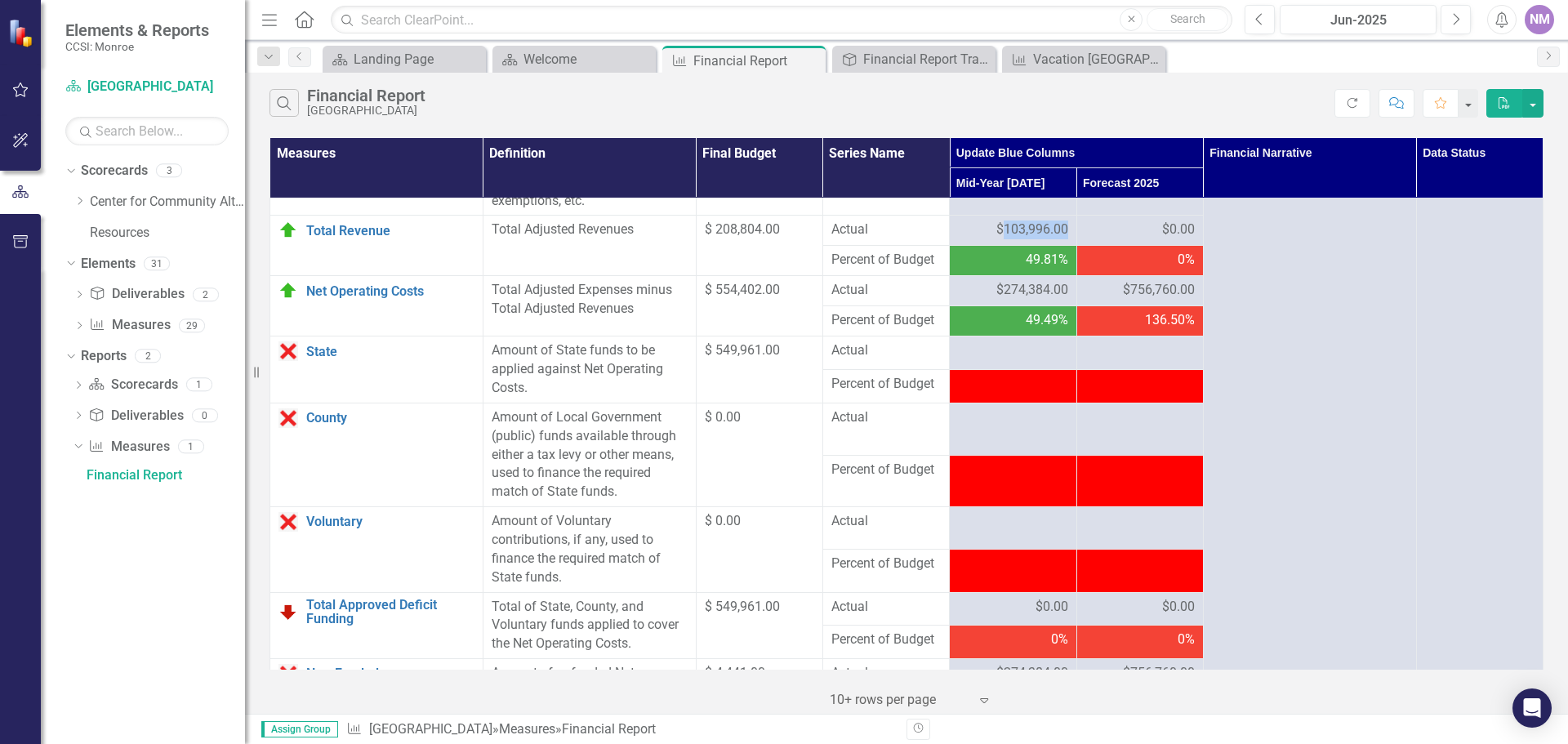 click on "$103,996.00" at bounding box center (1032, 229) 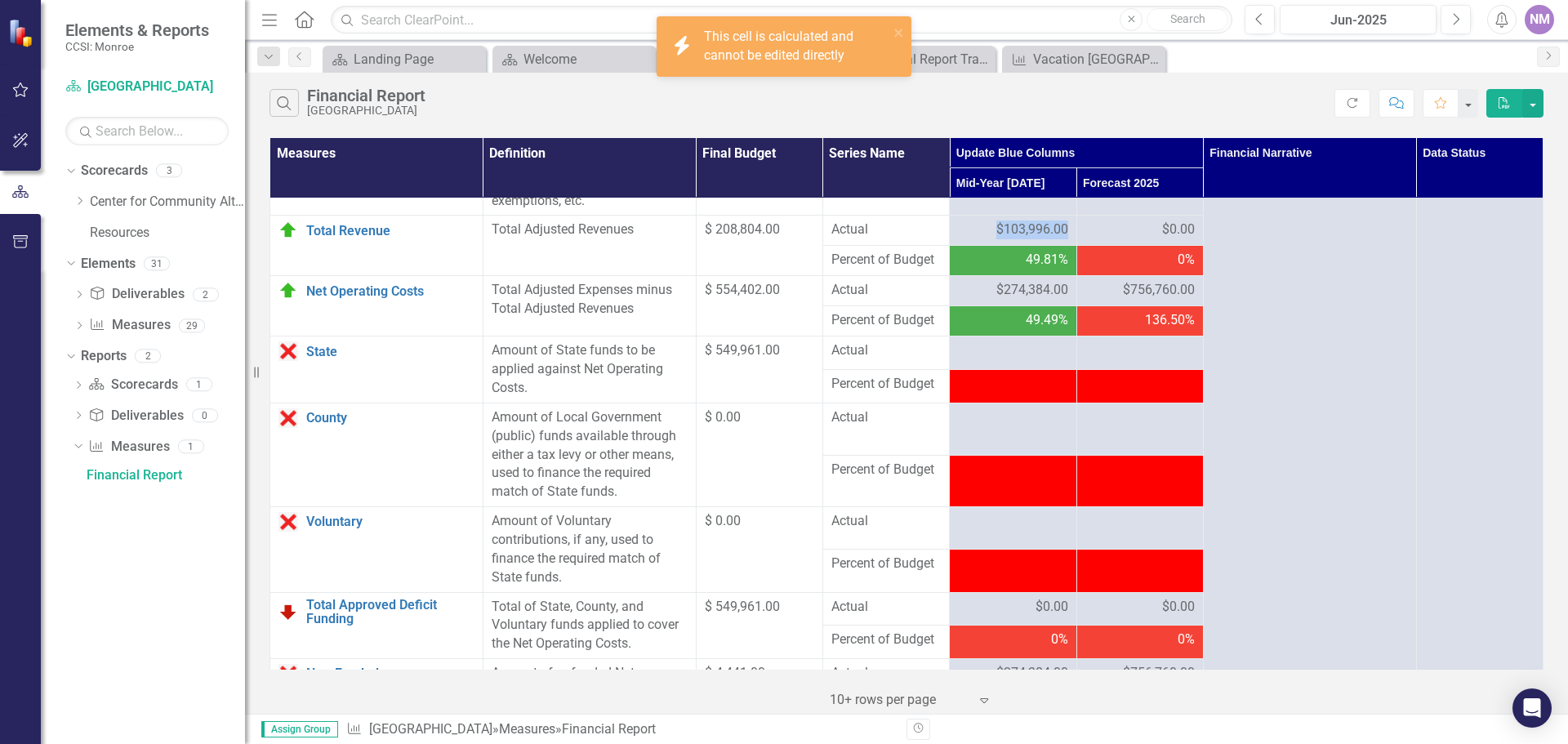 click on "$103,996.00" at bounding box center (1032, 229) 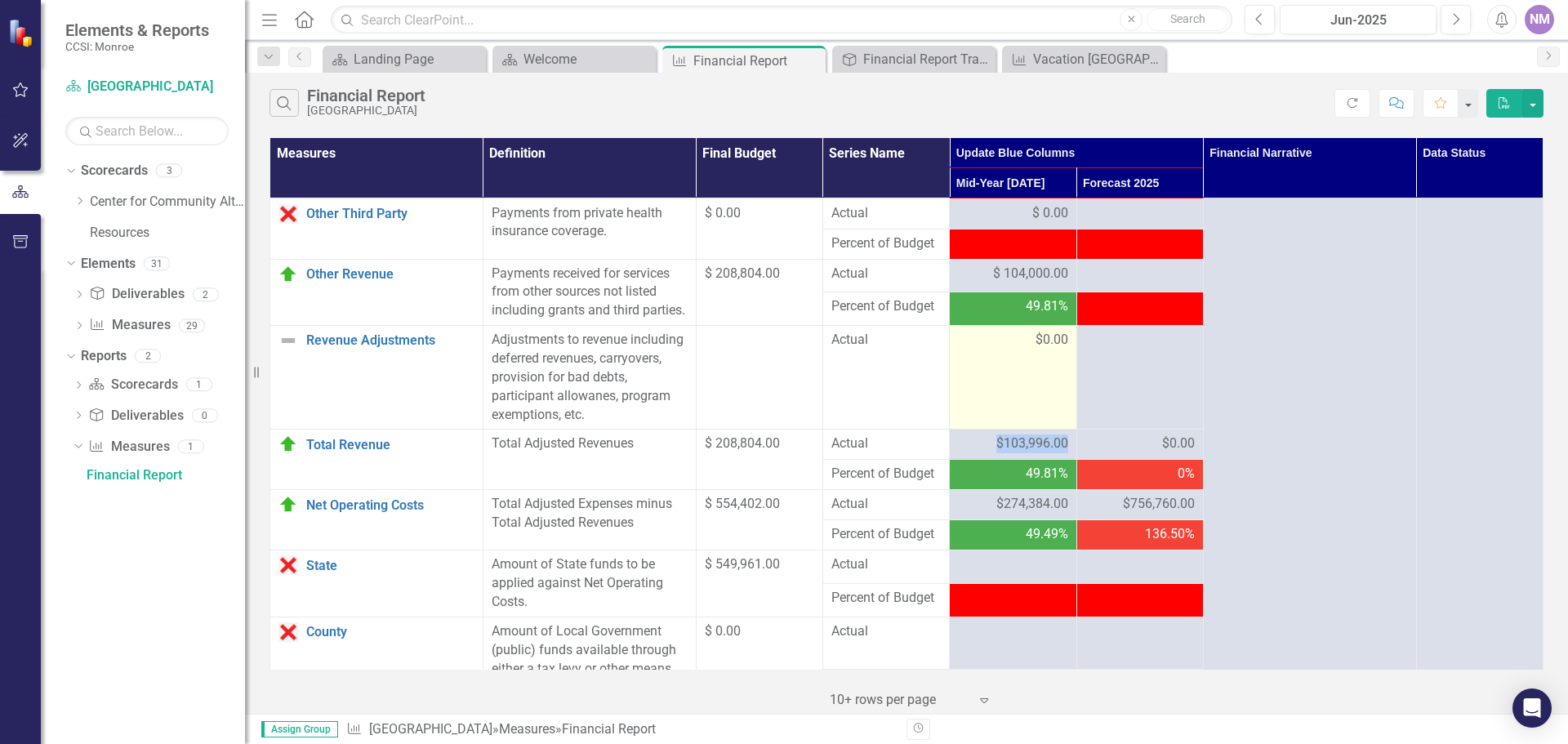 scroll, scrollTop: 1432, scrollLeft: 0, axis: vertical 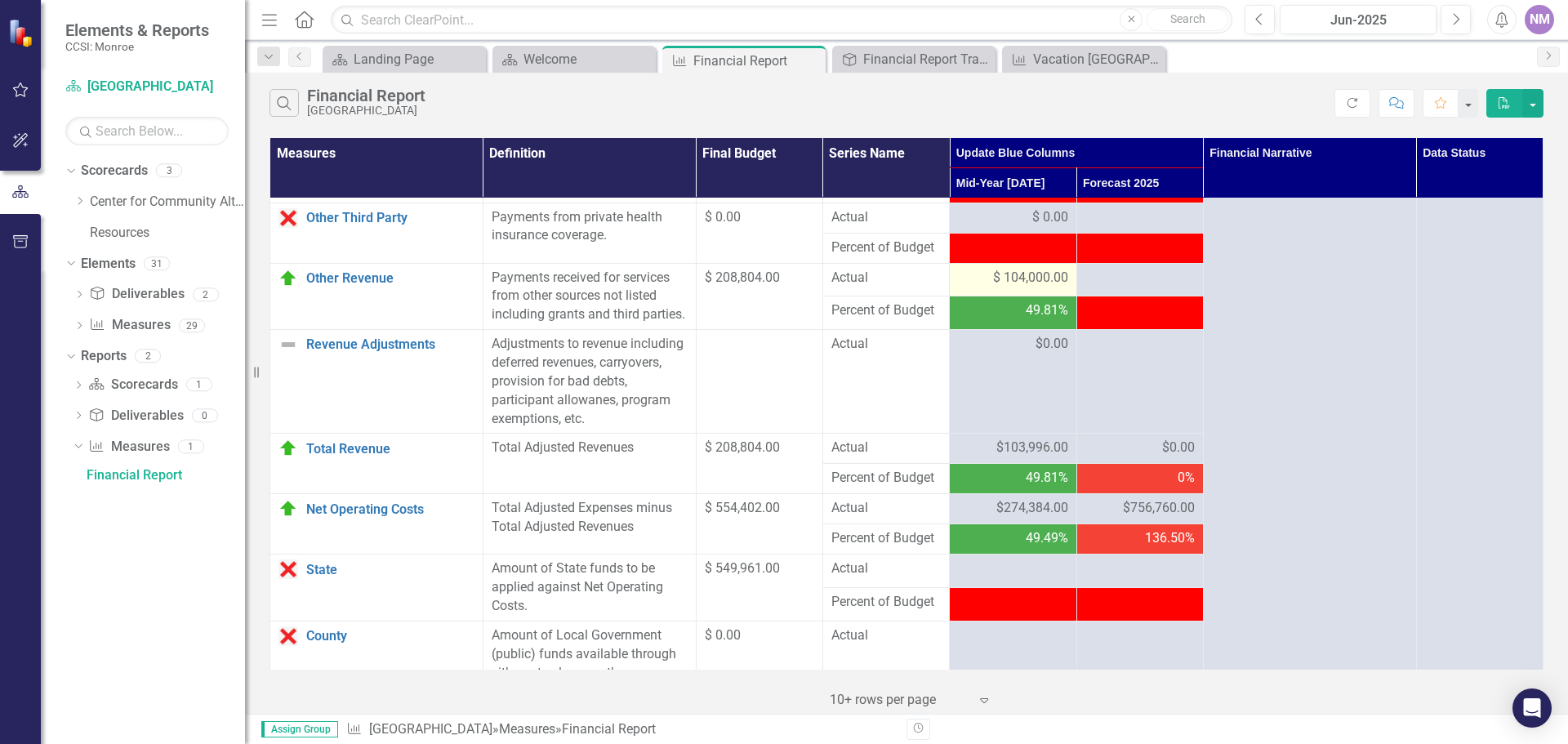 click on "$ 104,000.00" at bounding box center [1031, 278] 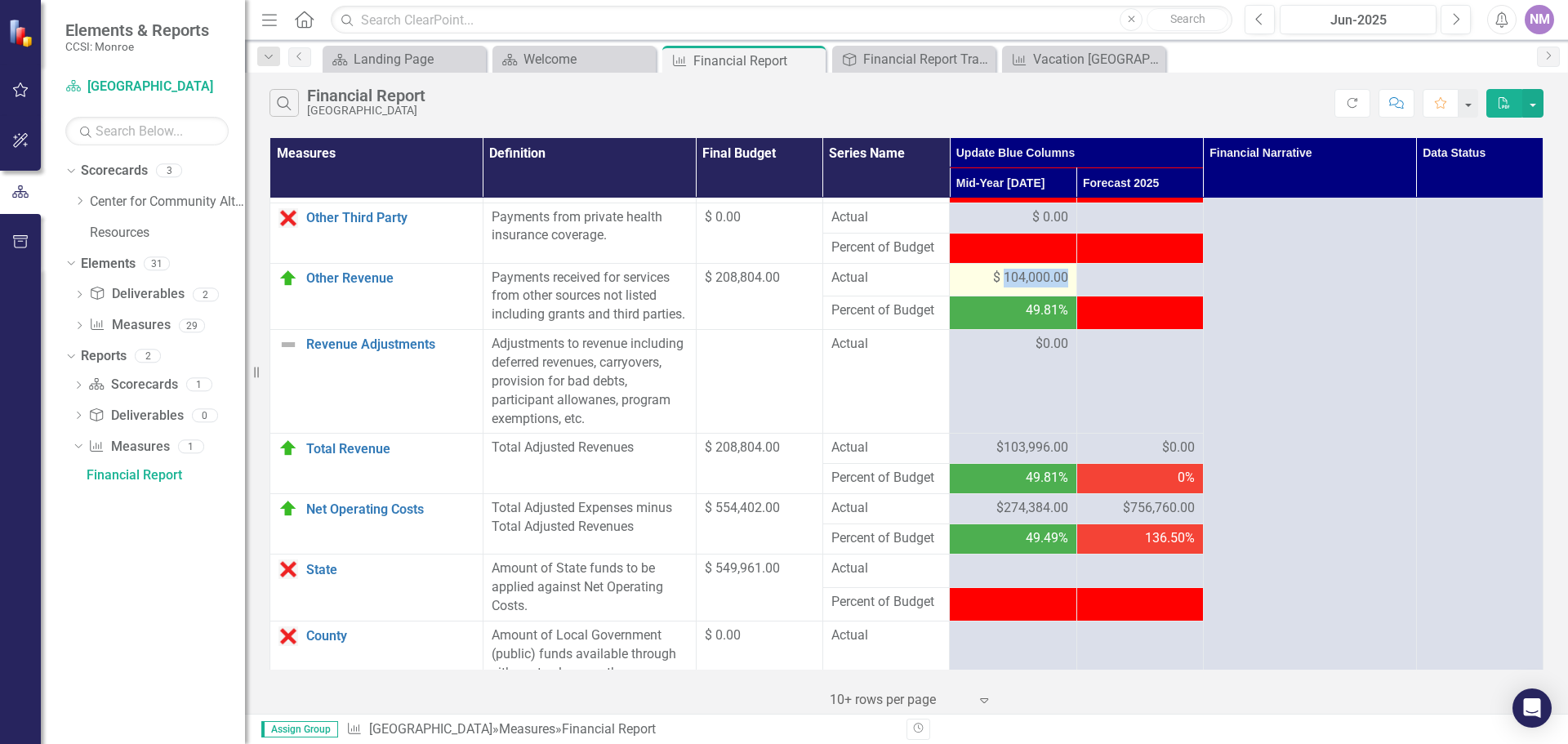 click on "$ 104,000.00" at bounding box center [1031, 278] 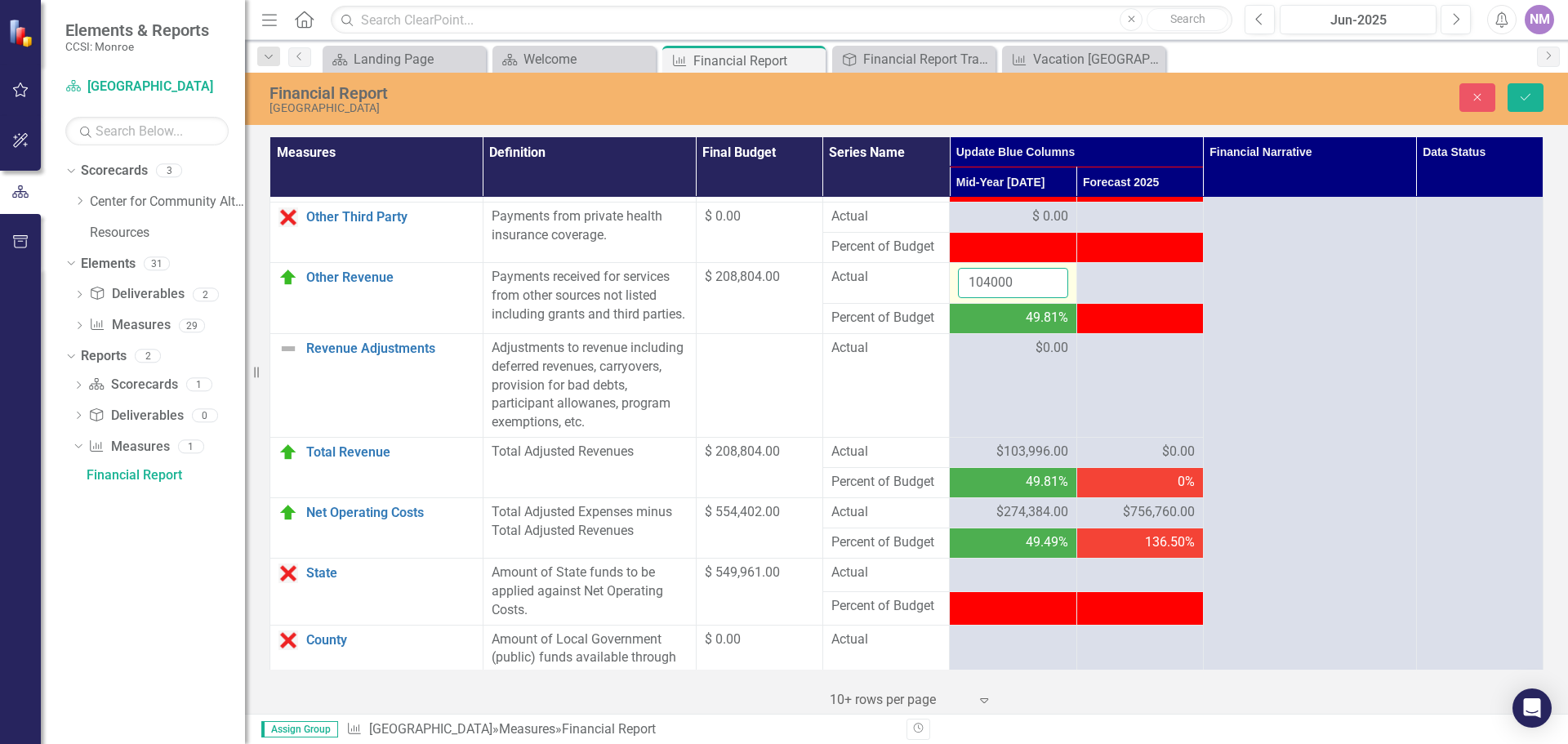 click on "104000" at bounding box center (1013, 283) 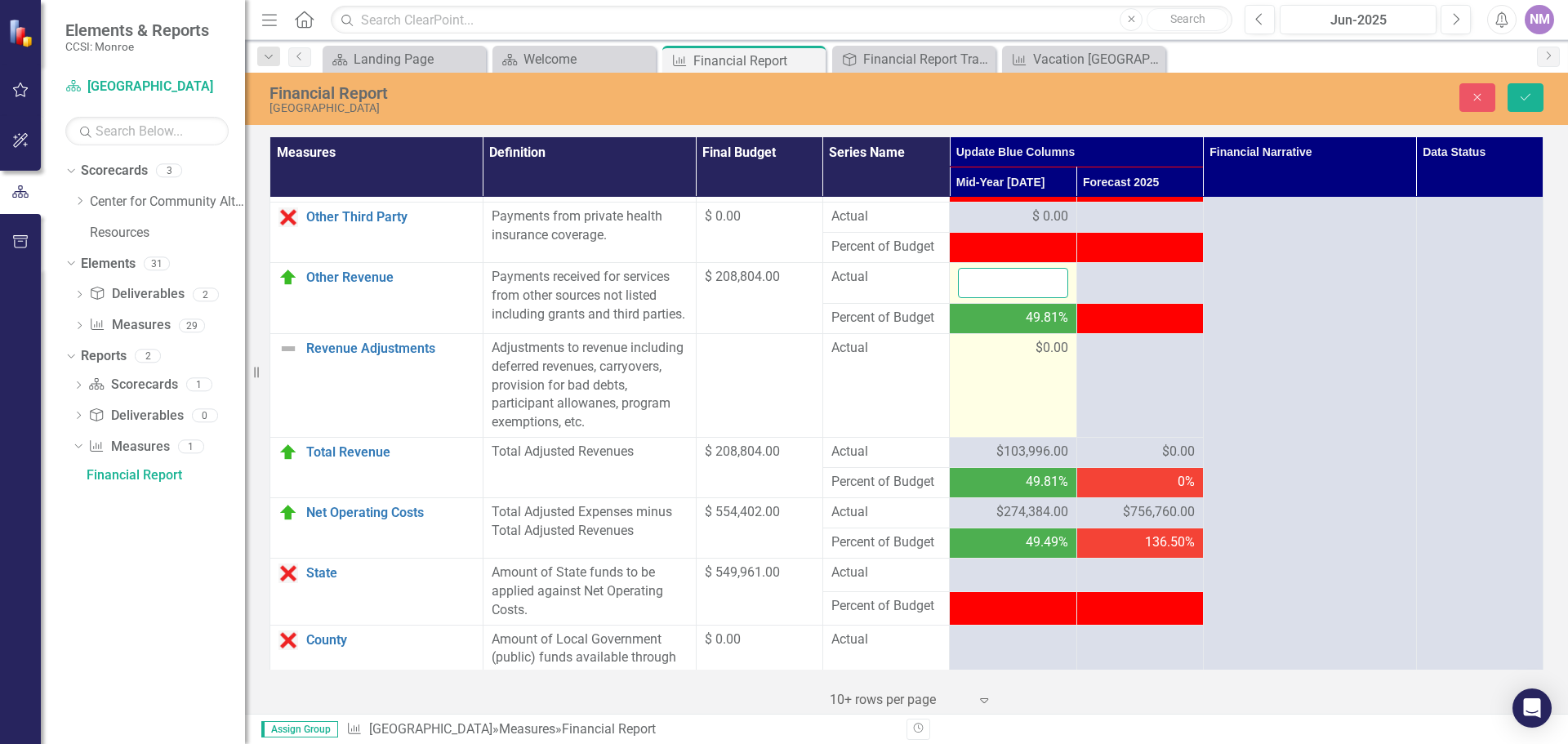 type 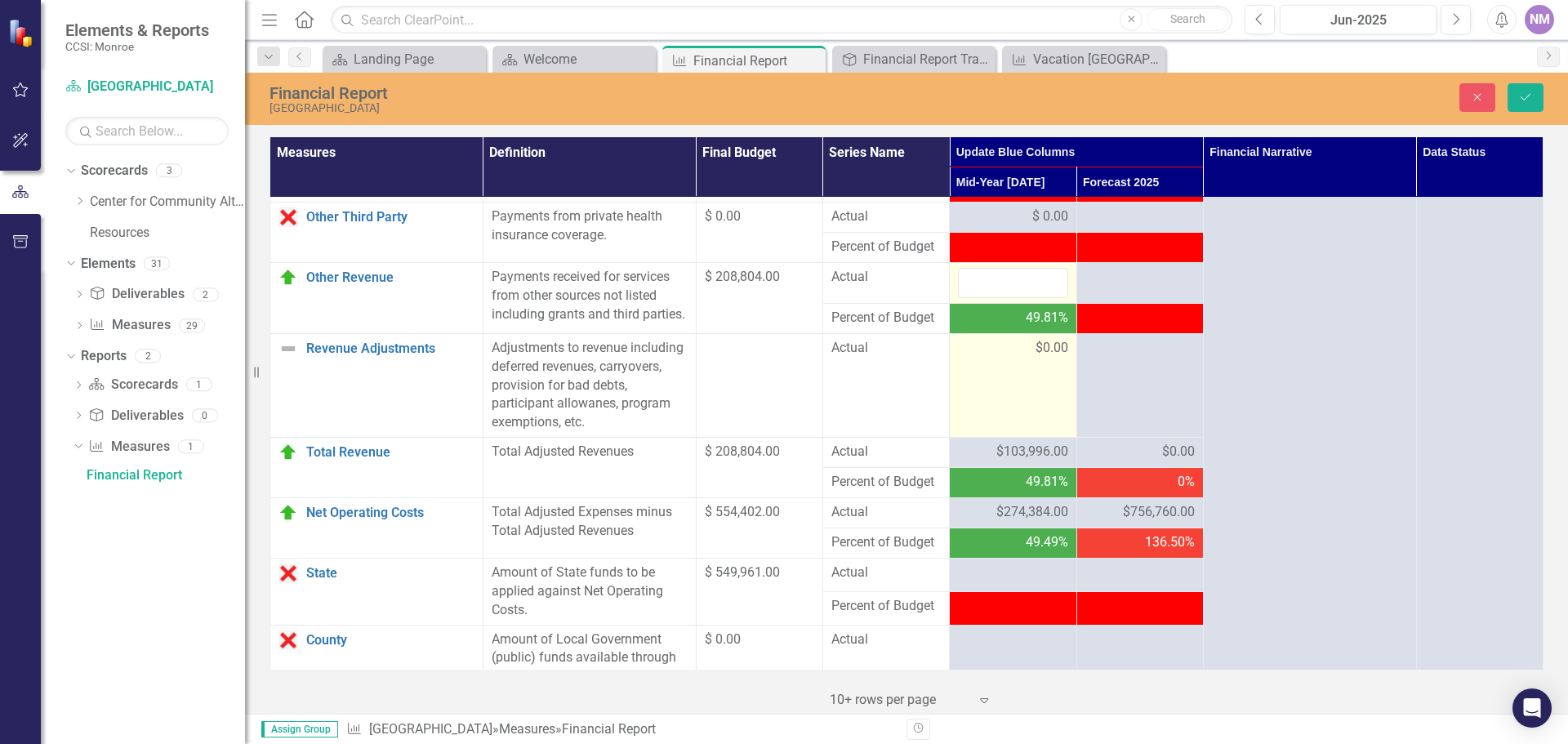 click on "$0.00" at bounding box center [1013, 385] 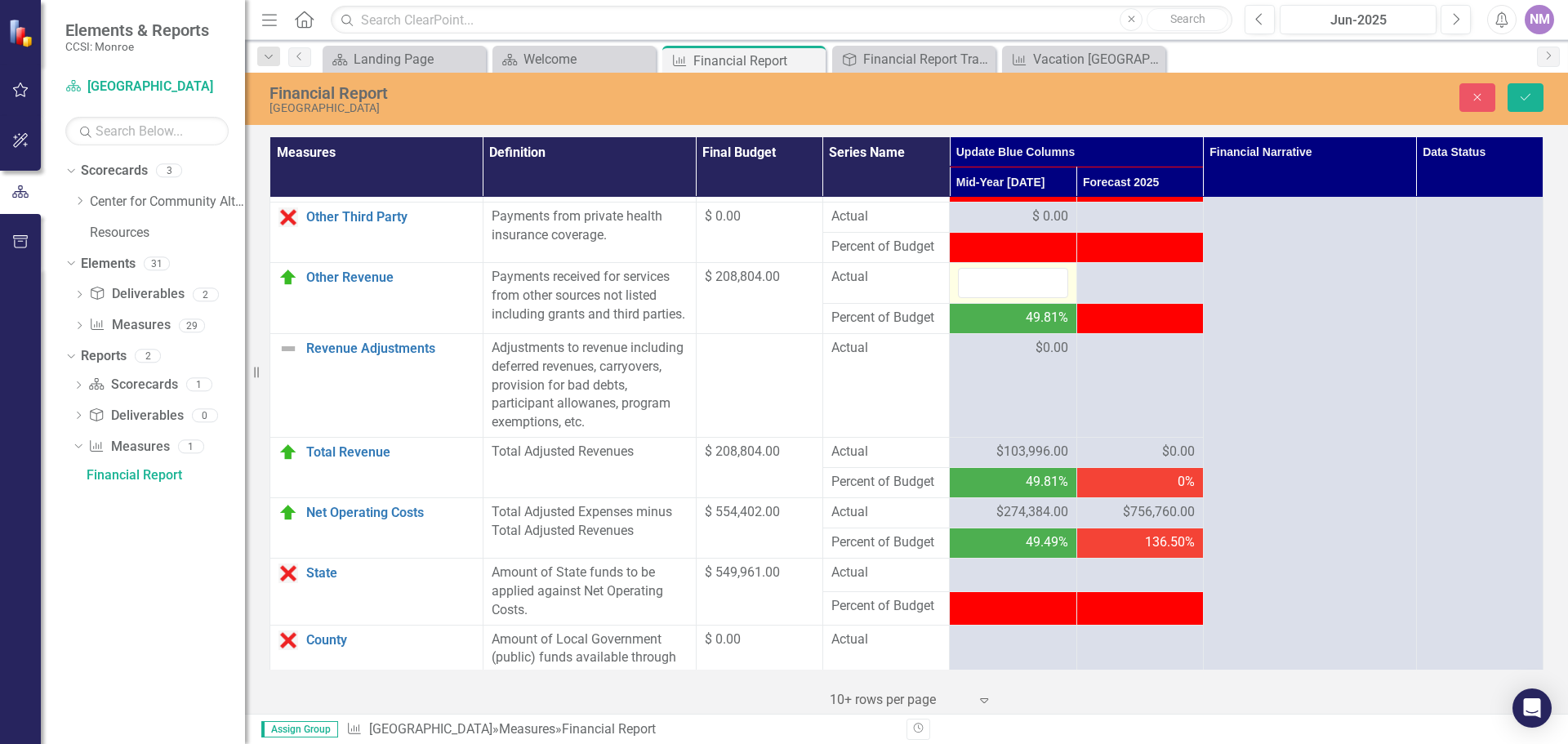click at bounding box center [759, 385] 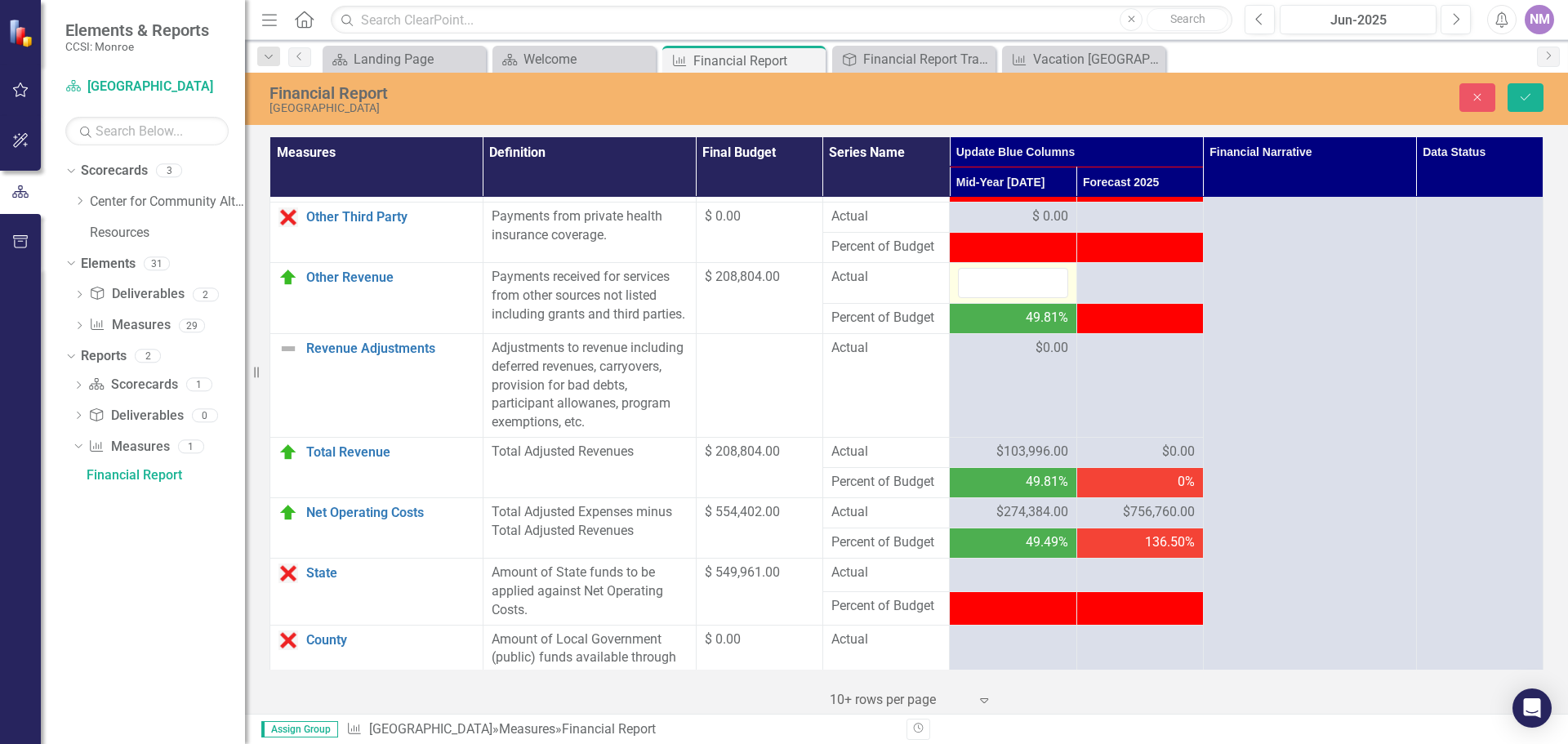 click at bounding box center (759, 385) 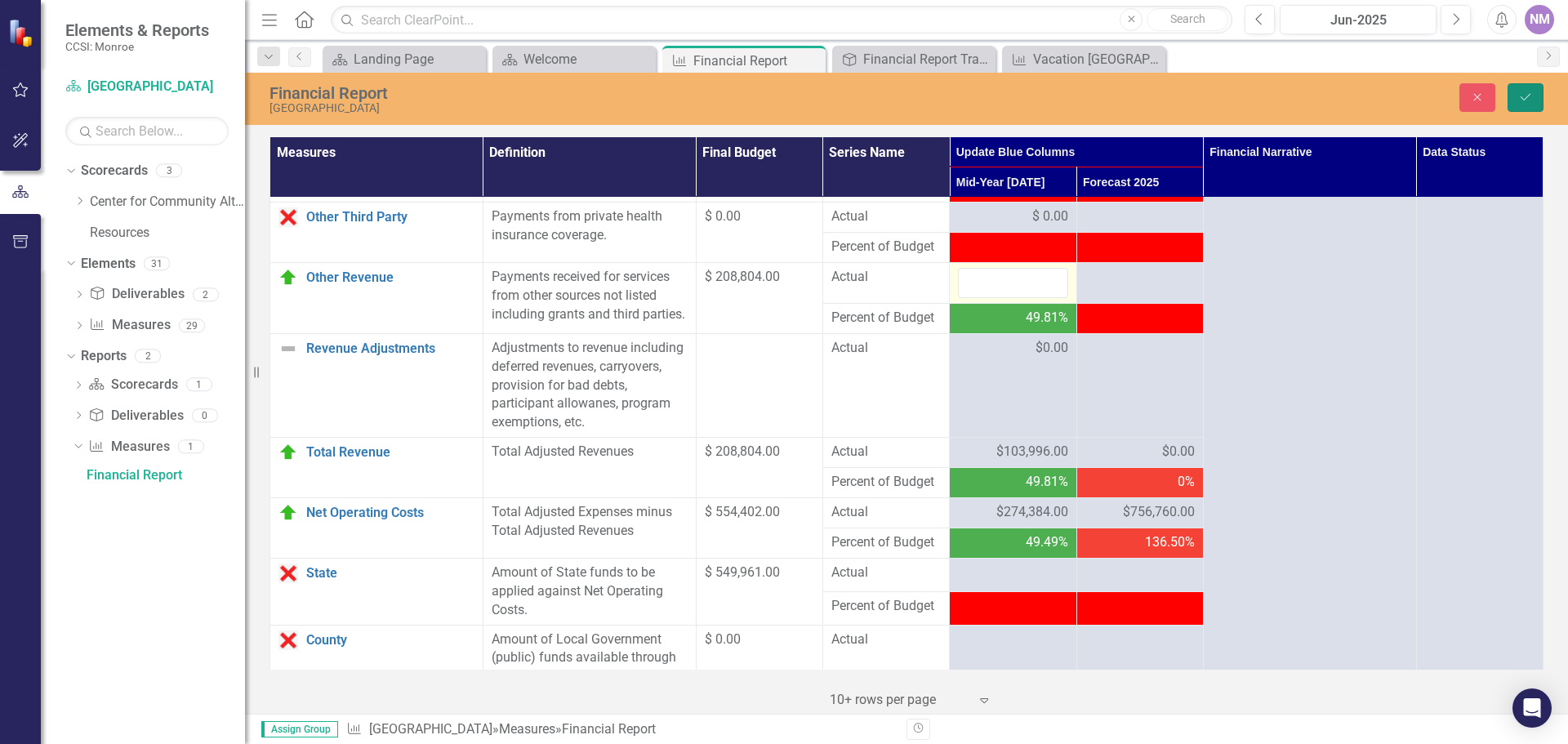 click on "Save" at bounding box center [1526, 97] 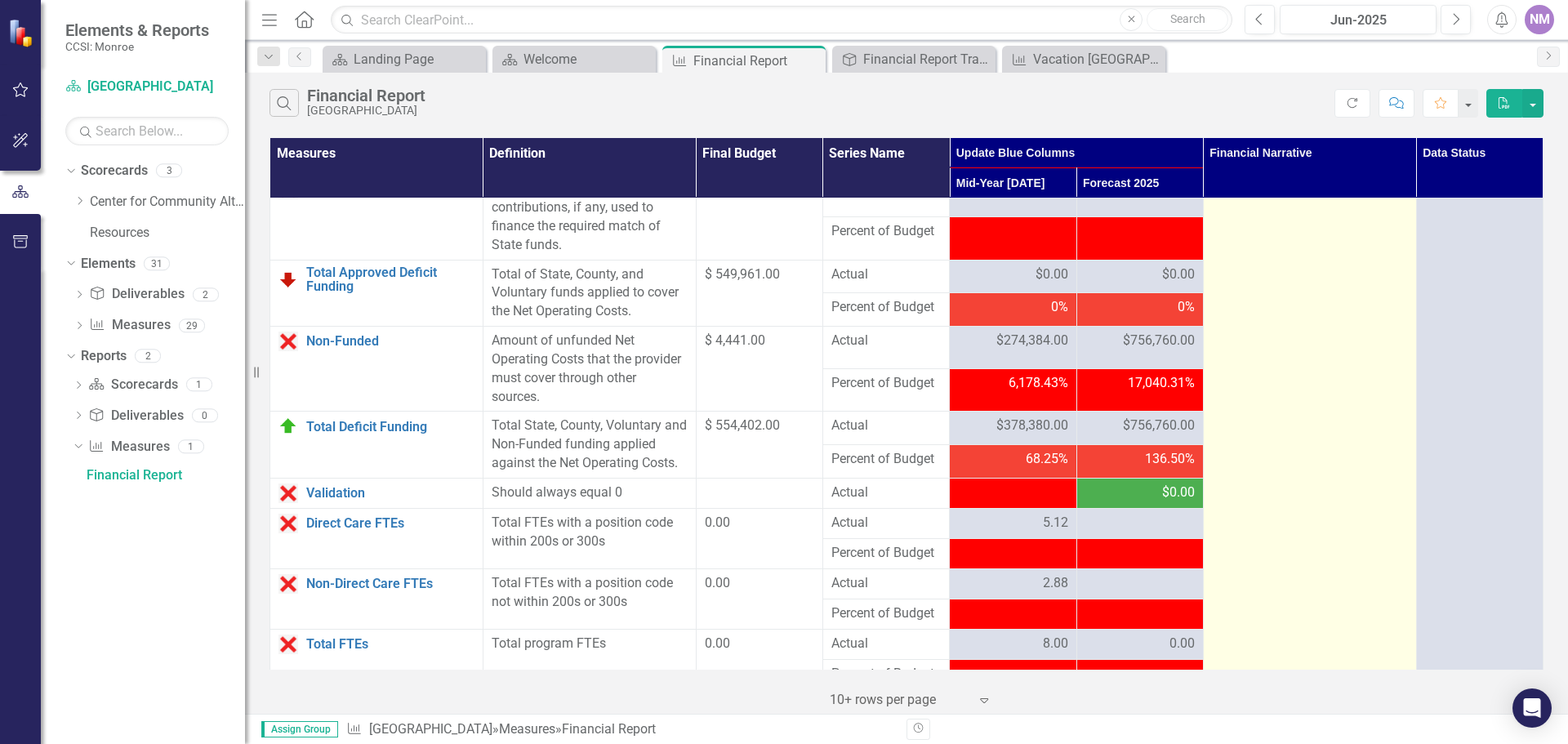 scroll, scrollTop: 2059, scrollLeft: 0, axis: vertical 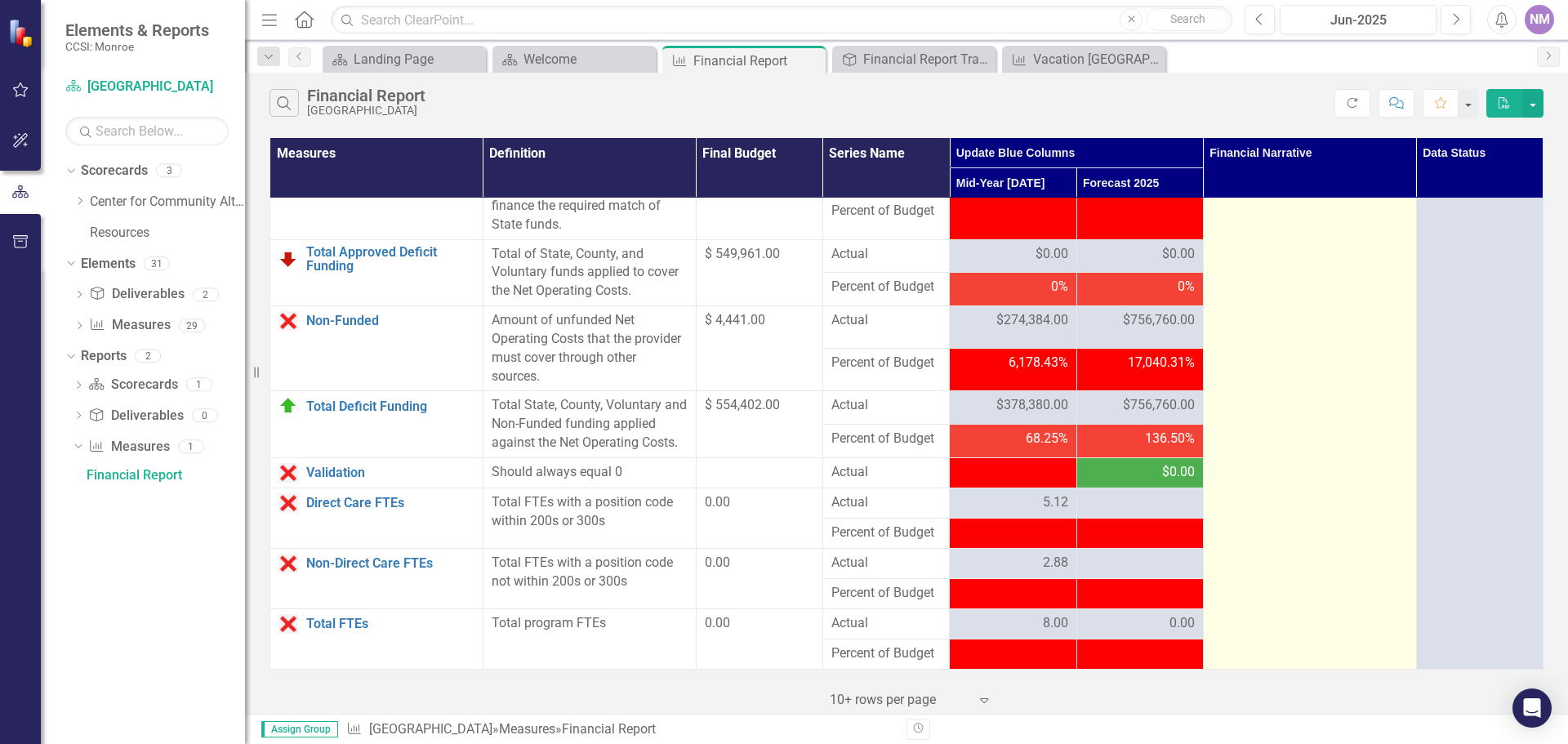 click at bounding box center (1309, -568) 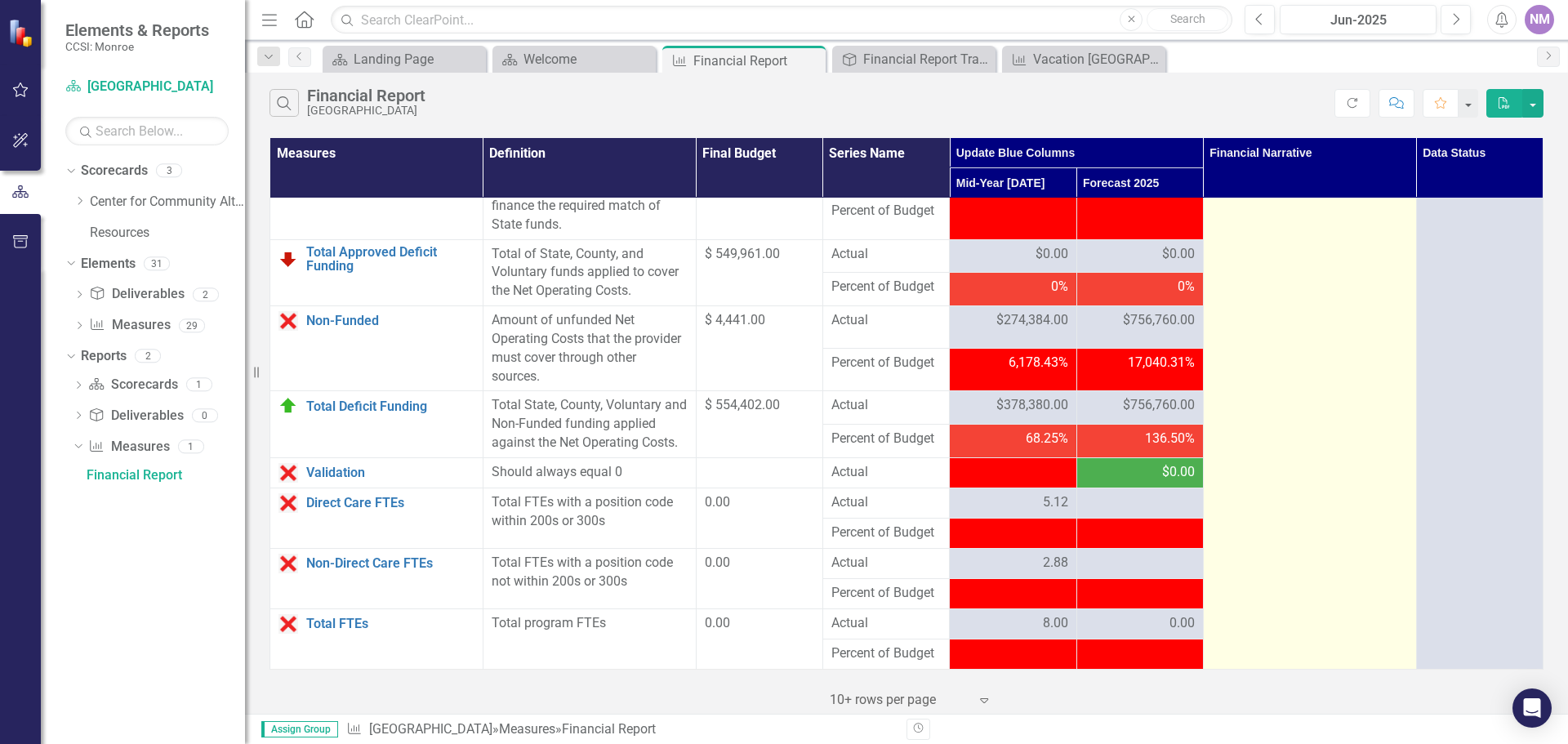 click at bounding box center (1309, -568) 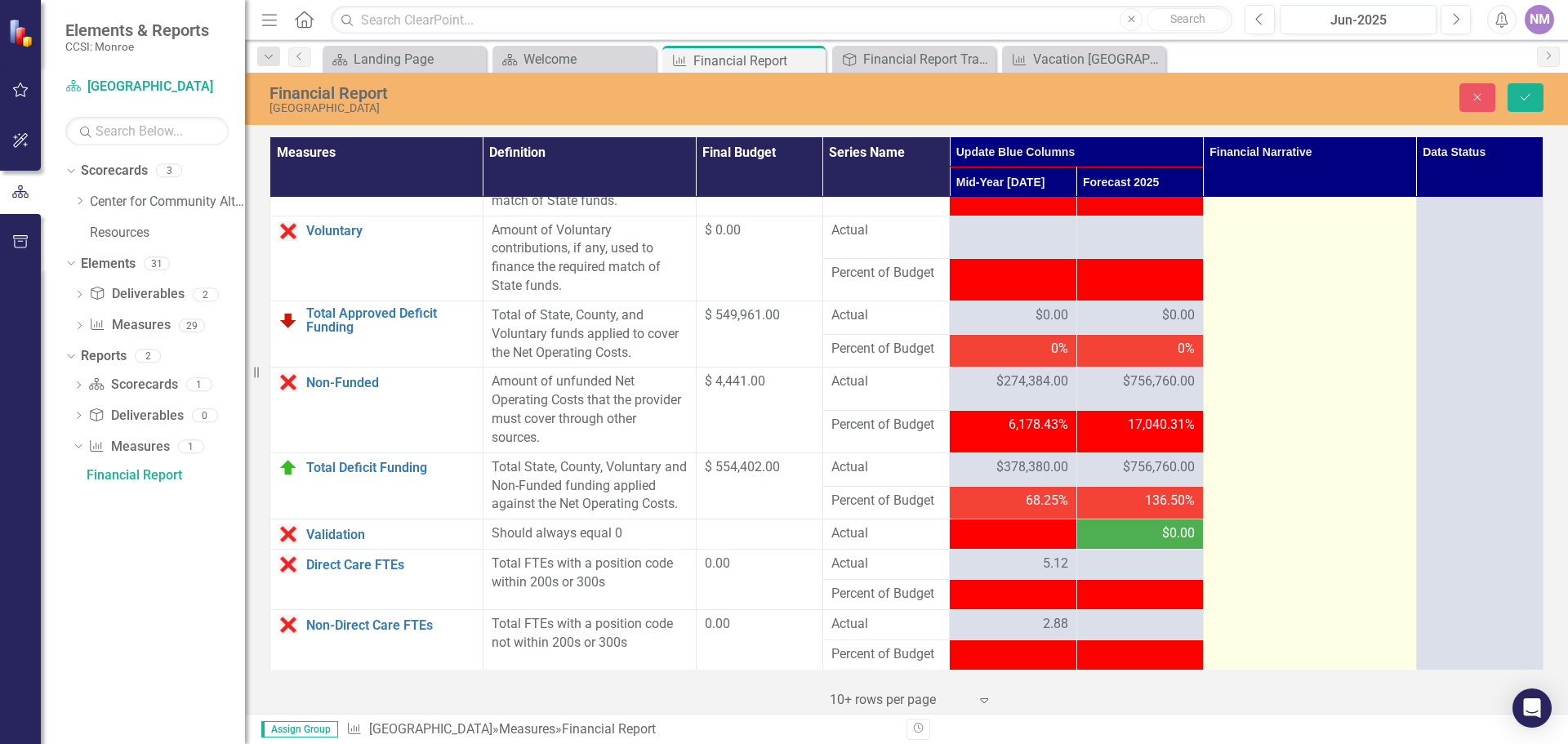 scroll, scrollTop: 1798, scrollLeft: 0, axis: vertical 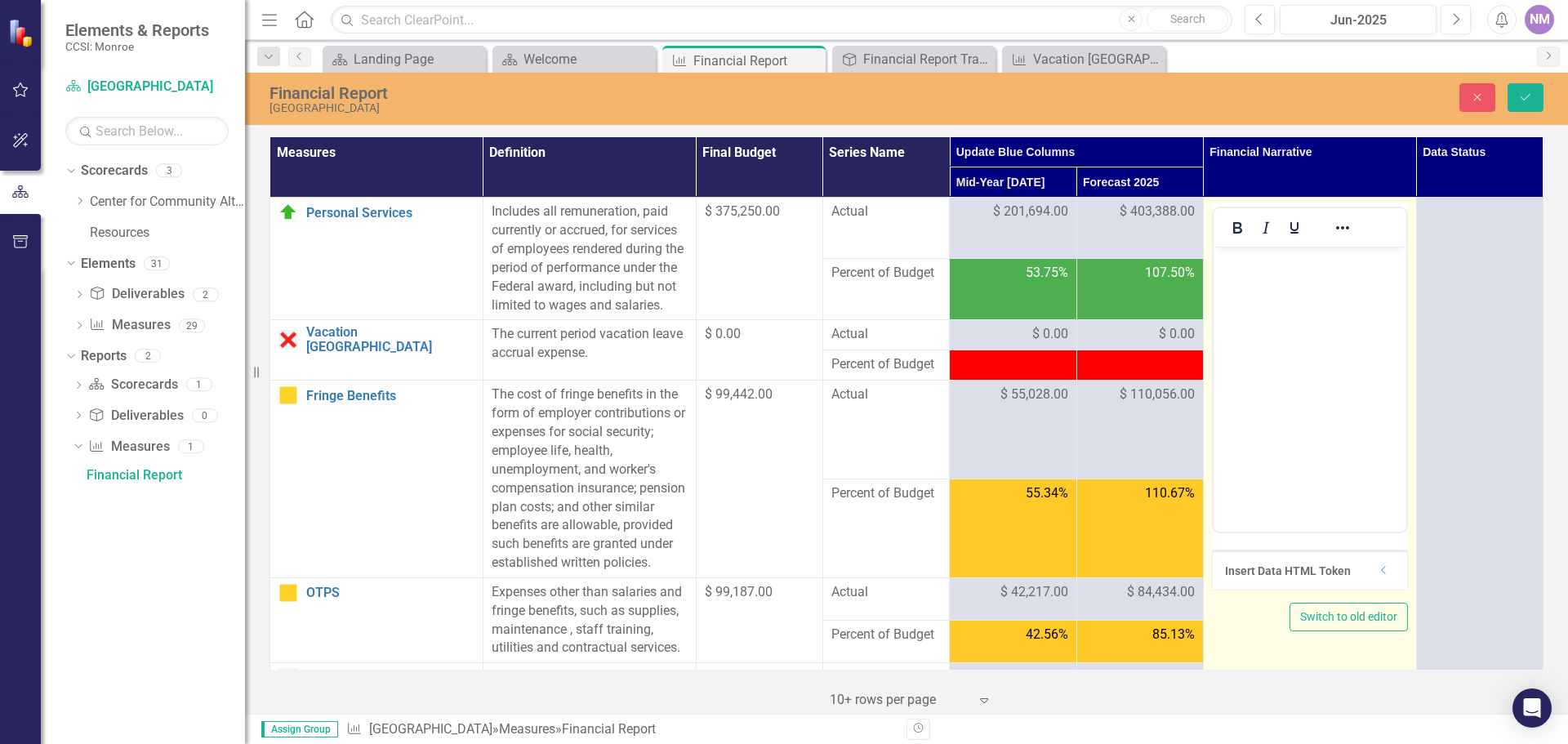 click at bounding box center (1309, 261) 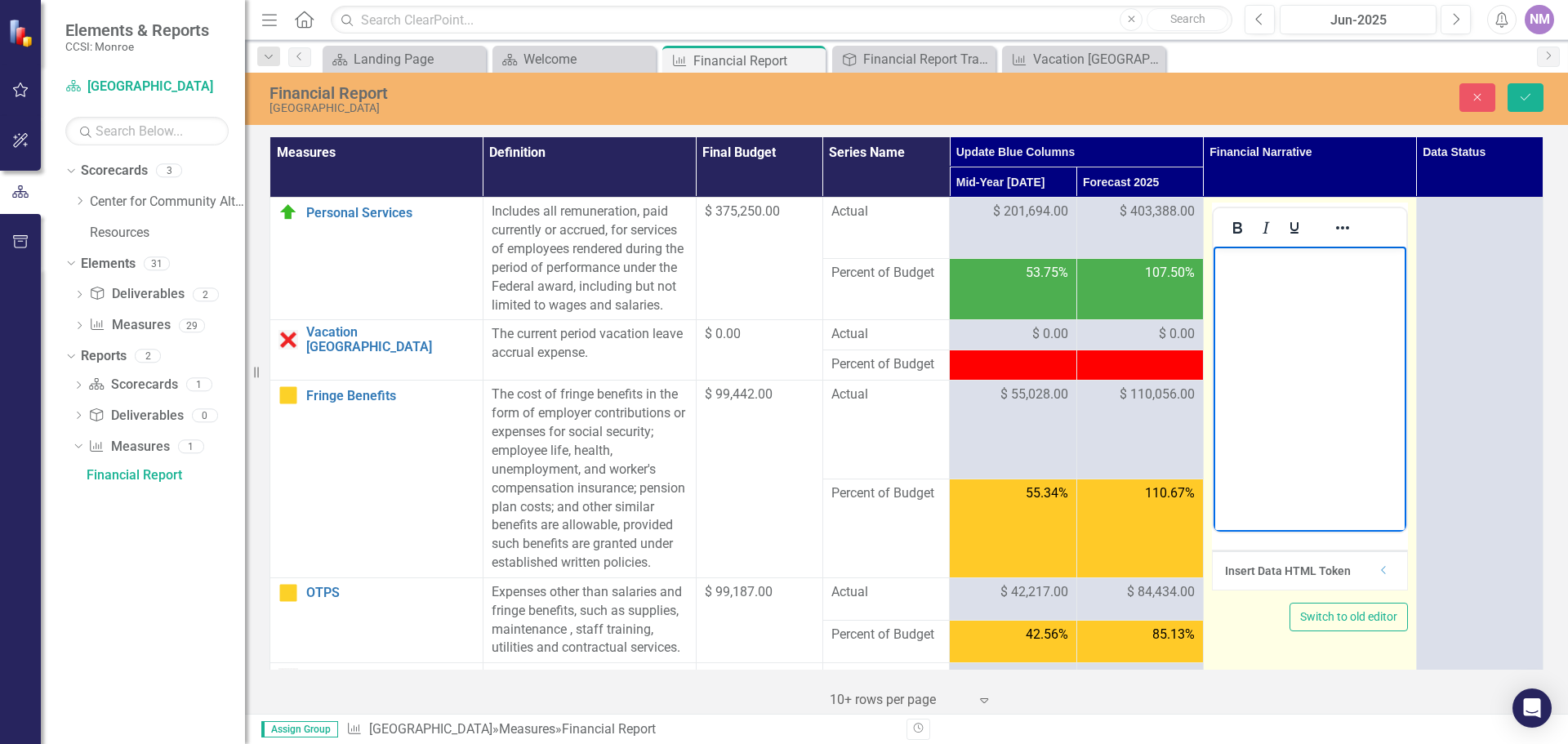 click at bounding box center (1309, 261) 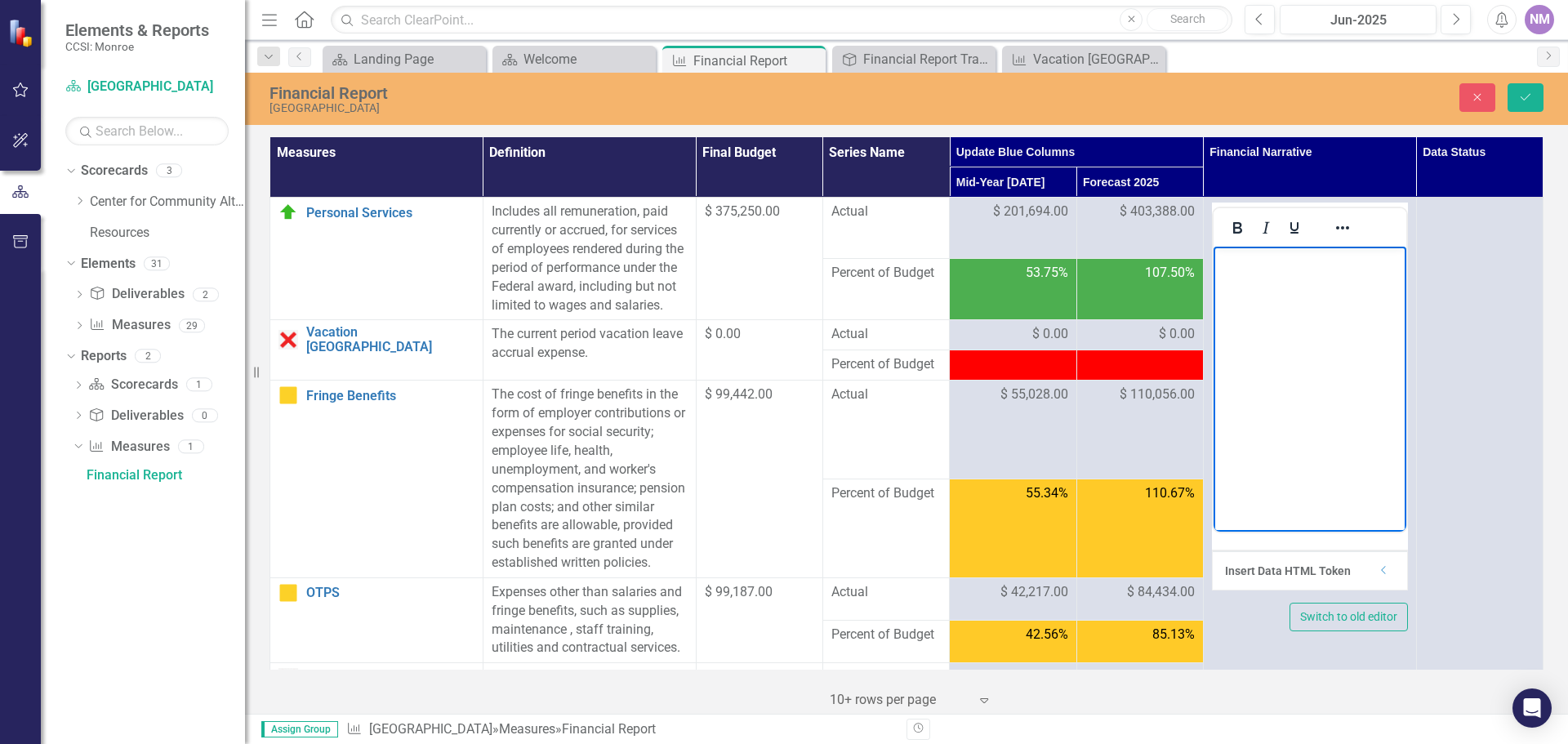 click at bounding box center [20, 506] 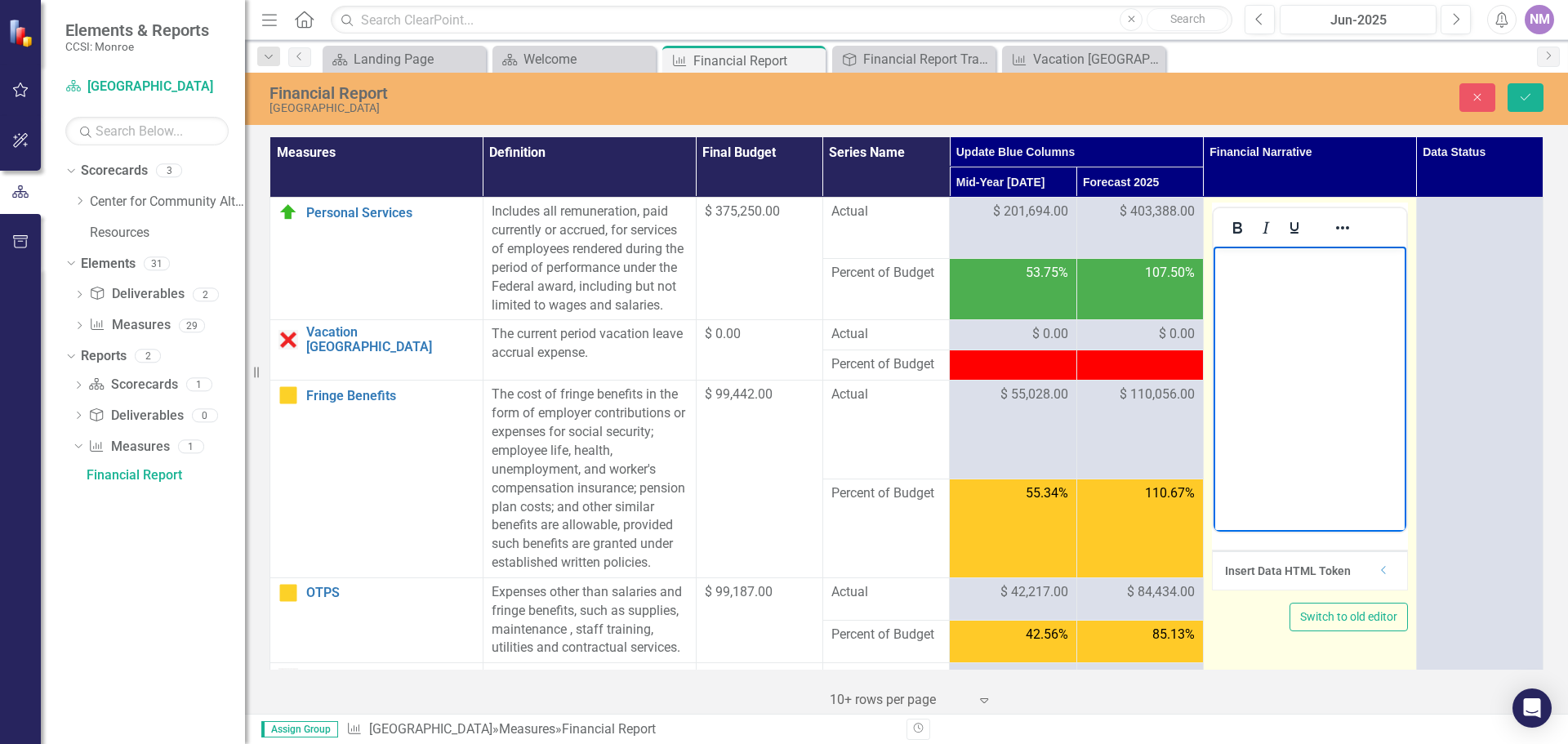 click at bounding box center (1309, 369) 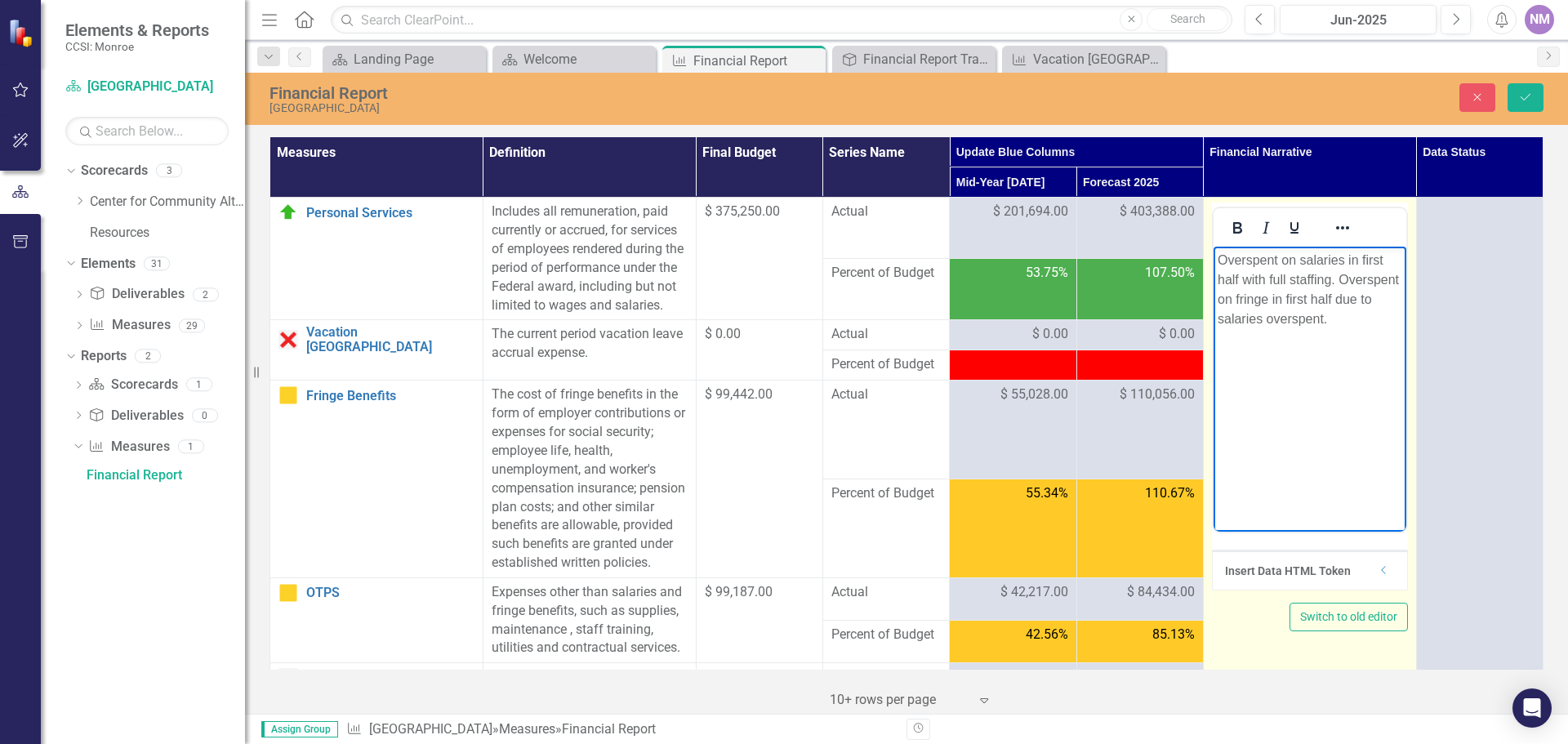 click on "Overspent on salaries in first half with full staffing. Overspent on fringe in first half due to salaries overspent." at bounding box center [1309, 290] 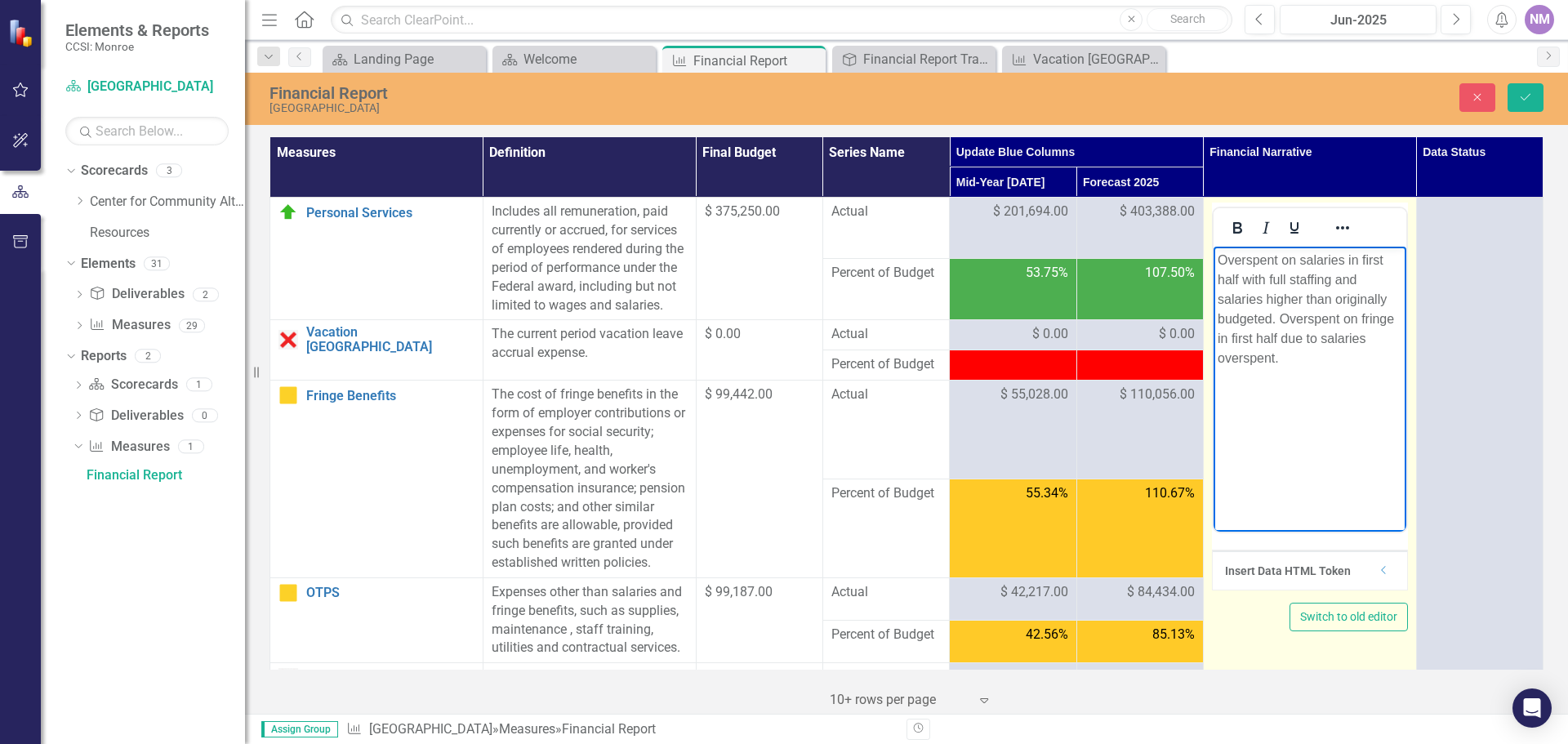 click on "Overspent on salaries in first half with full staffing and salaries higher than originally budgeted. Overspent on fringe in first half due to salaries overspent." at bounding box center [1309, 310] 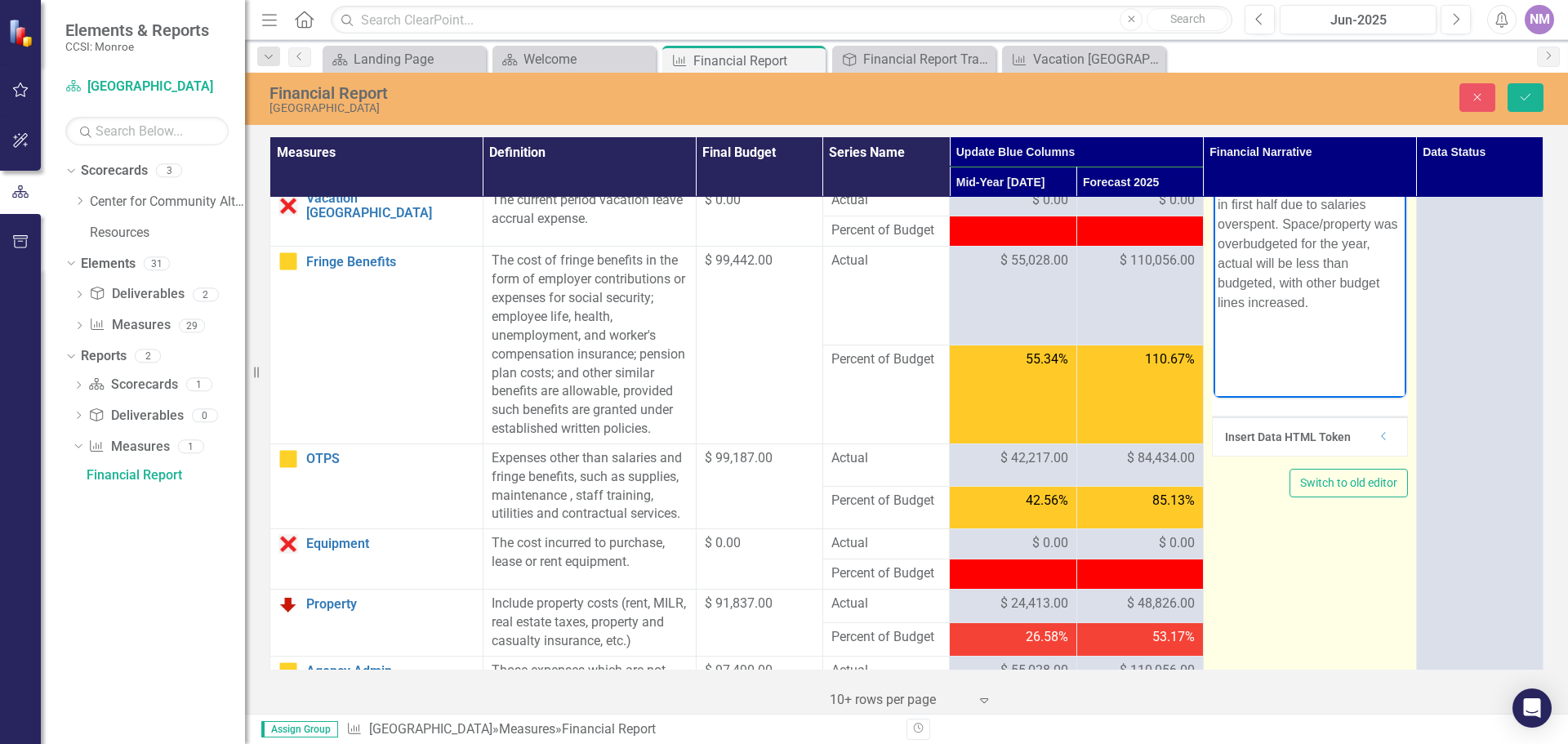 scroll, scrollTop: 136, scrollLeft: 0, axis: vertical 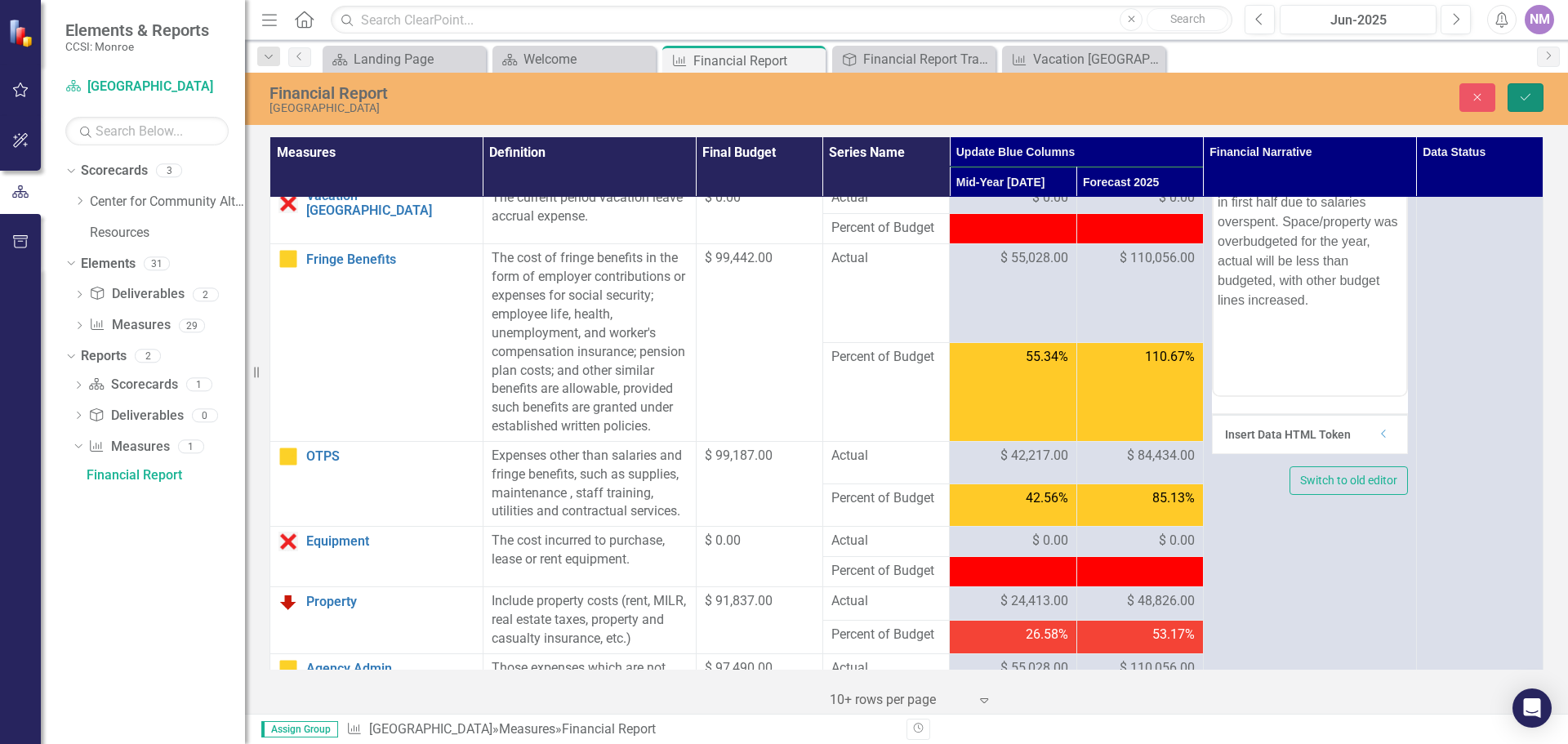 click on "Save" 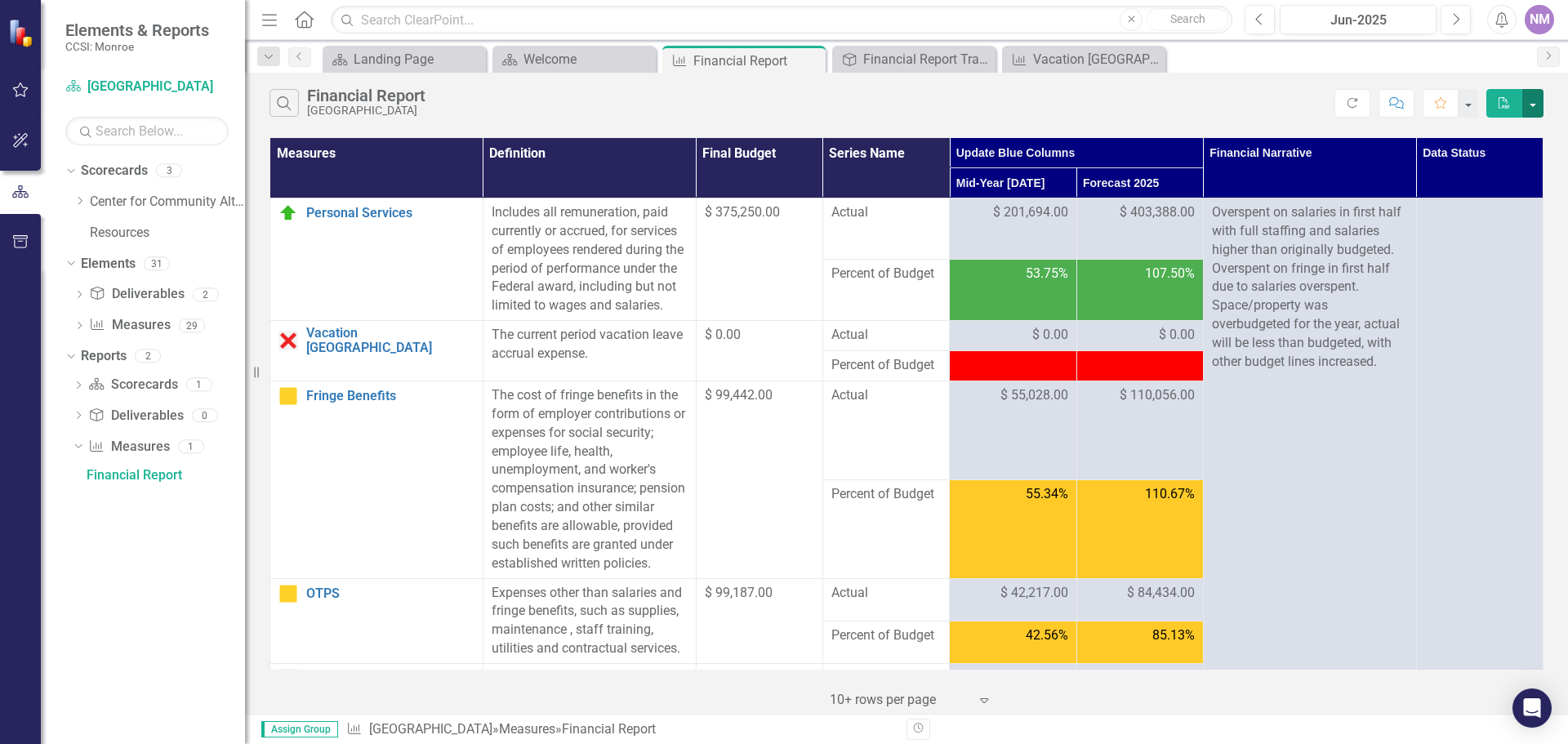 click at bounding box center [1533, 103] 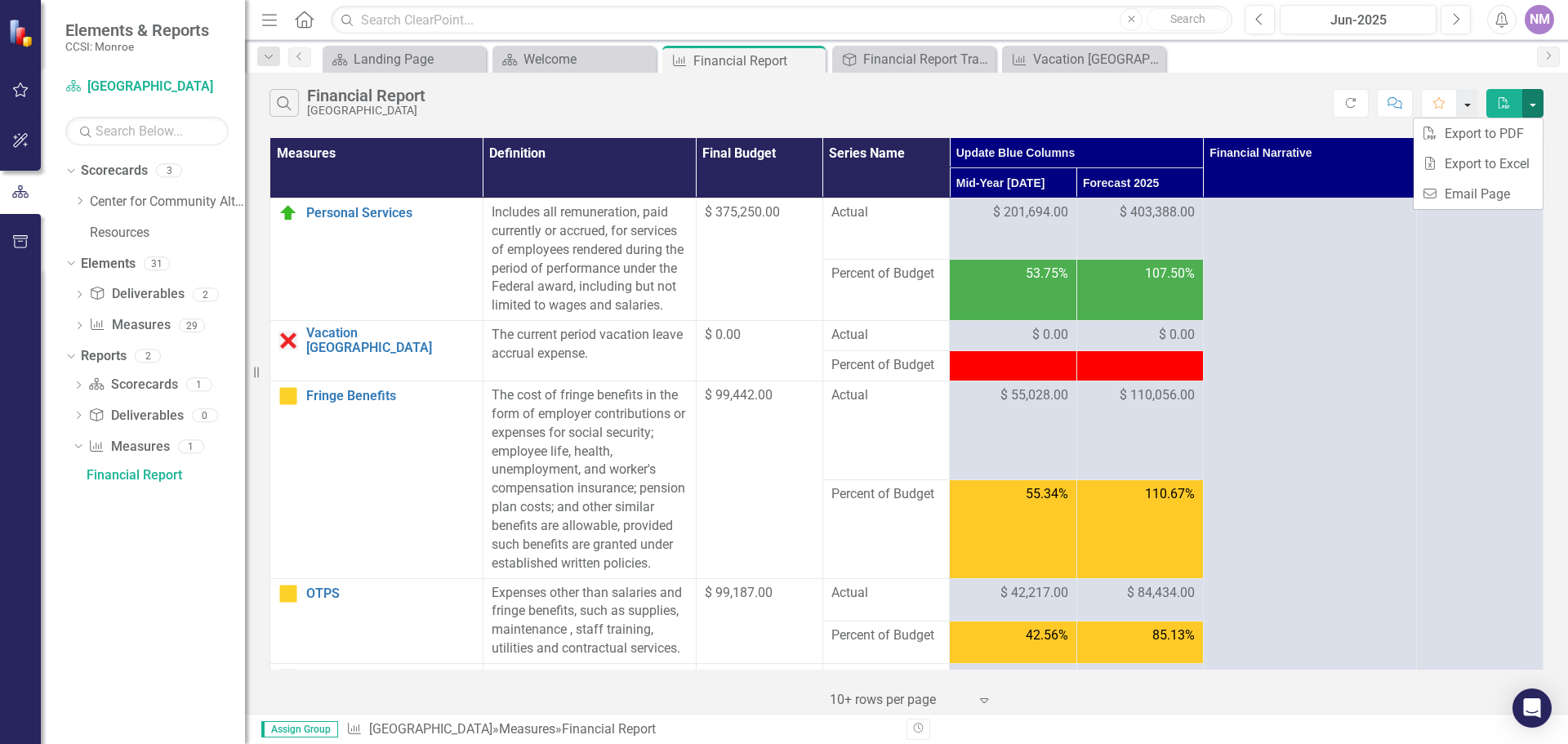 click at bounding box center [1468, 103] 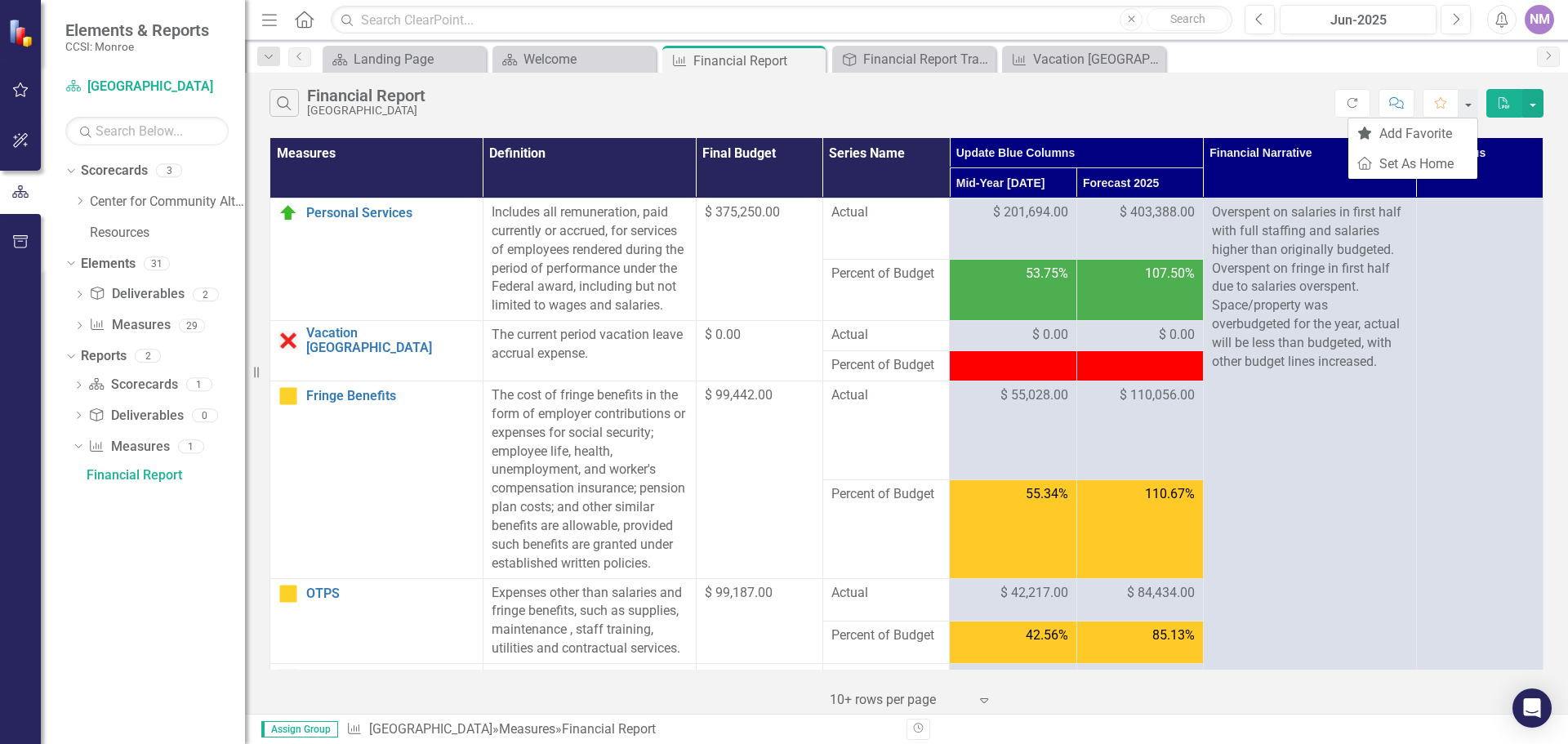 click on "Search Financial Report Recovery Center" at bounding box center [802, 103] 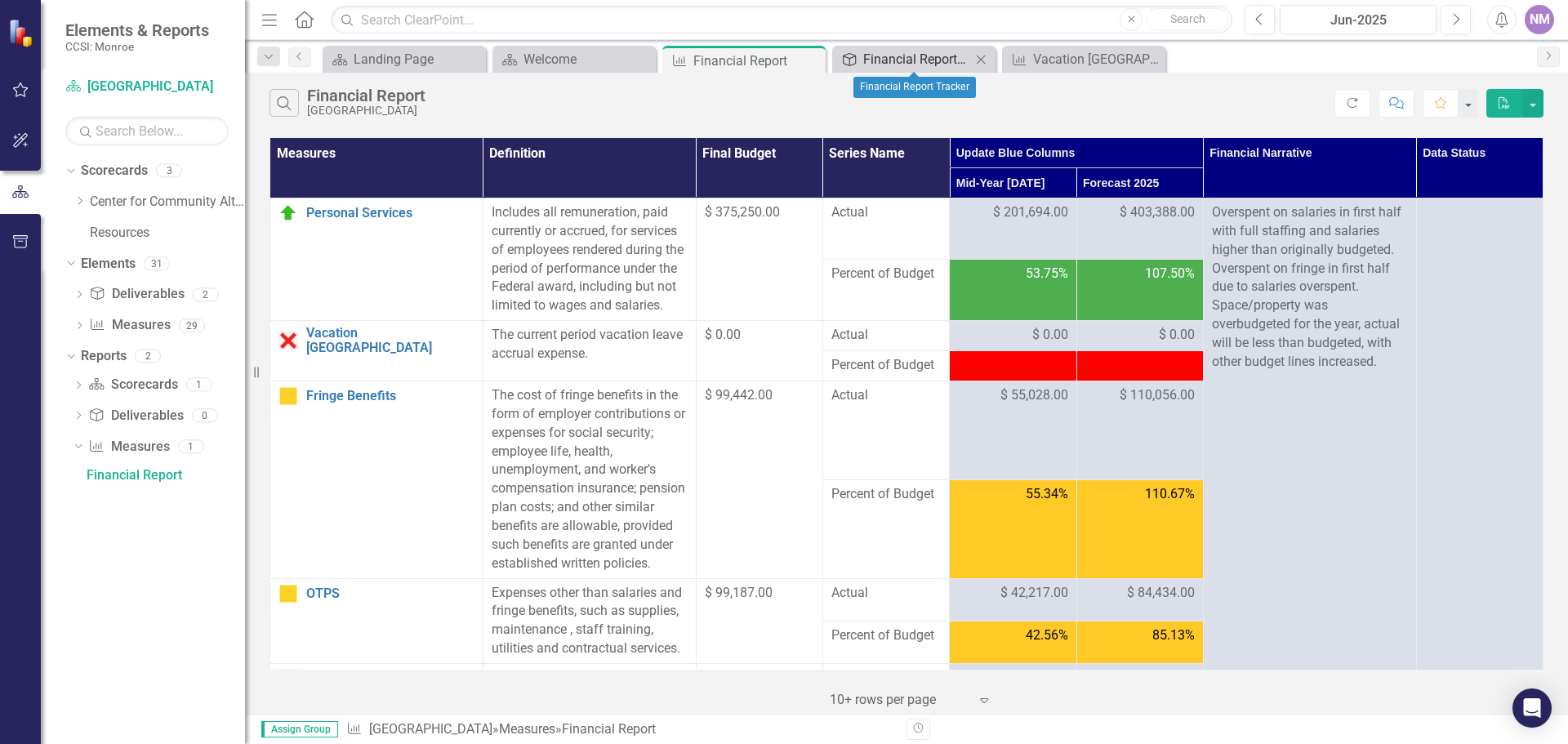 click on "Financial Report Tracker" at bounding box center [917, 59] 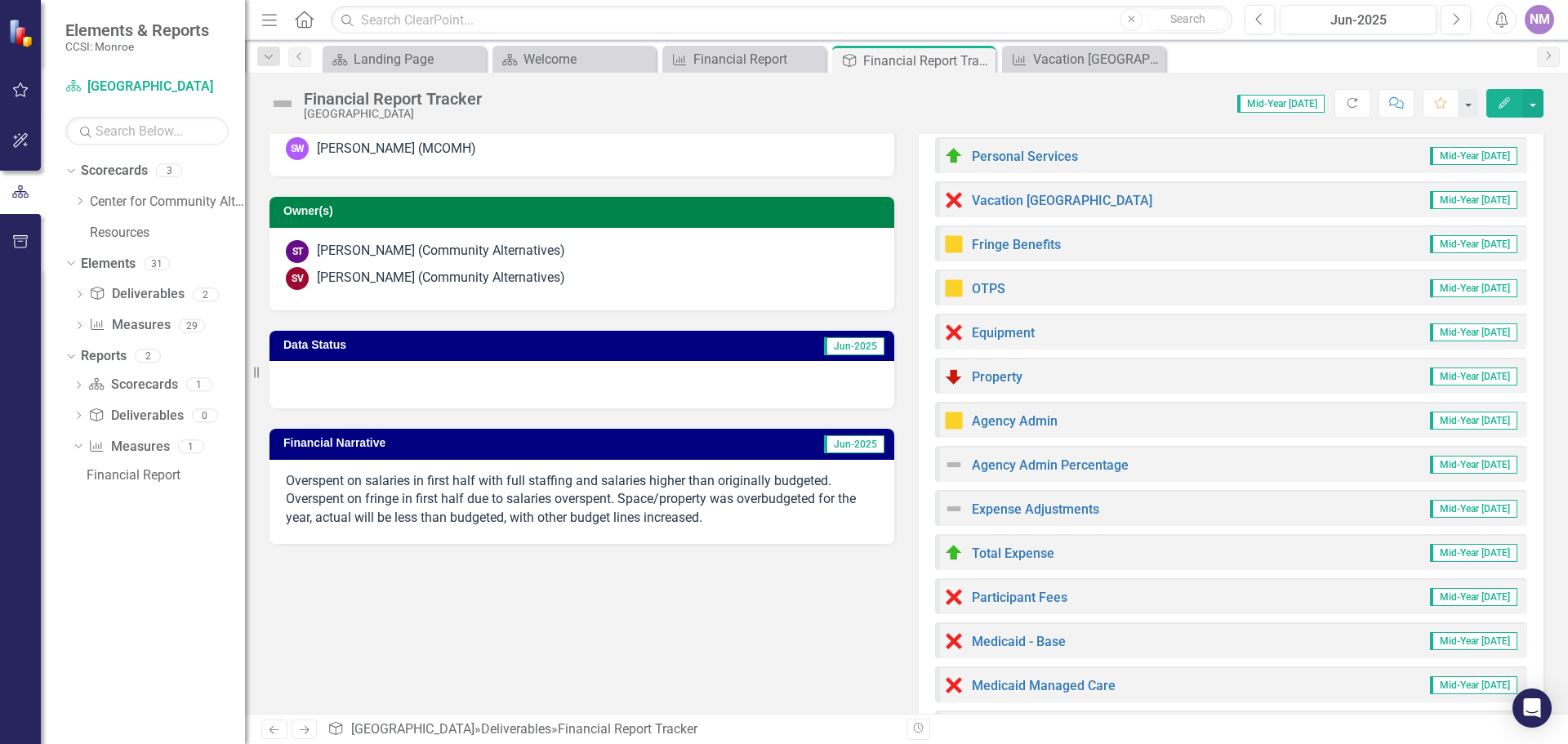 scroll, scrollTop: 0, scrollLeft: 0, axis: both 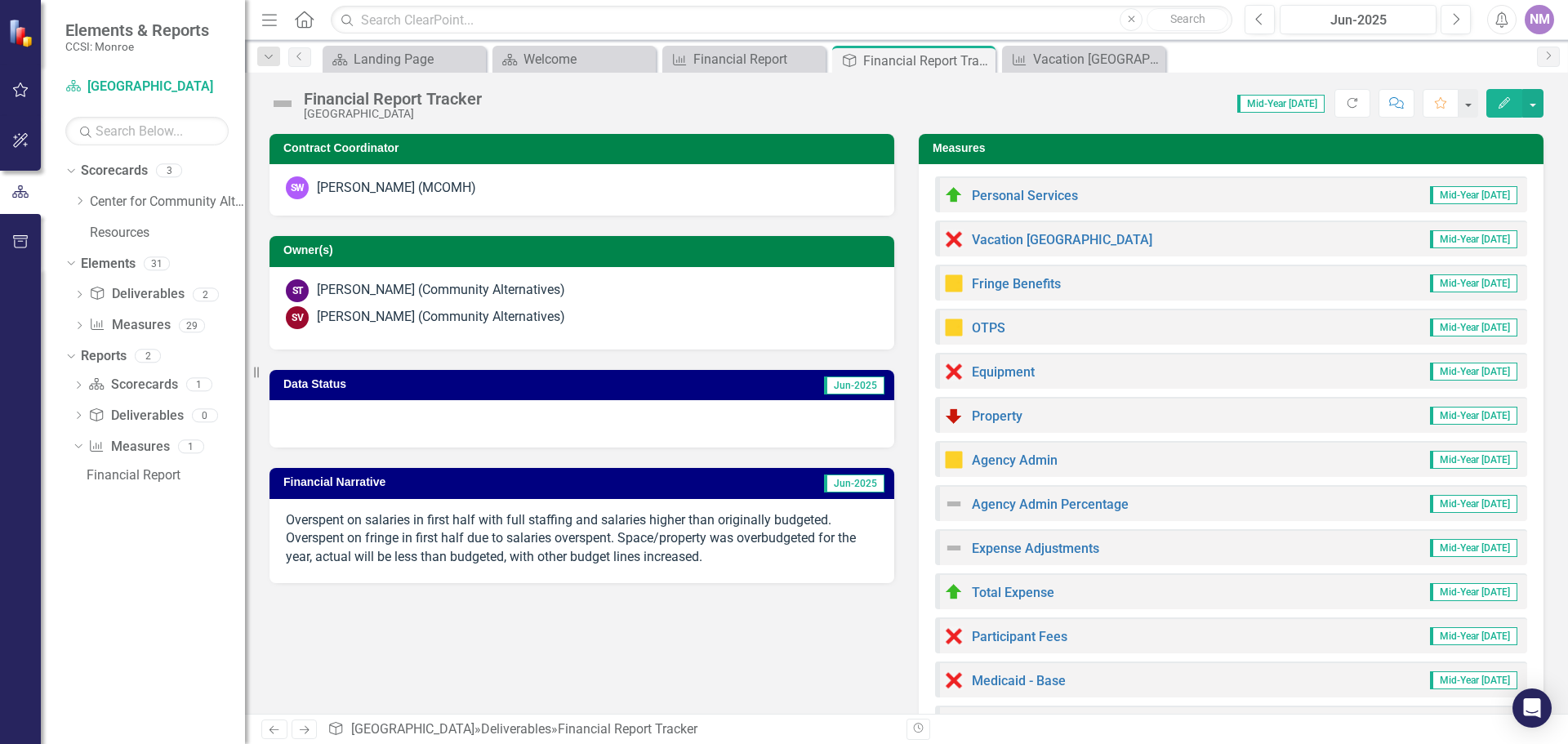 click on "Jun-2025" at bounding box center (854, 385) 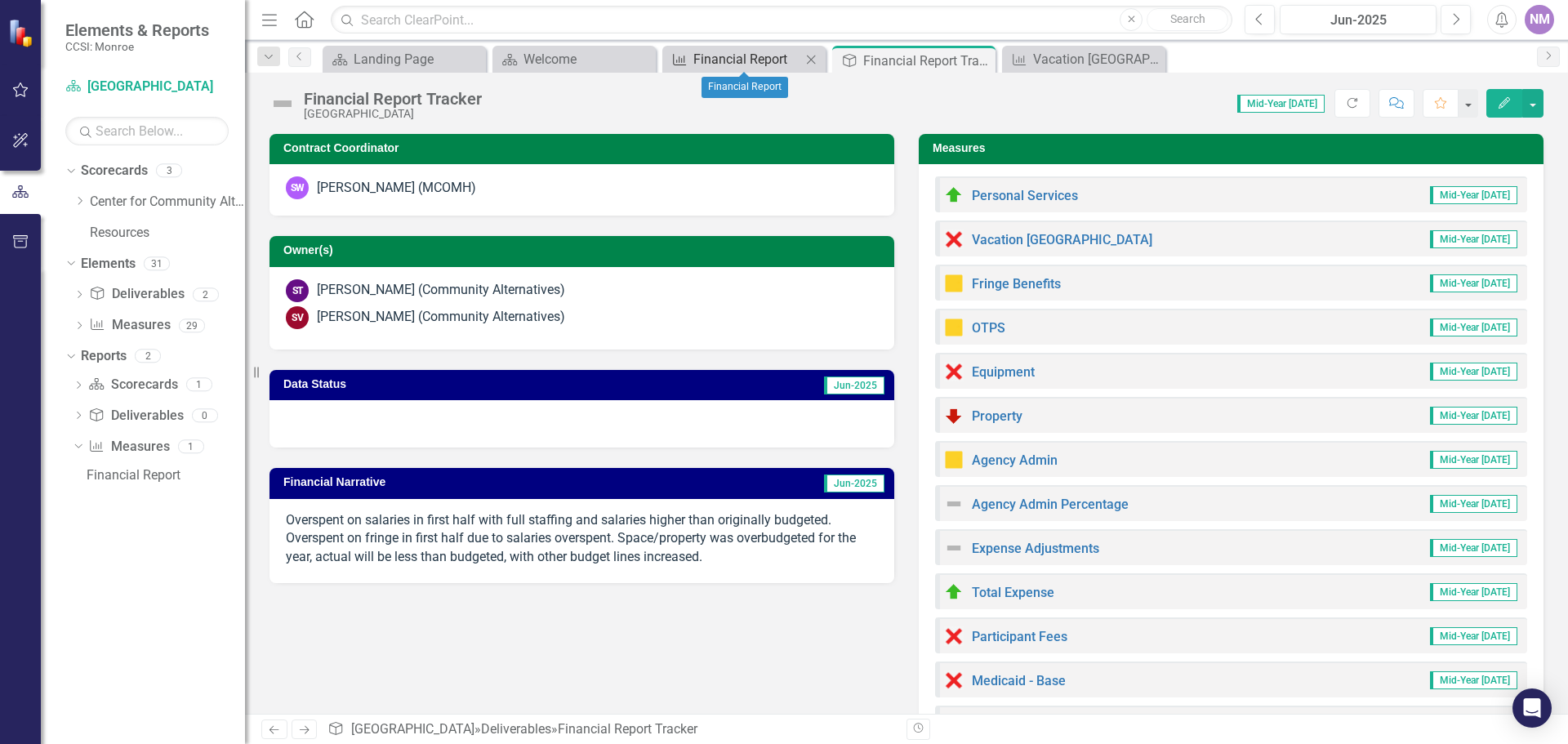 click on "Financial Report" at bounding box center (747, 59) 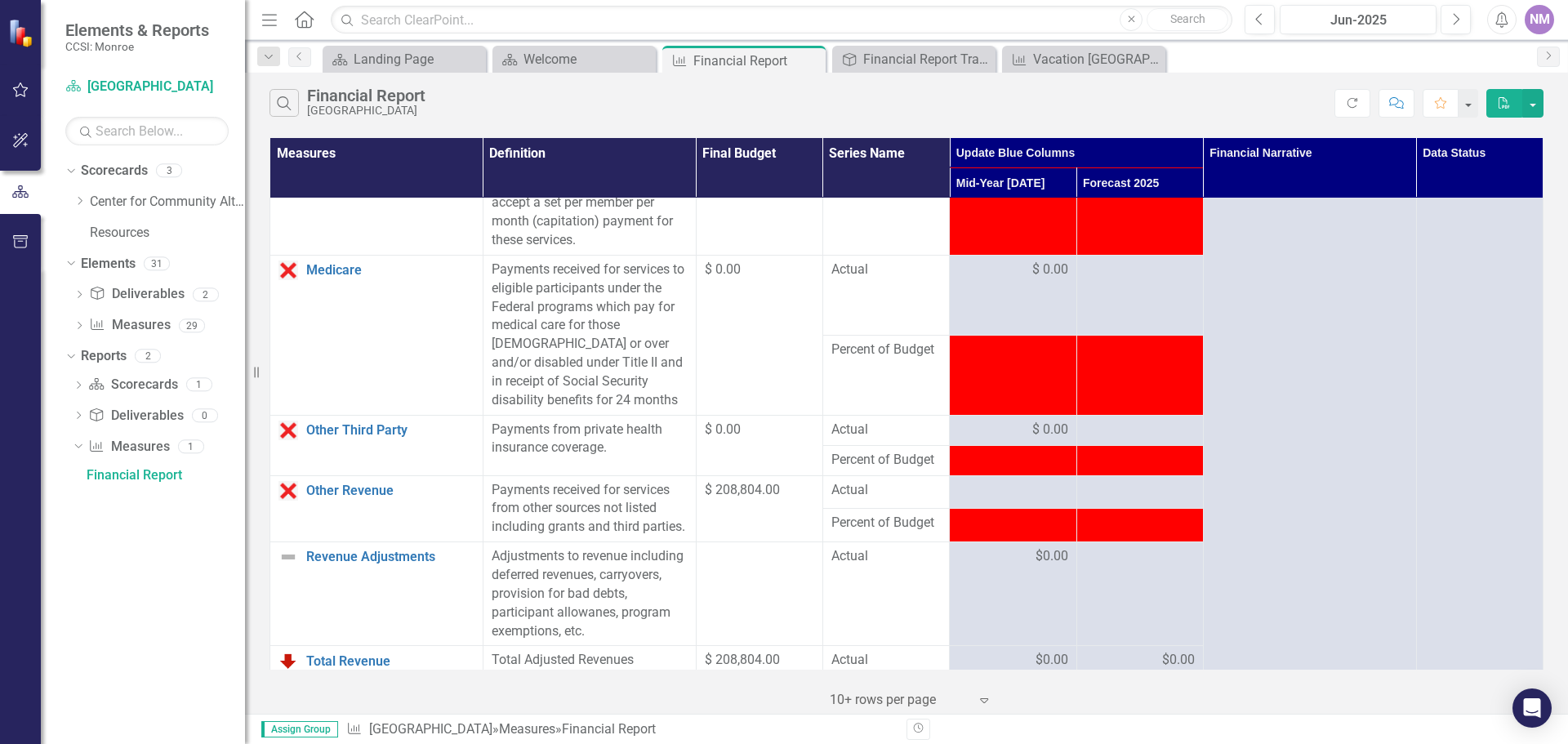 scroll, scrollTop: 1225, scrollLeft: 0, axis: vertical 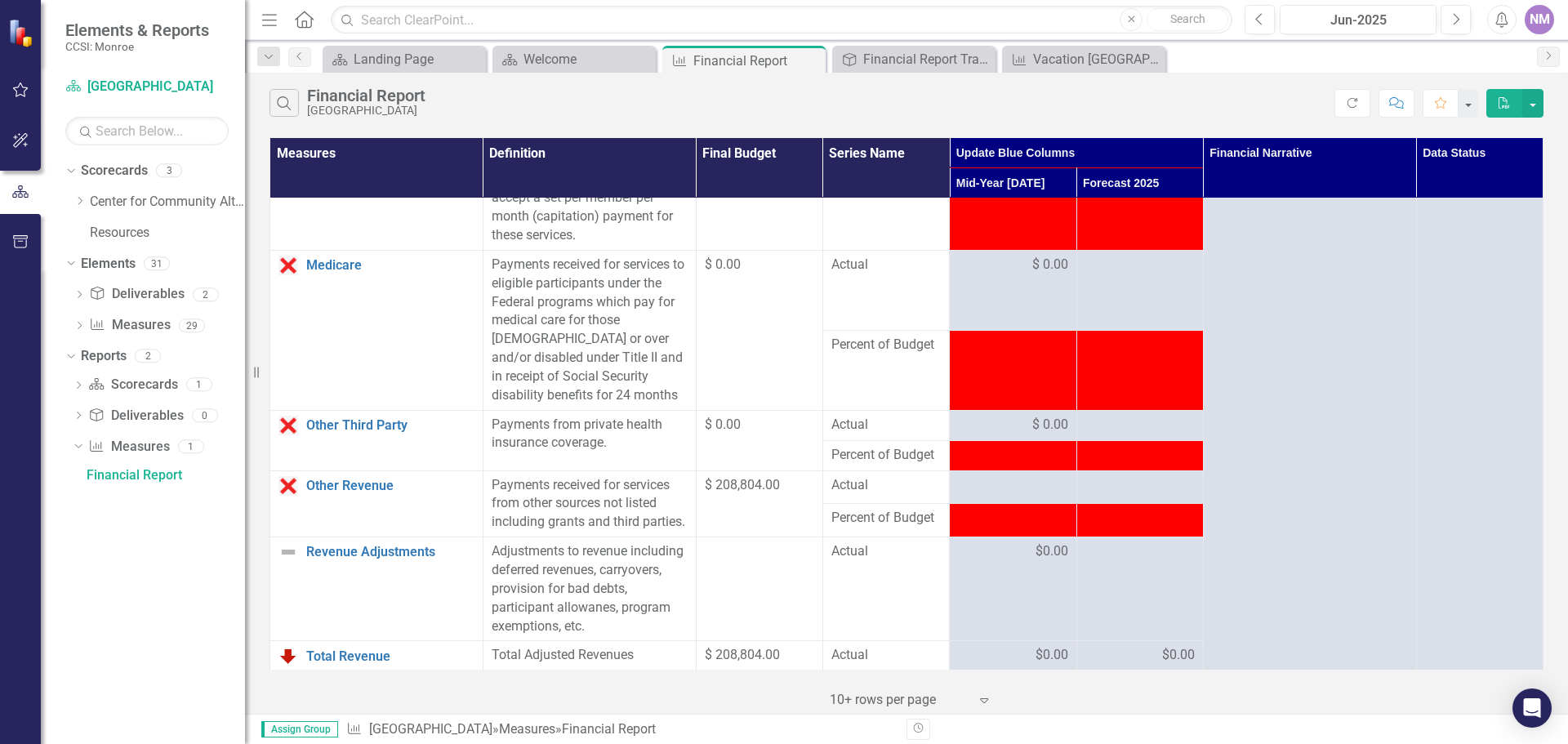 click on "Data Status" at bounding box center [1479, 168] 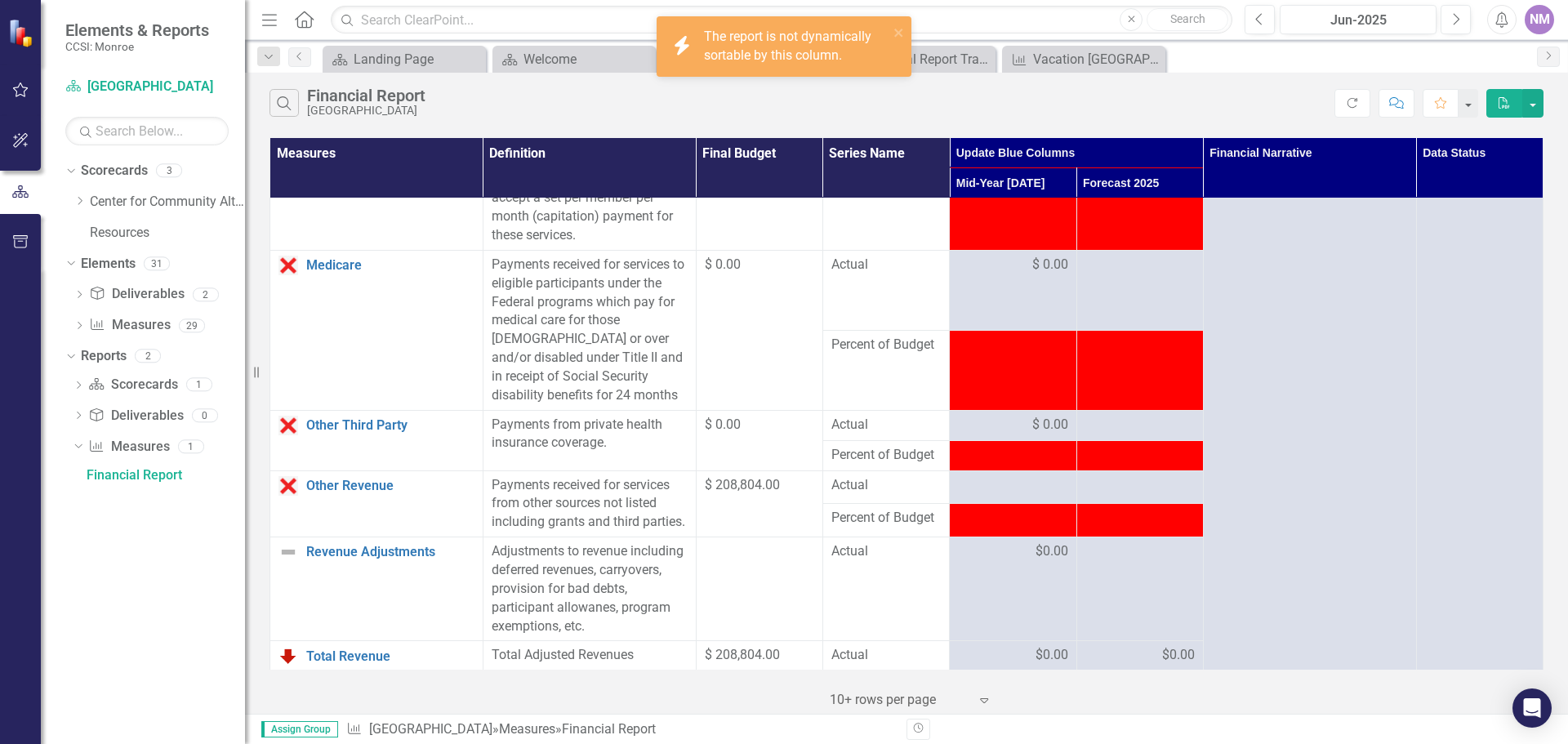 click on "Data Status" at bounding box center [1479, 168] 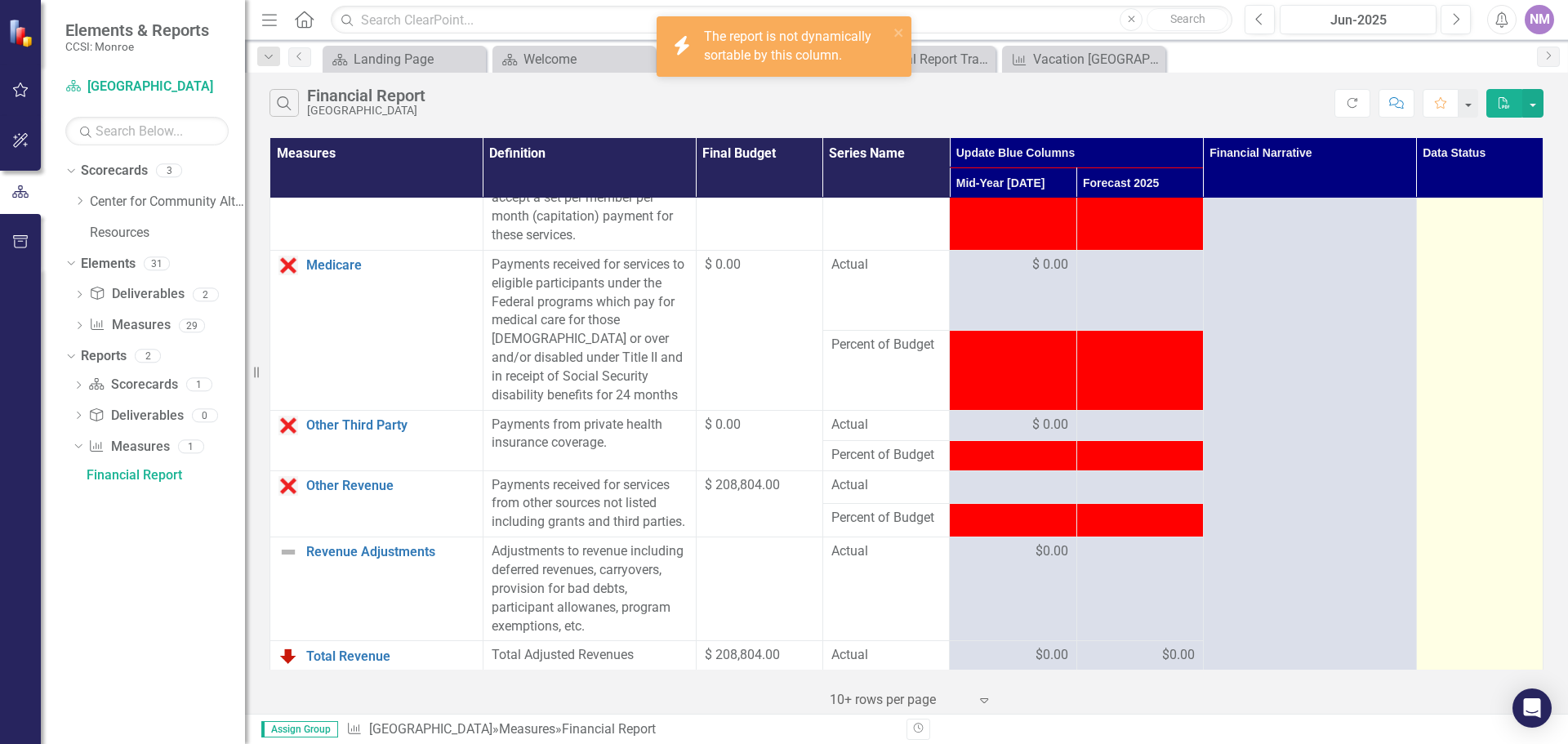 click at bounding box center (1479, 211) 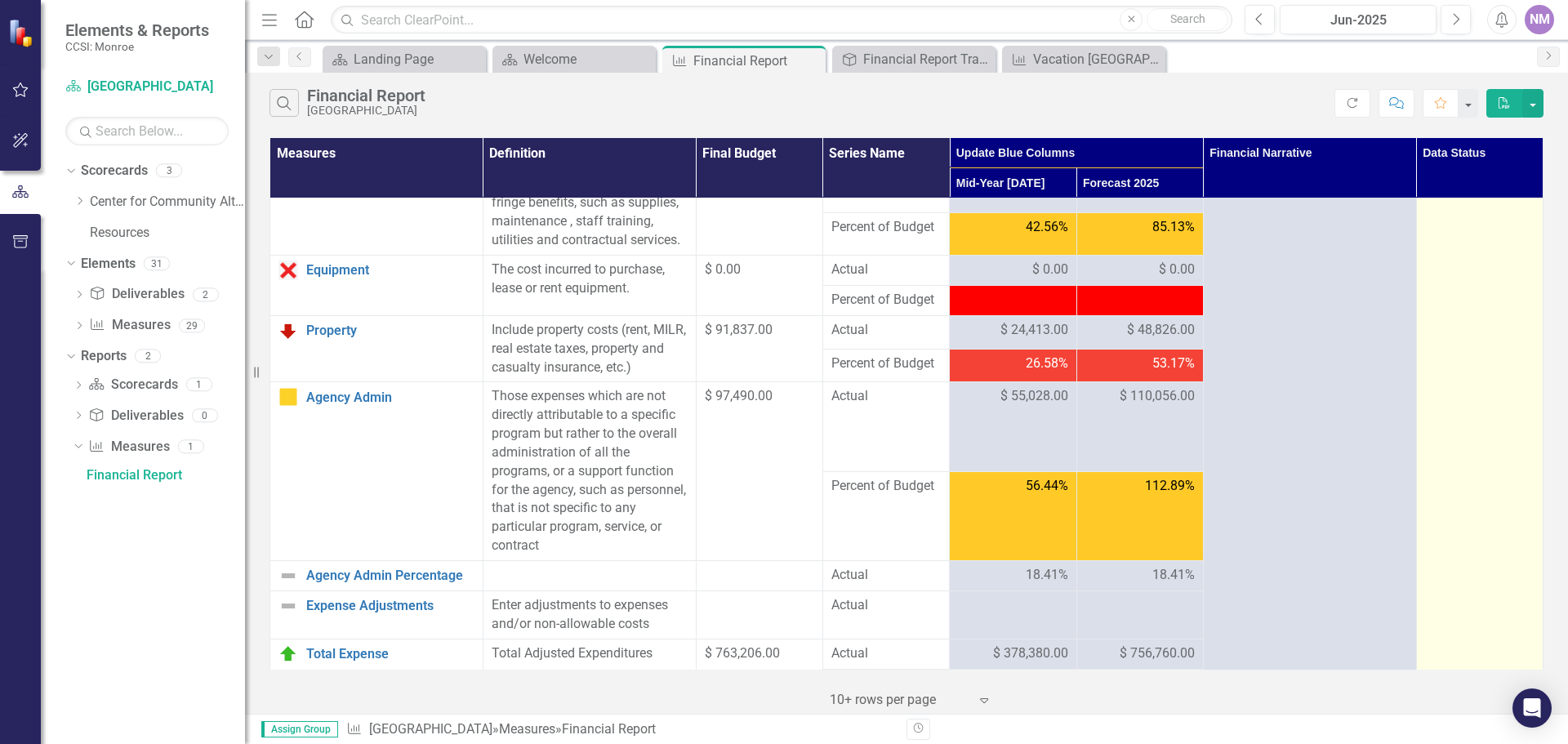 scroll, scrollTop: 0, scrollLeft: 0, axis: both 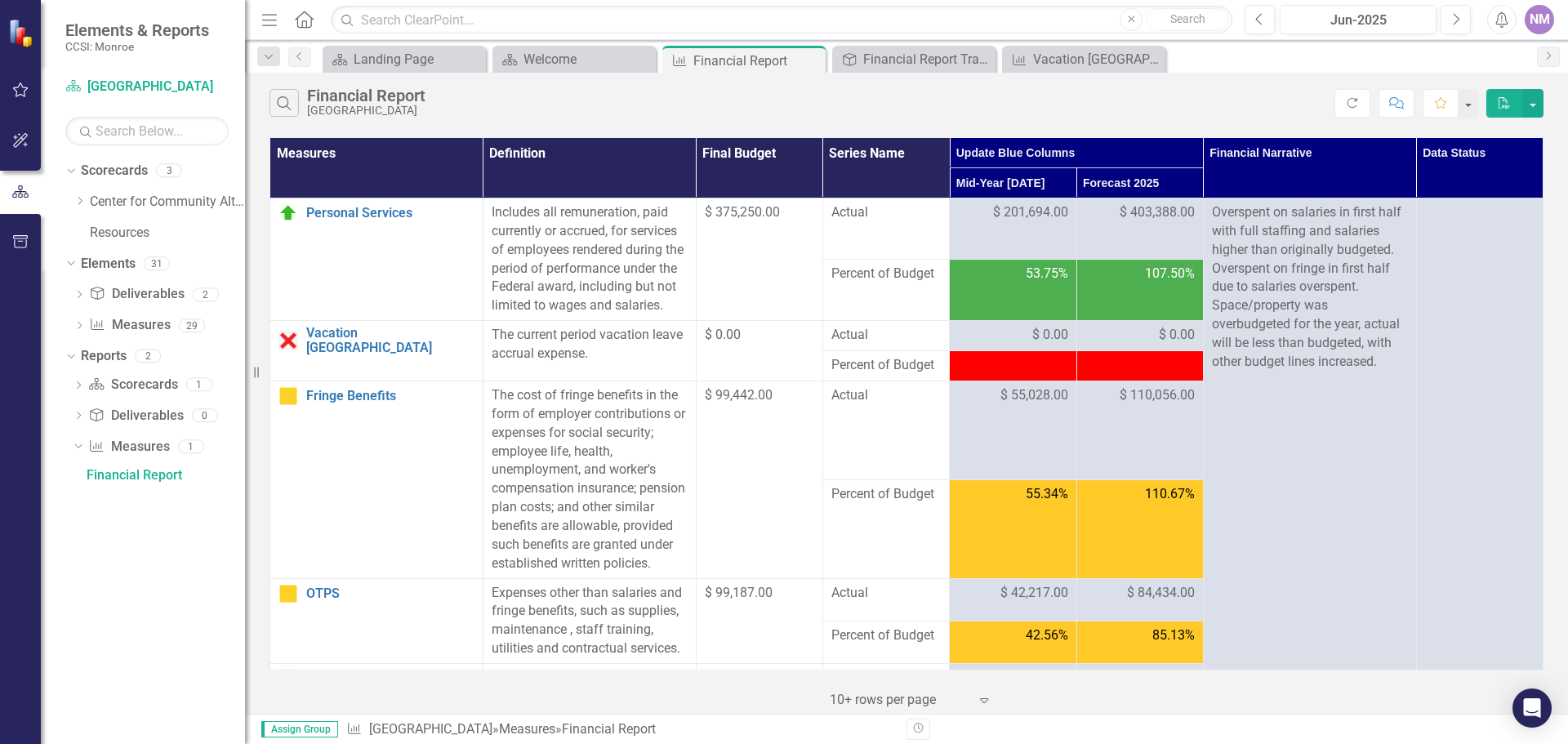click on "Data Status" at bounding box center [1479, 168] 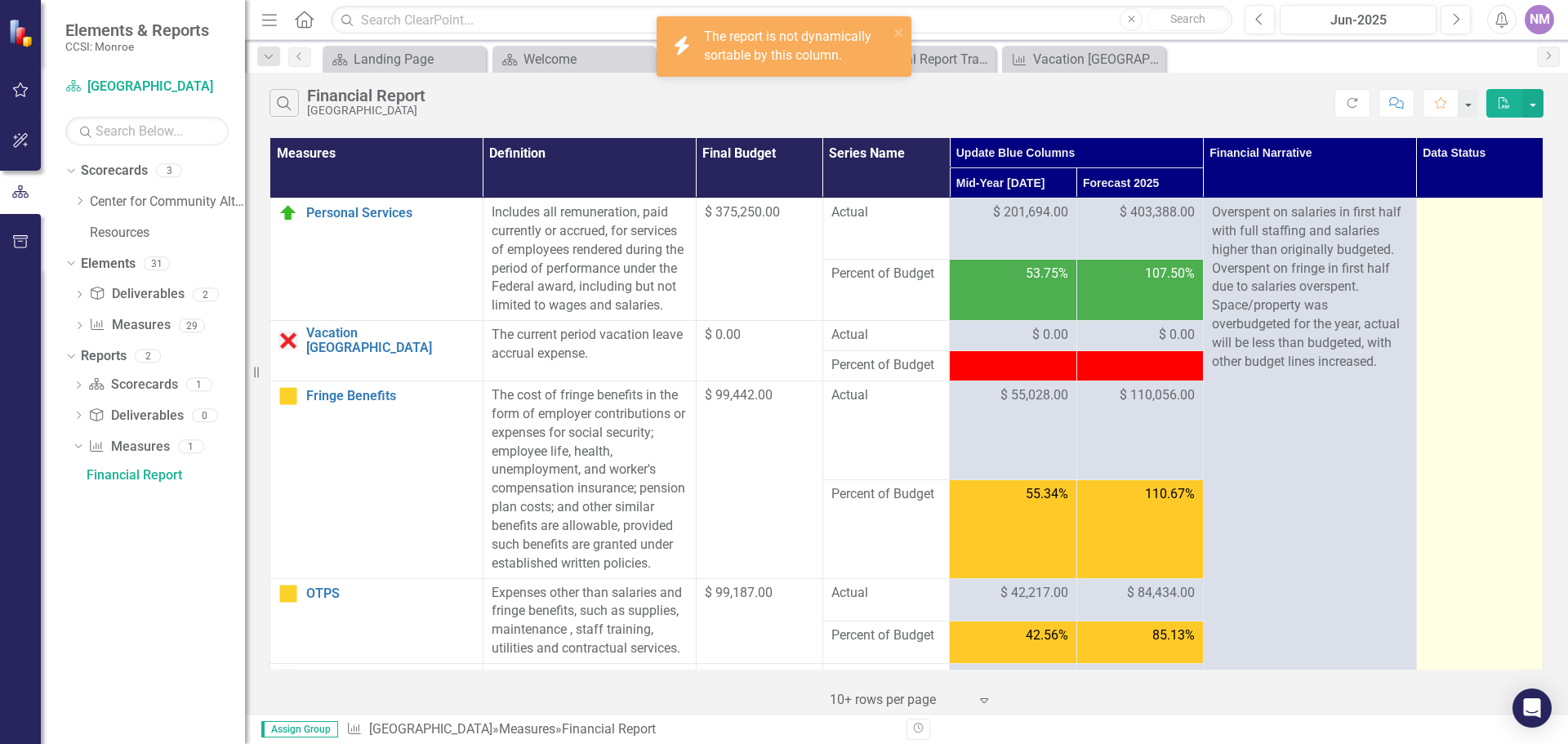 click at bounding box center (1480, 213) 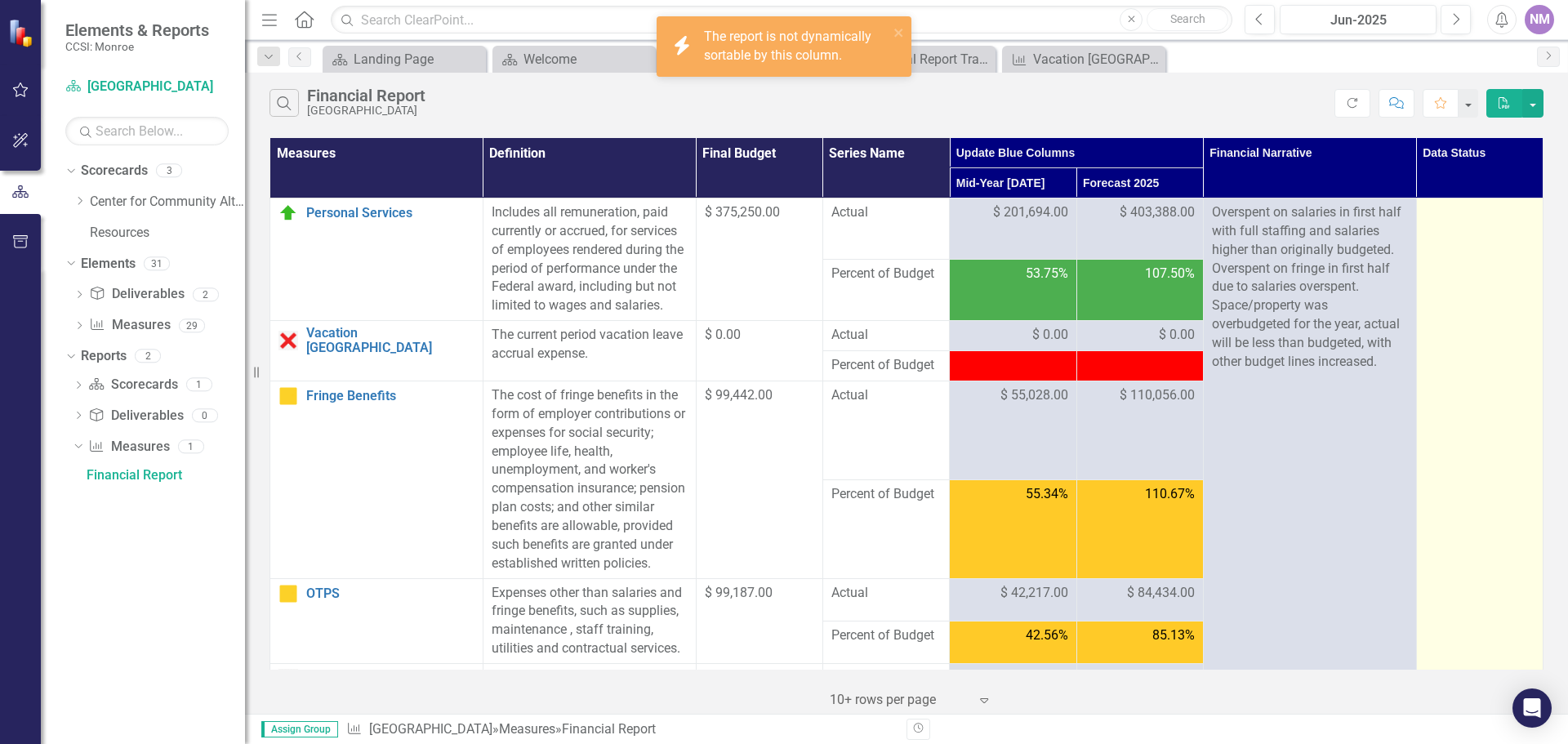 click at bounding box center (1479, 1436) 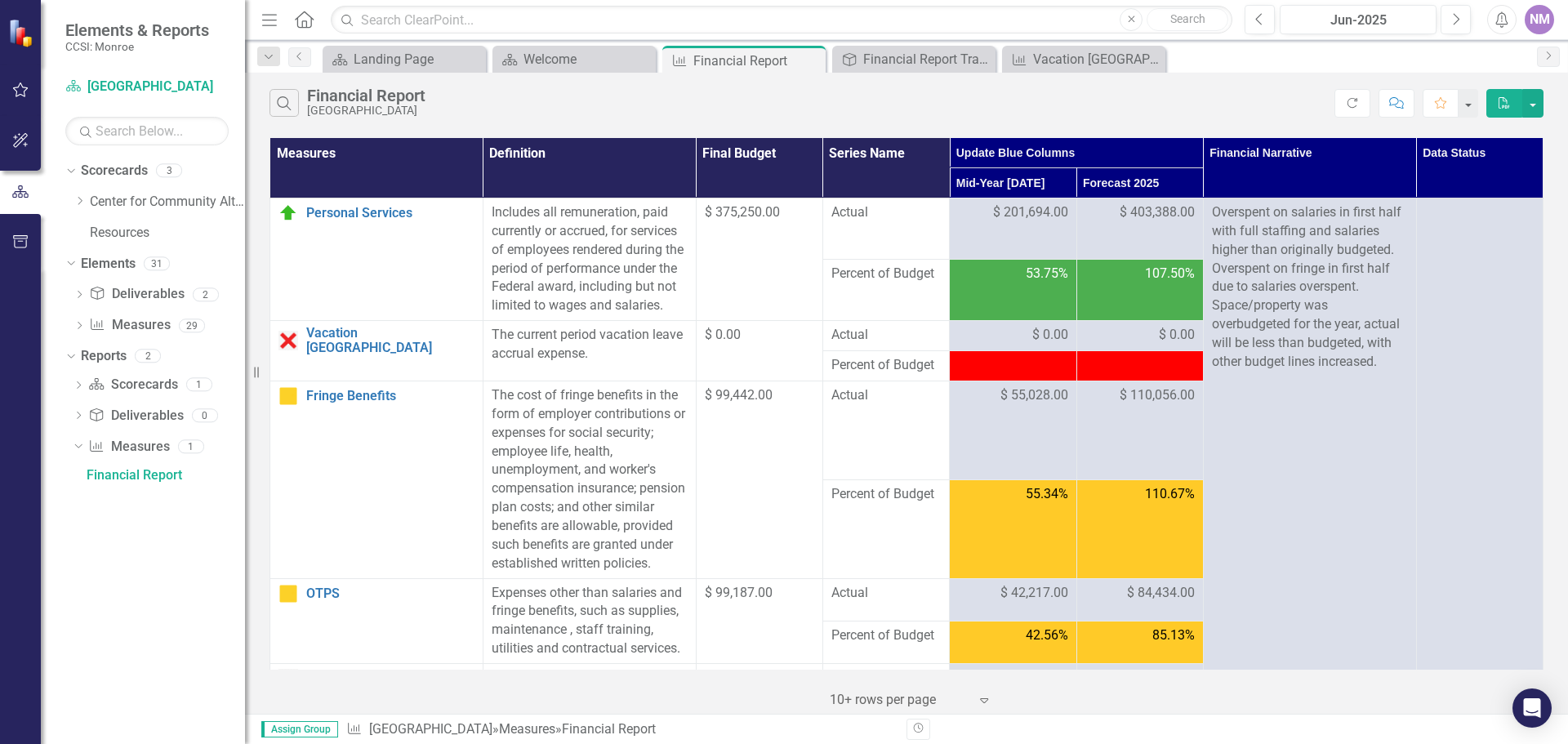 click on "Revision History" at bounding box center [1552, 729] 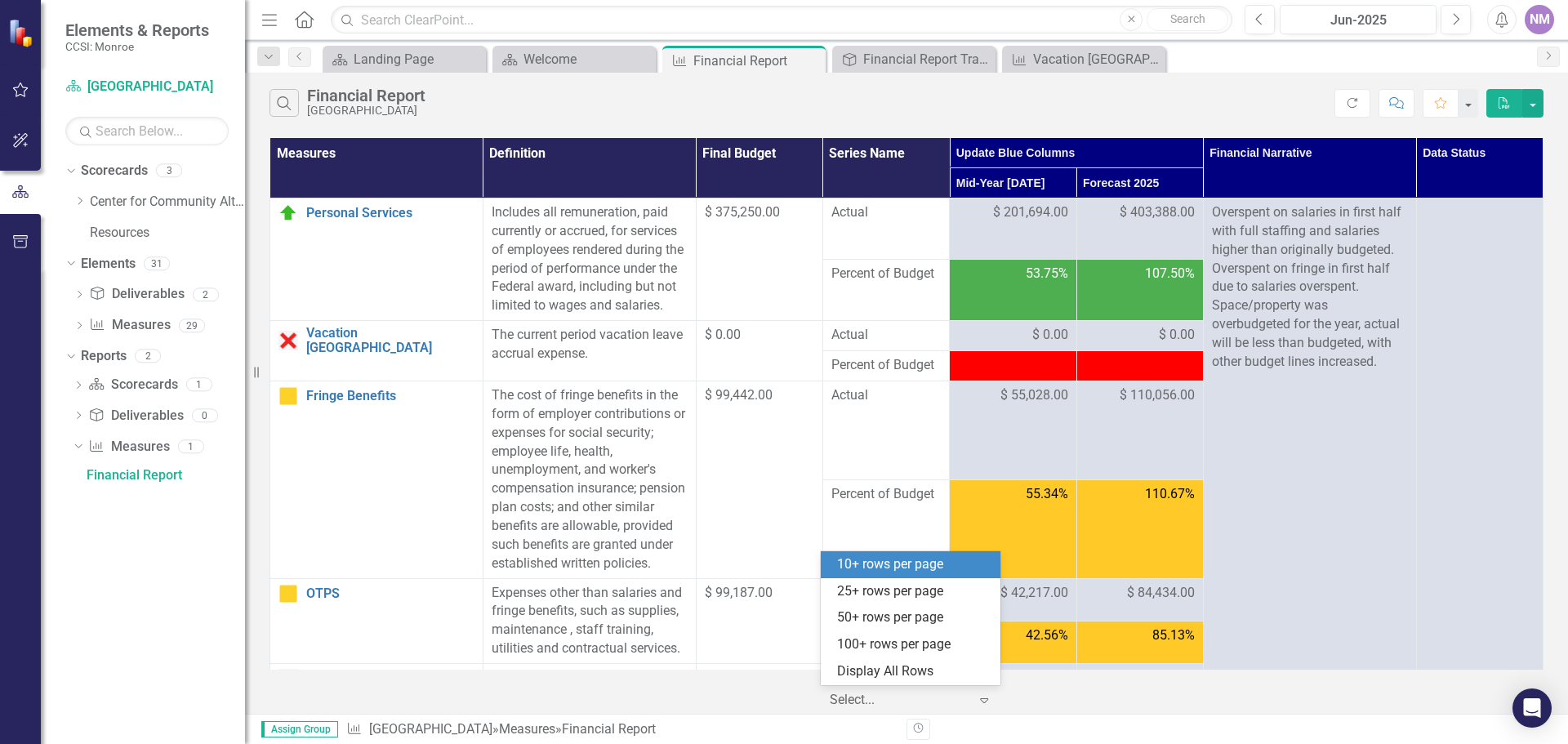 click at bounding box center [899, 700] 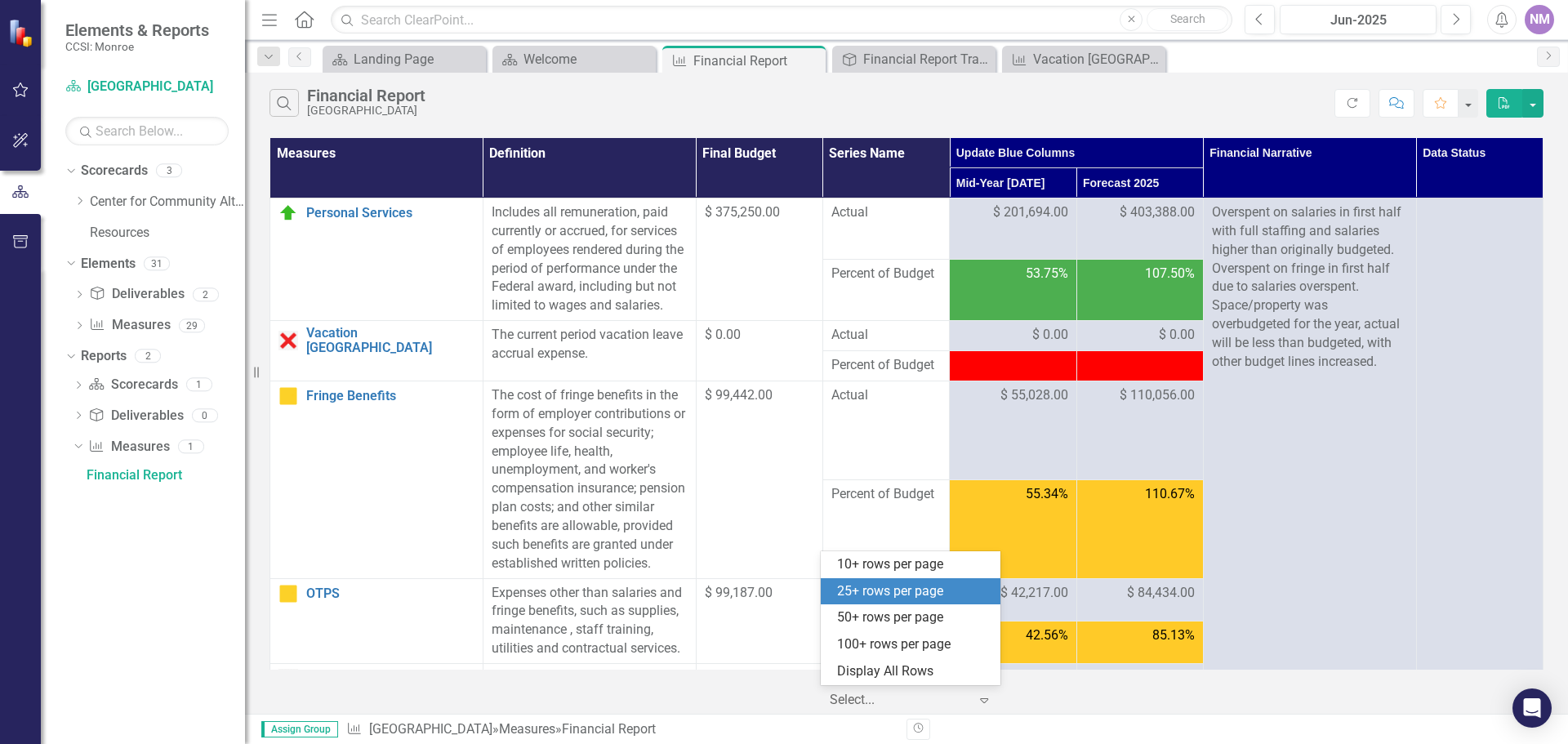 click on "25+ rows per page" at bounding box center [914, 591] 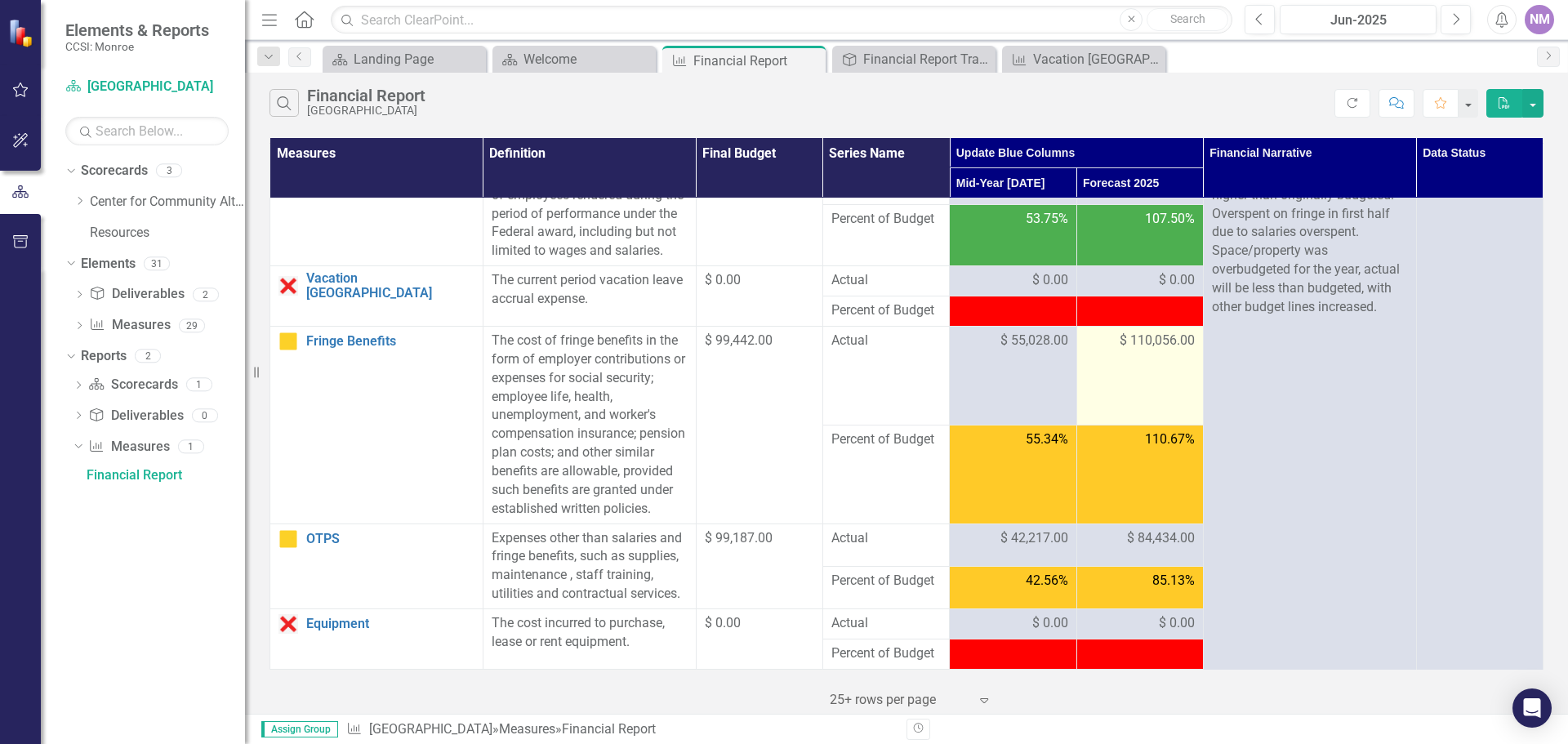 scroll, scrollTop: 0, scrollLeft: 0, axis: both 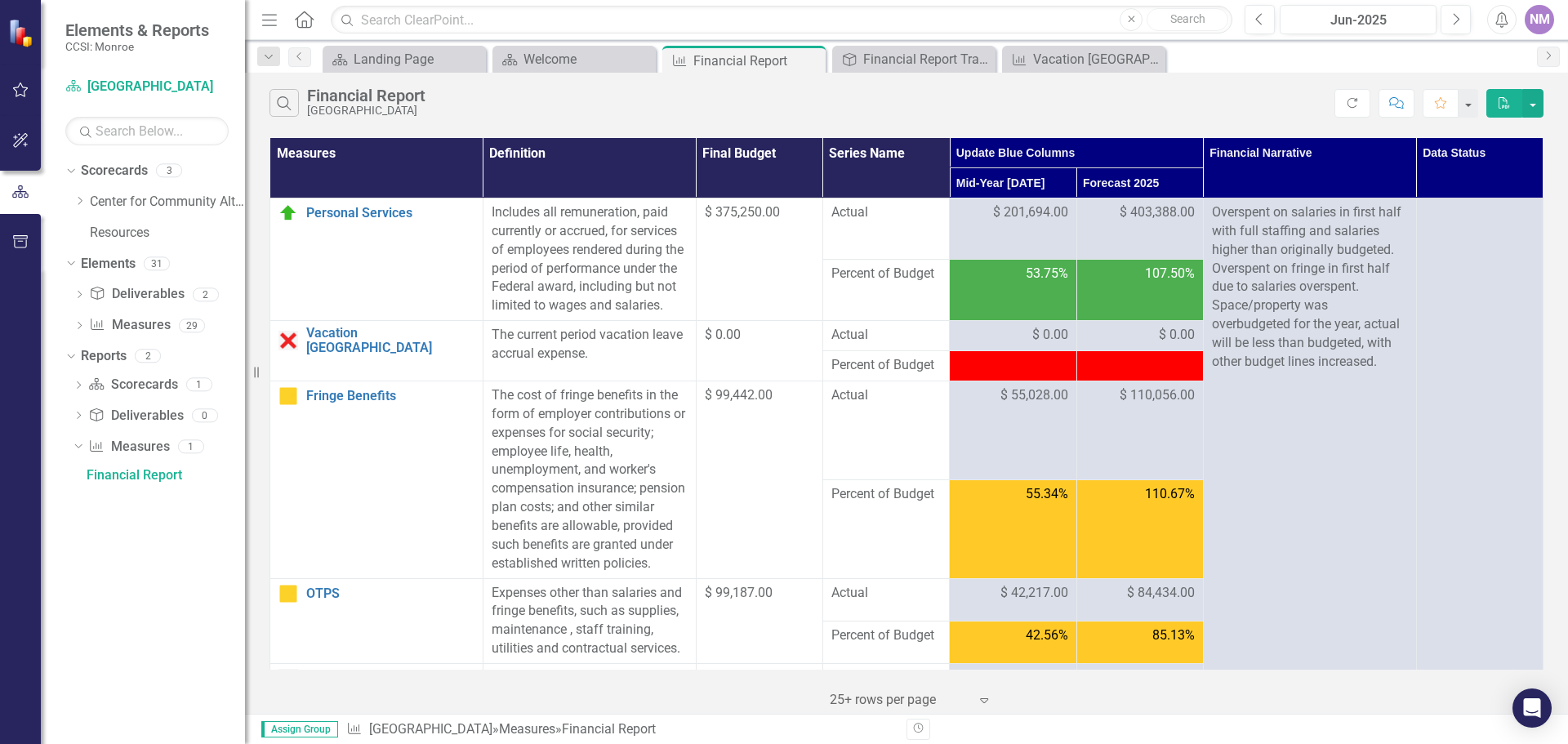 click on "Data Status" at bounding box center (1479, 168) 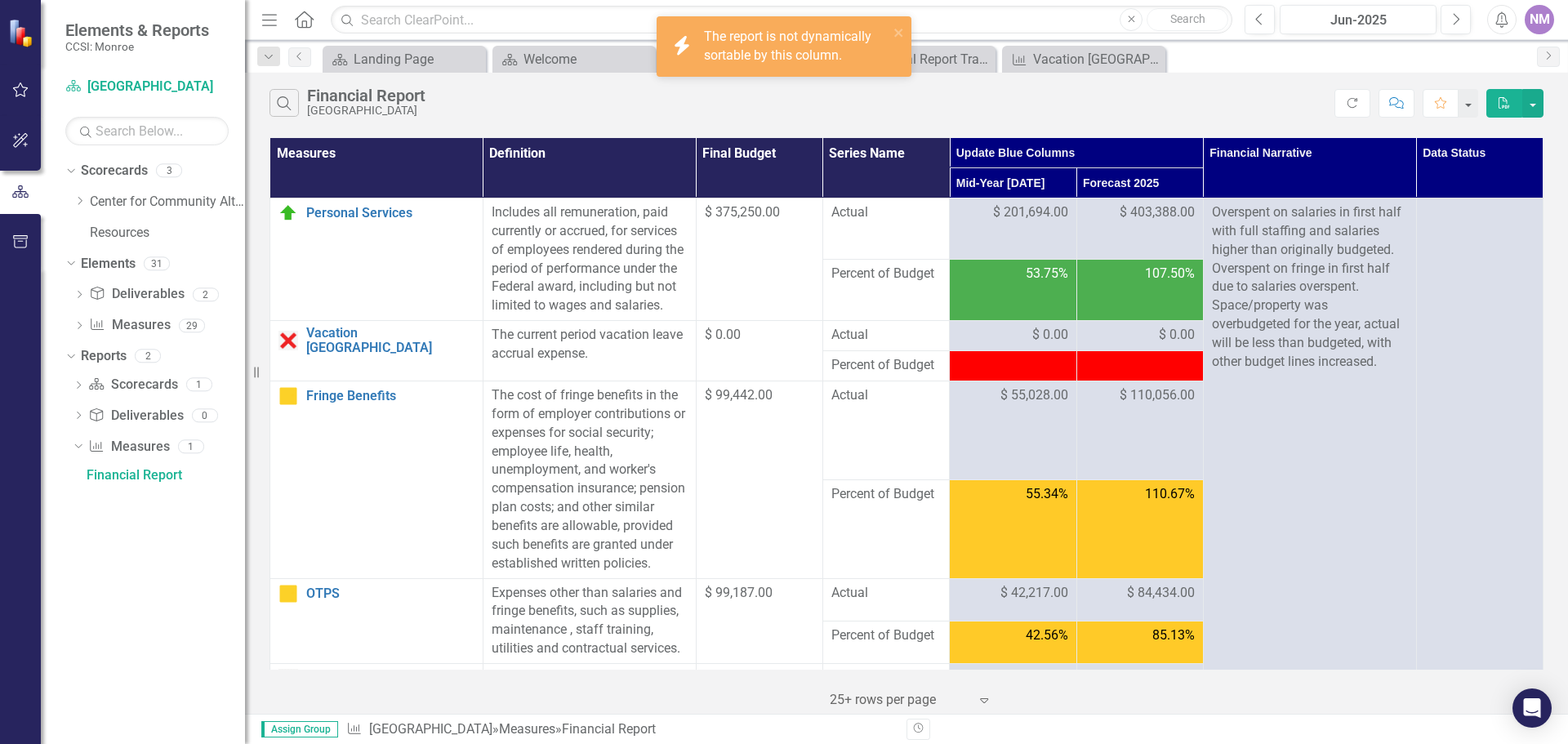click on "Search Financial Report Recovery Center" at bounding box center [802, 103] 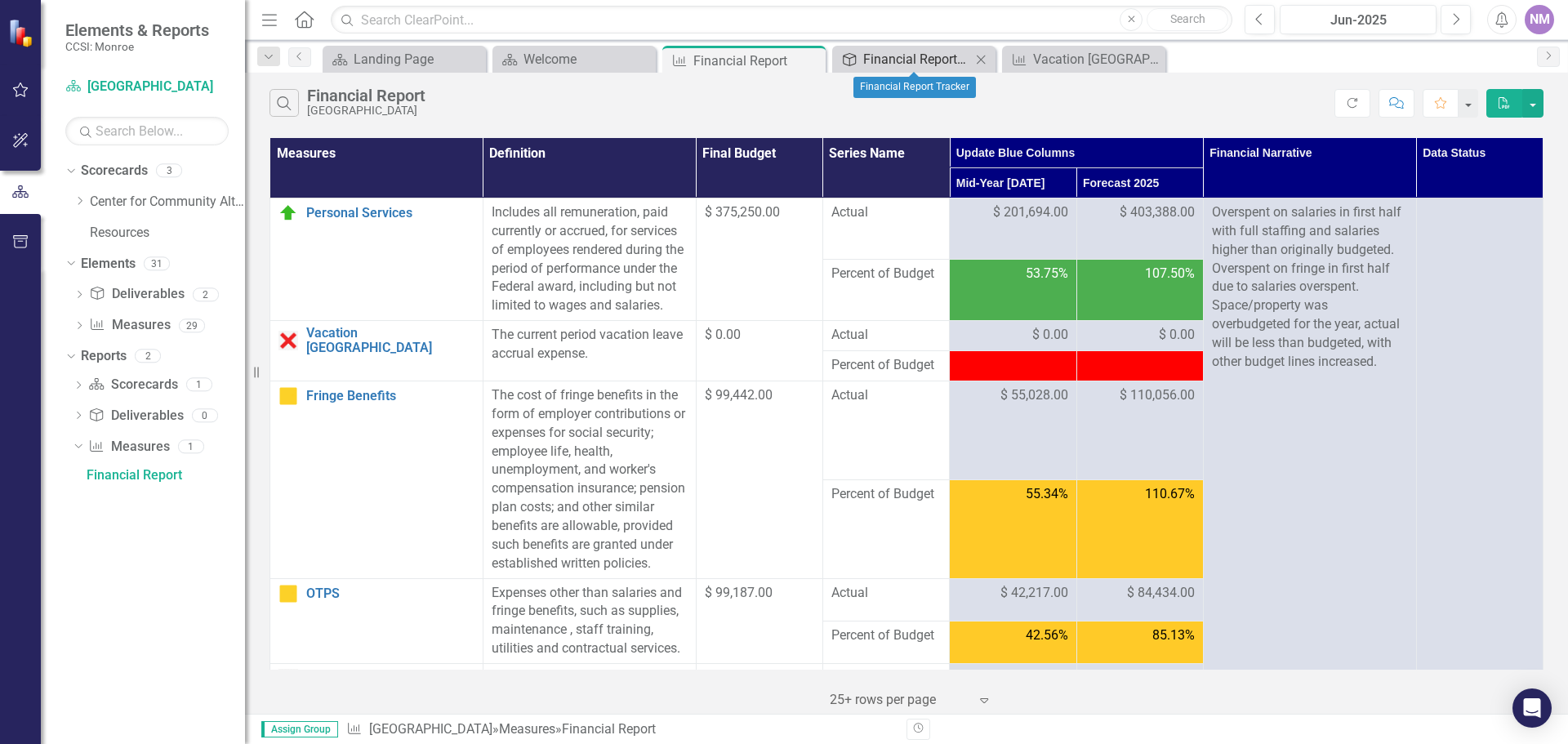 click on "Financial Report Tracker" at bounding box center (917, 59) 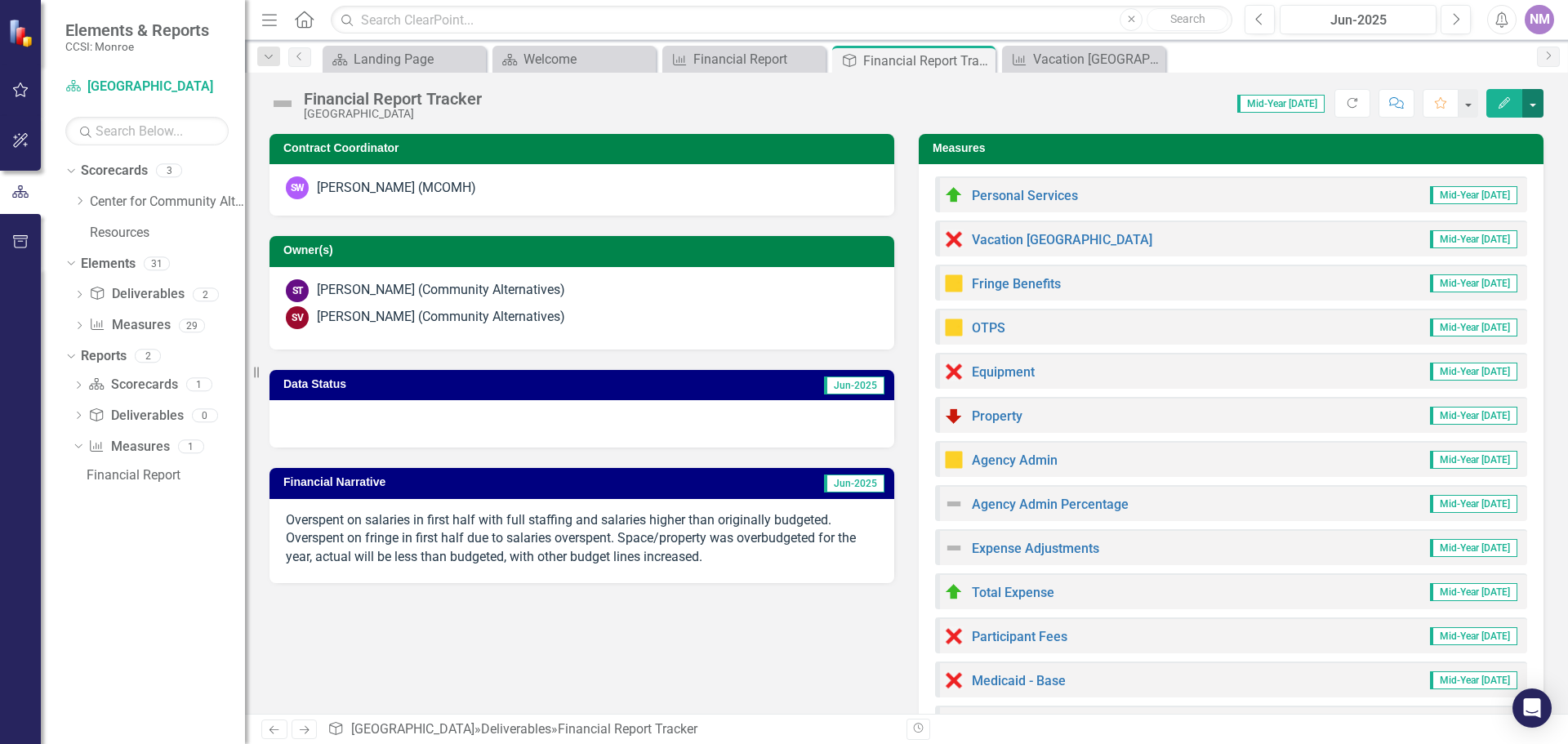 click at bounding box center (1533, 103) 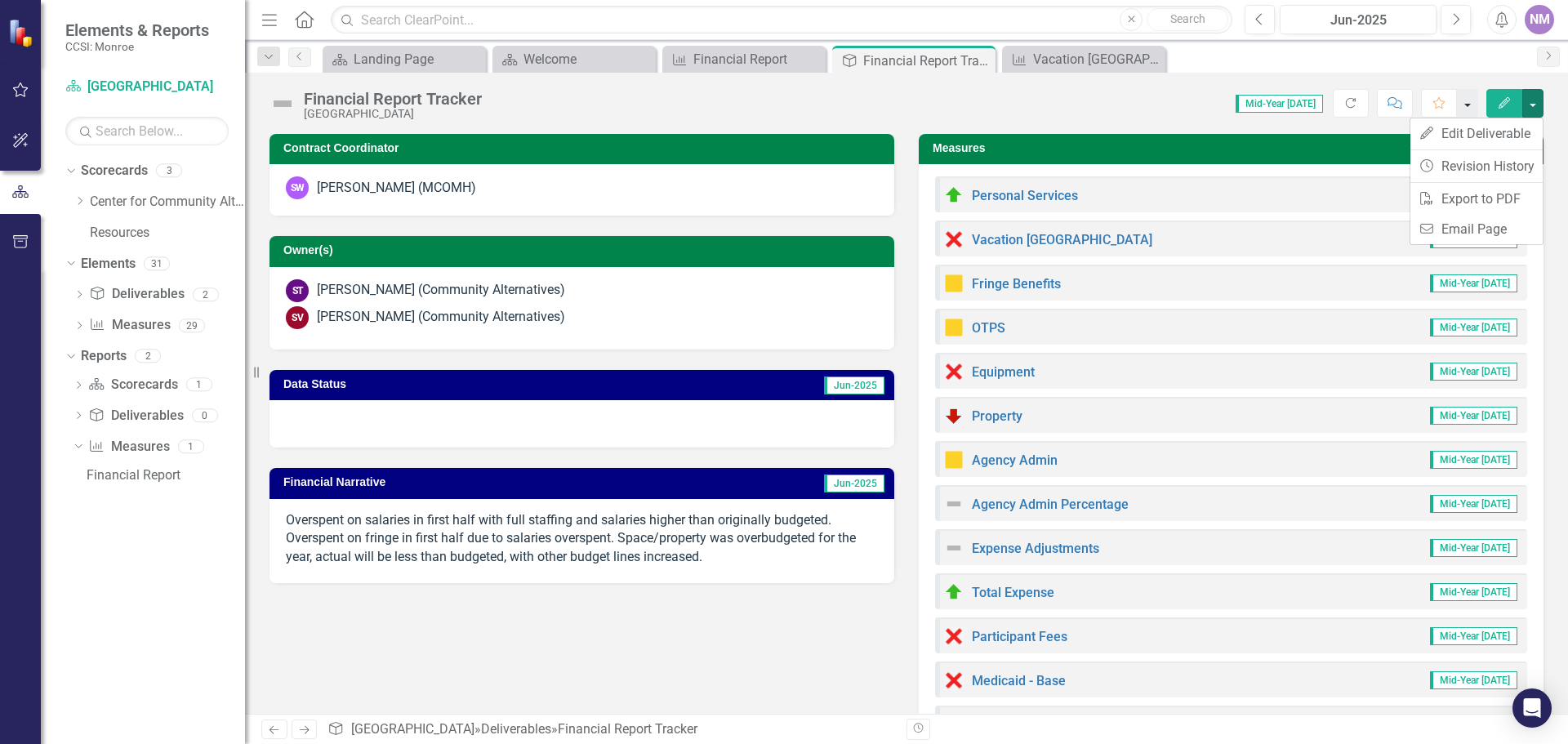 click at bounding box center [1468, 103] 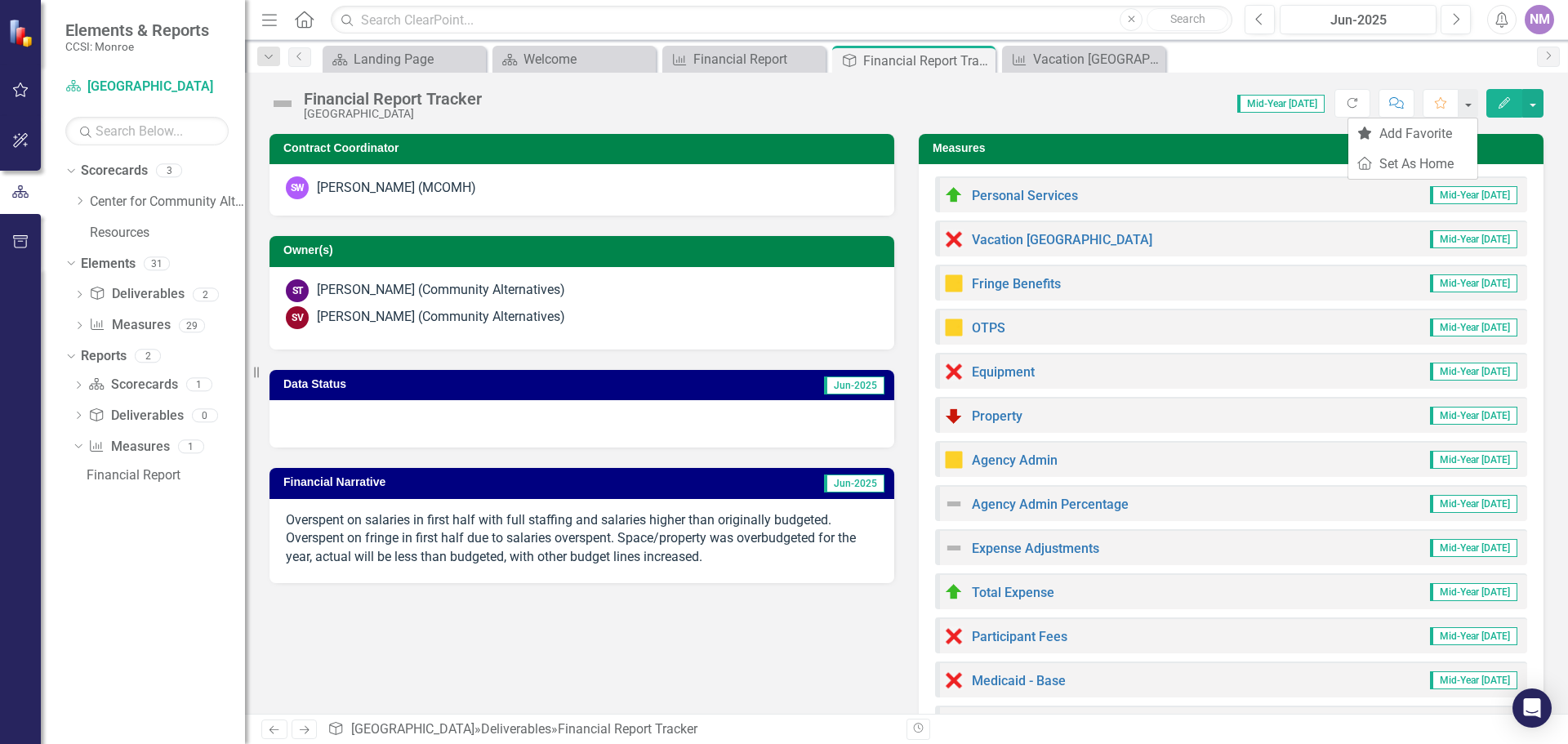 click on "Financial Report Tracker Recovery Center Score: 0.00 Mid-Year [DATE] Completed  Refresh Comment Favorite Edit" at bounding box center (906, 97) 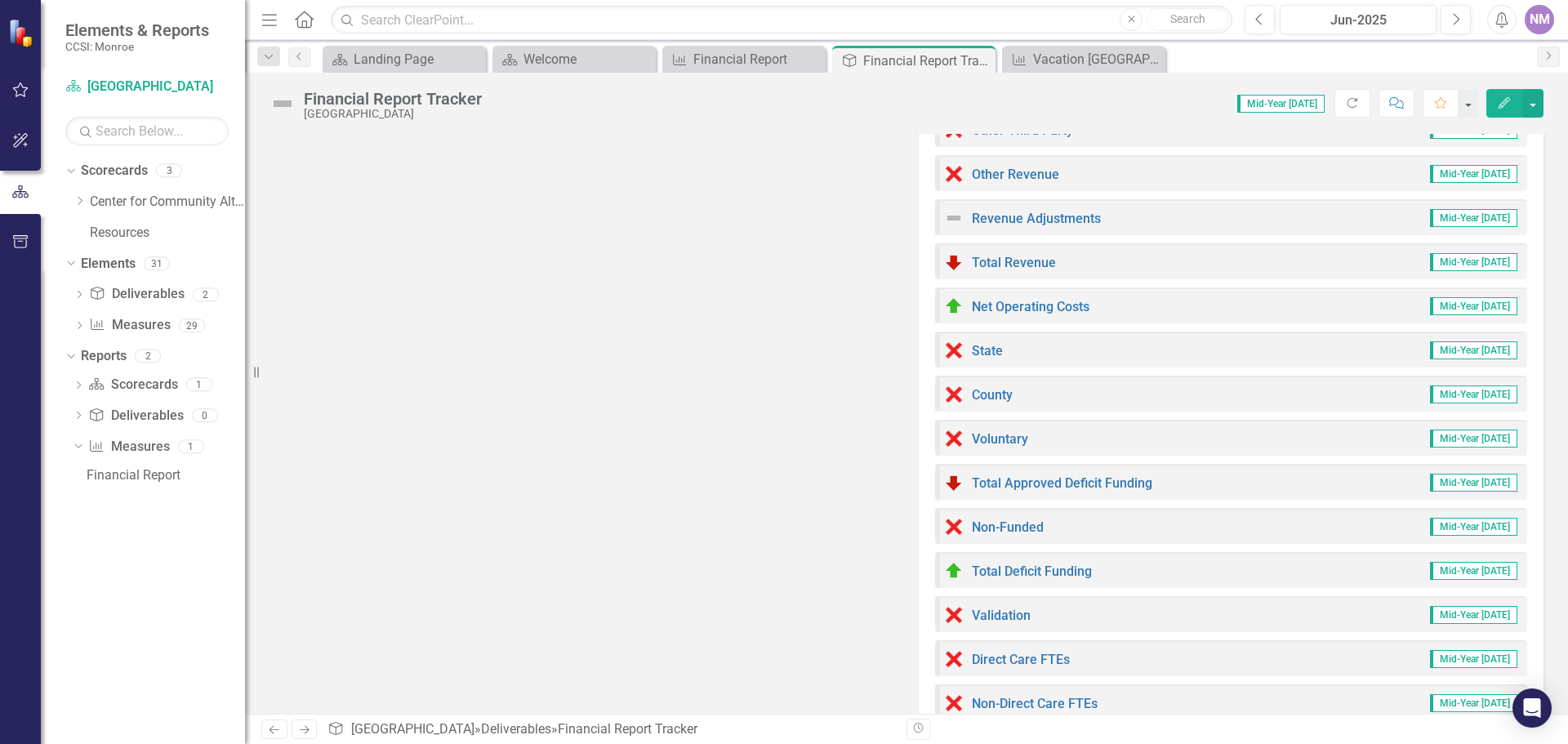 scroll, scrollTop: 774, scrollLeft: 0, axis: vertical 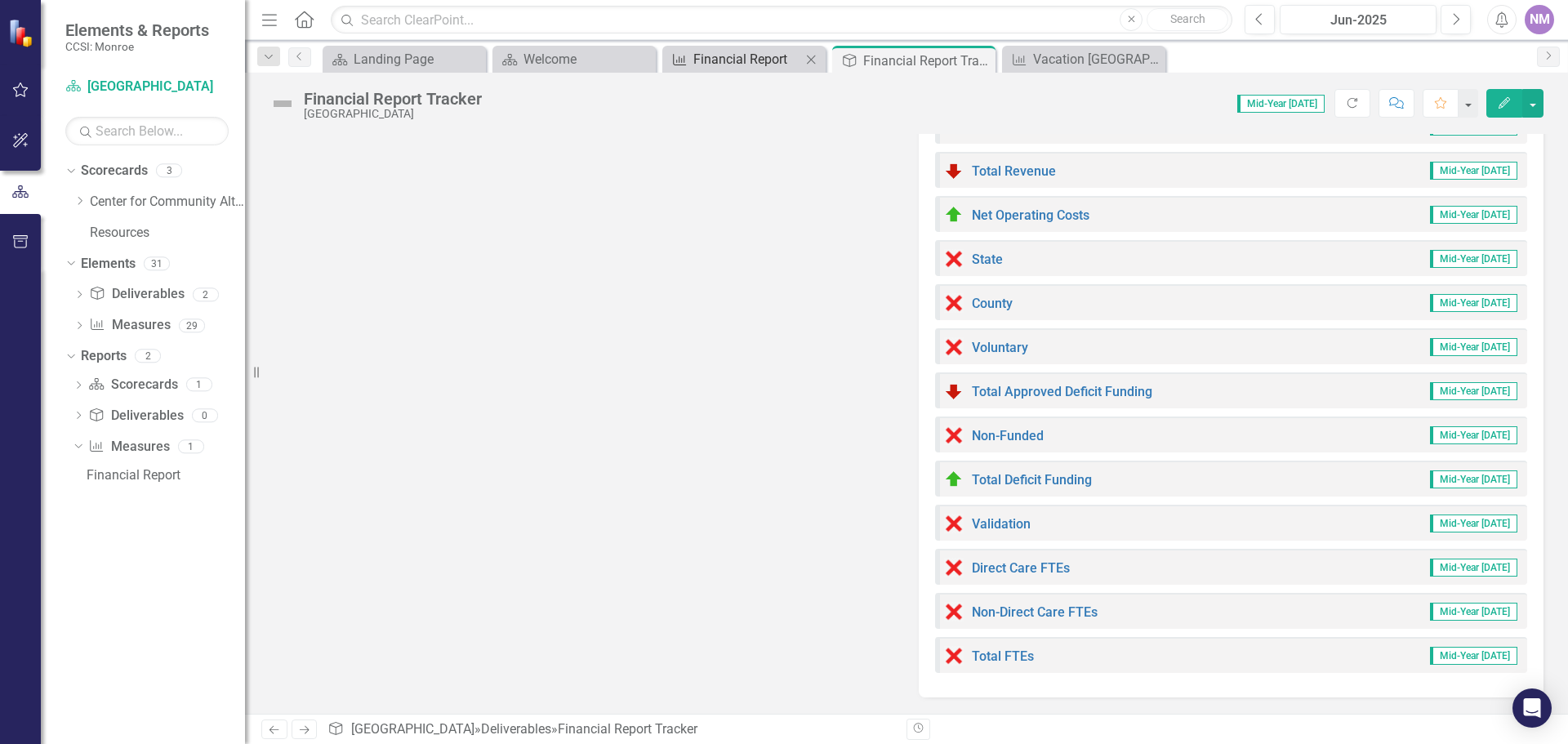 click on "Financial Report" at bounding box center (747, 59) 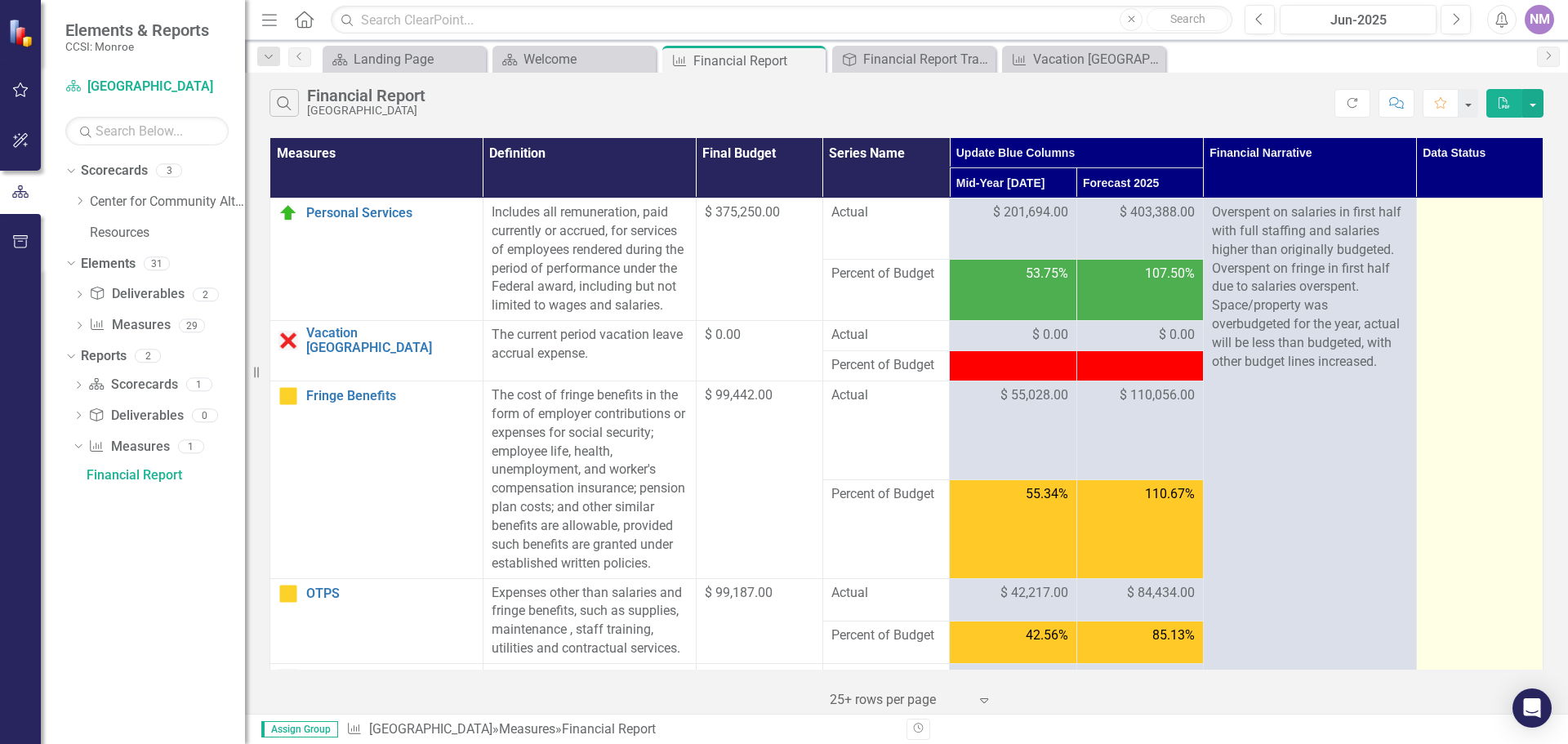 click at bounding box center (1479, 1436) 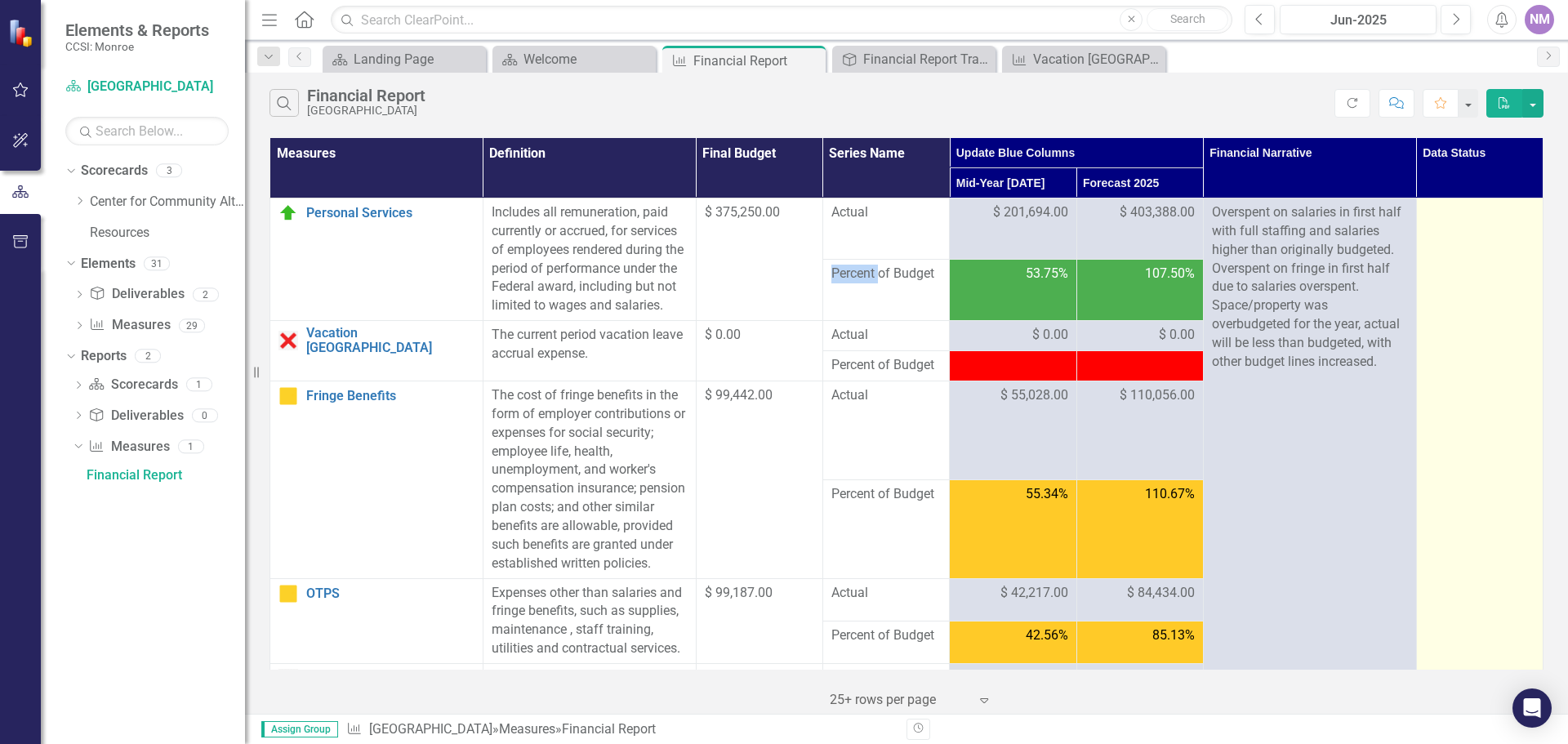 click at bounding box center (1479, 1436) 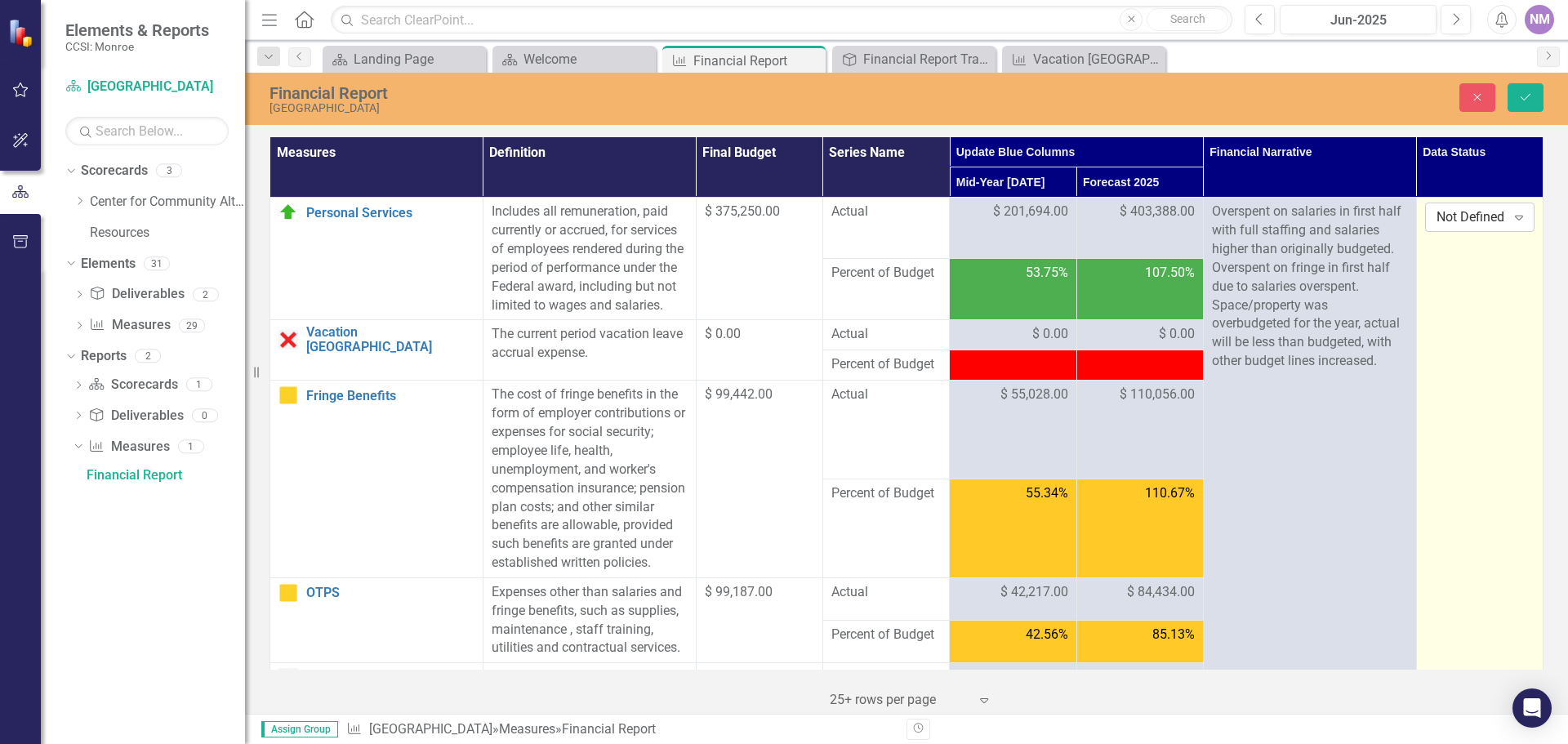 click on "Expand" 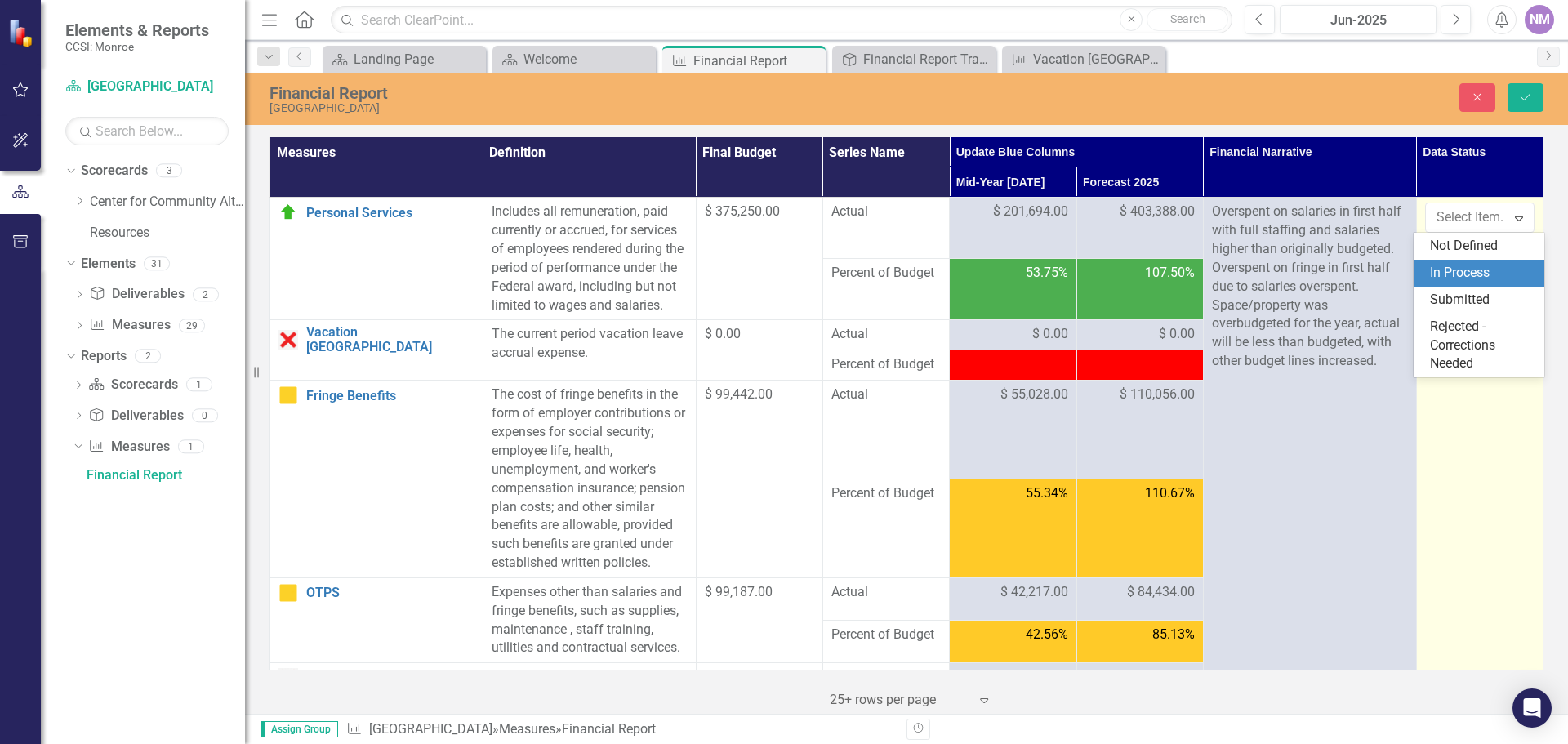 click on "In Process" at bounding box center [1482, 273] 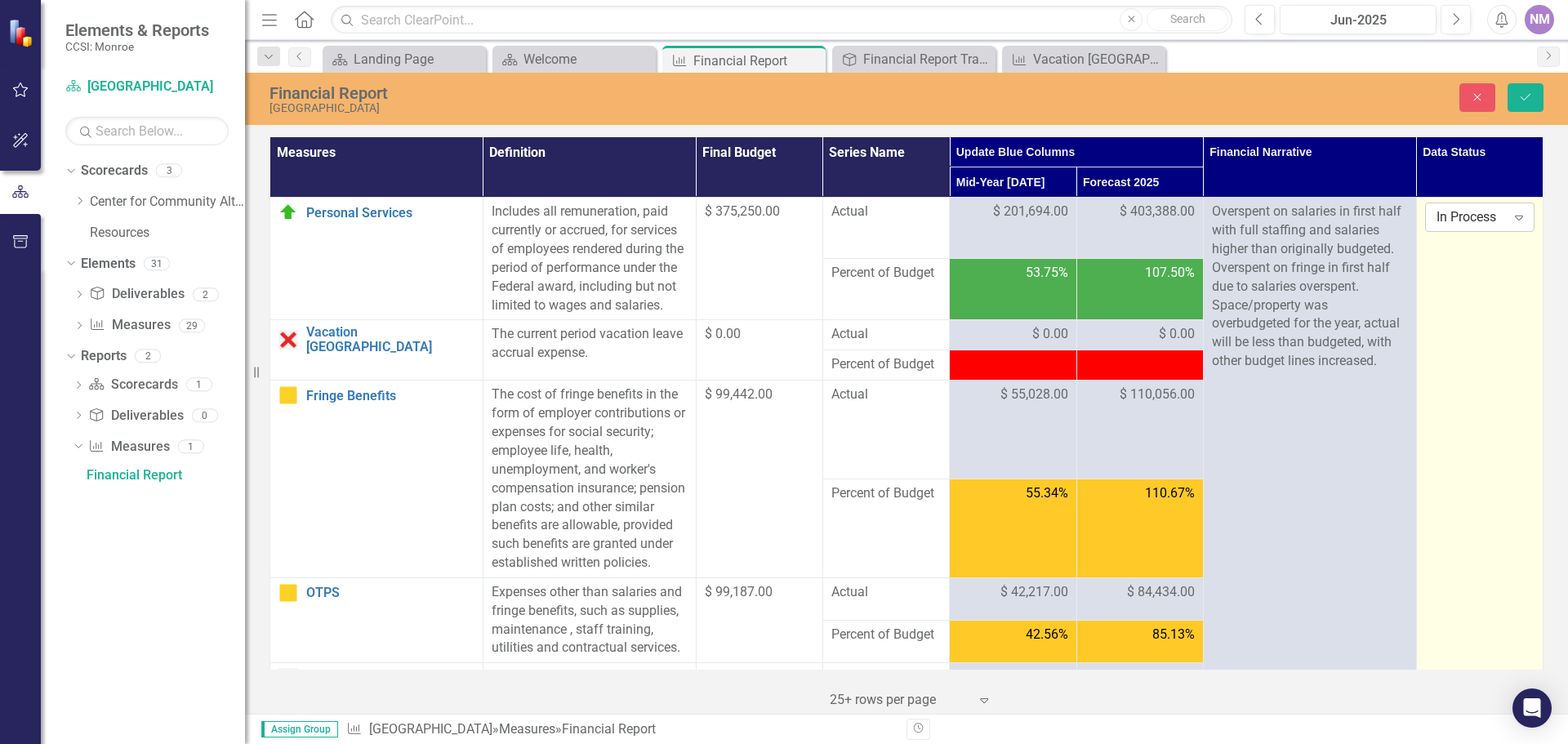 click 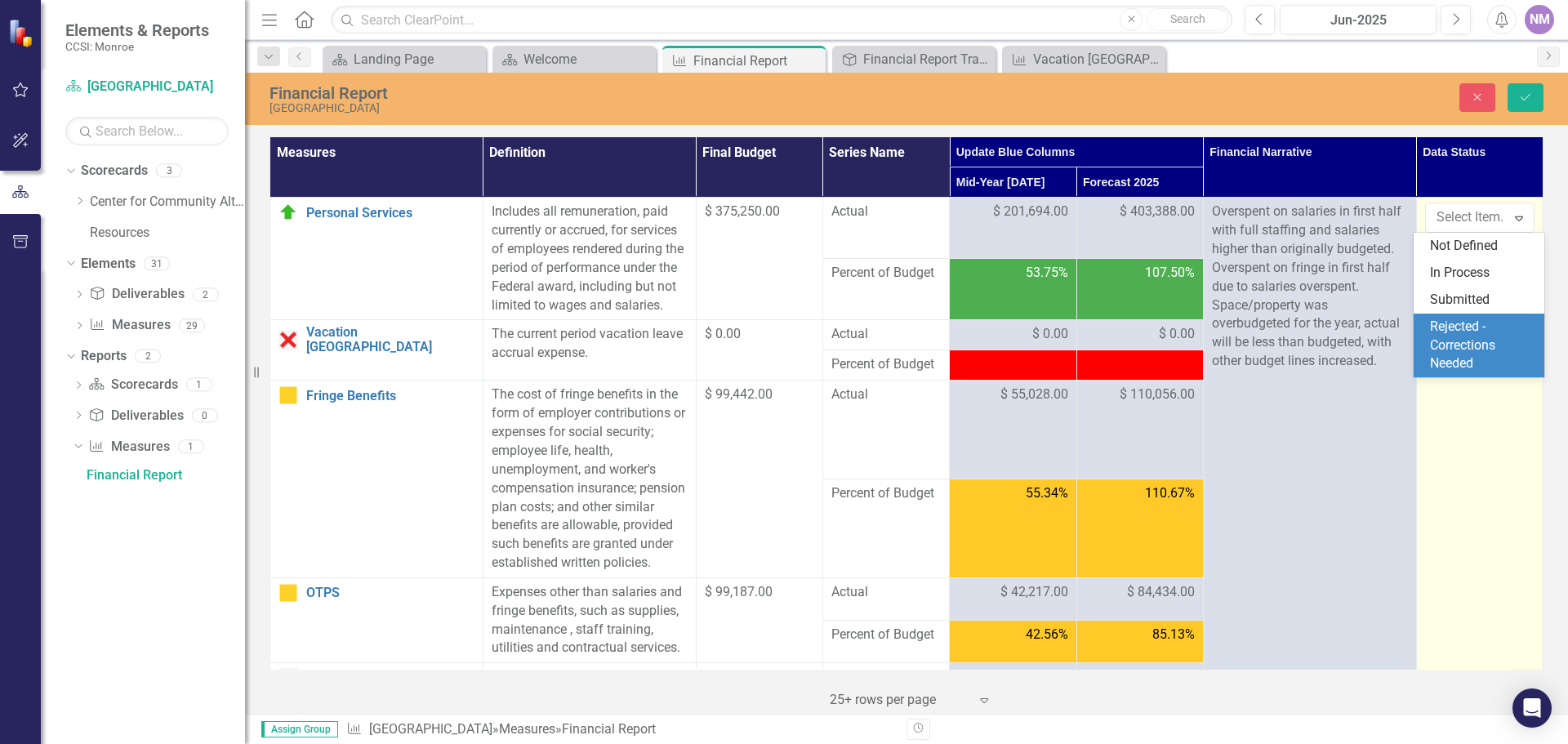 click on "4 results available. Use Up and Down to choose options, press Enter to select the currently focused option, press Escape to exit the menu, press Tab to select the option and exit the menu. Select Item... Expand" at bounding box center (1479, 1435) 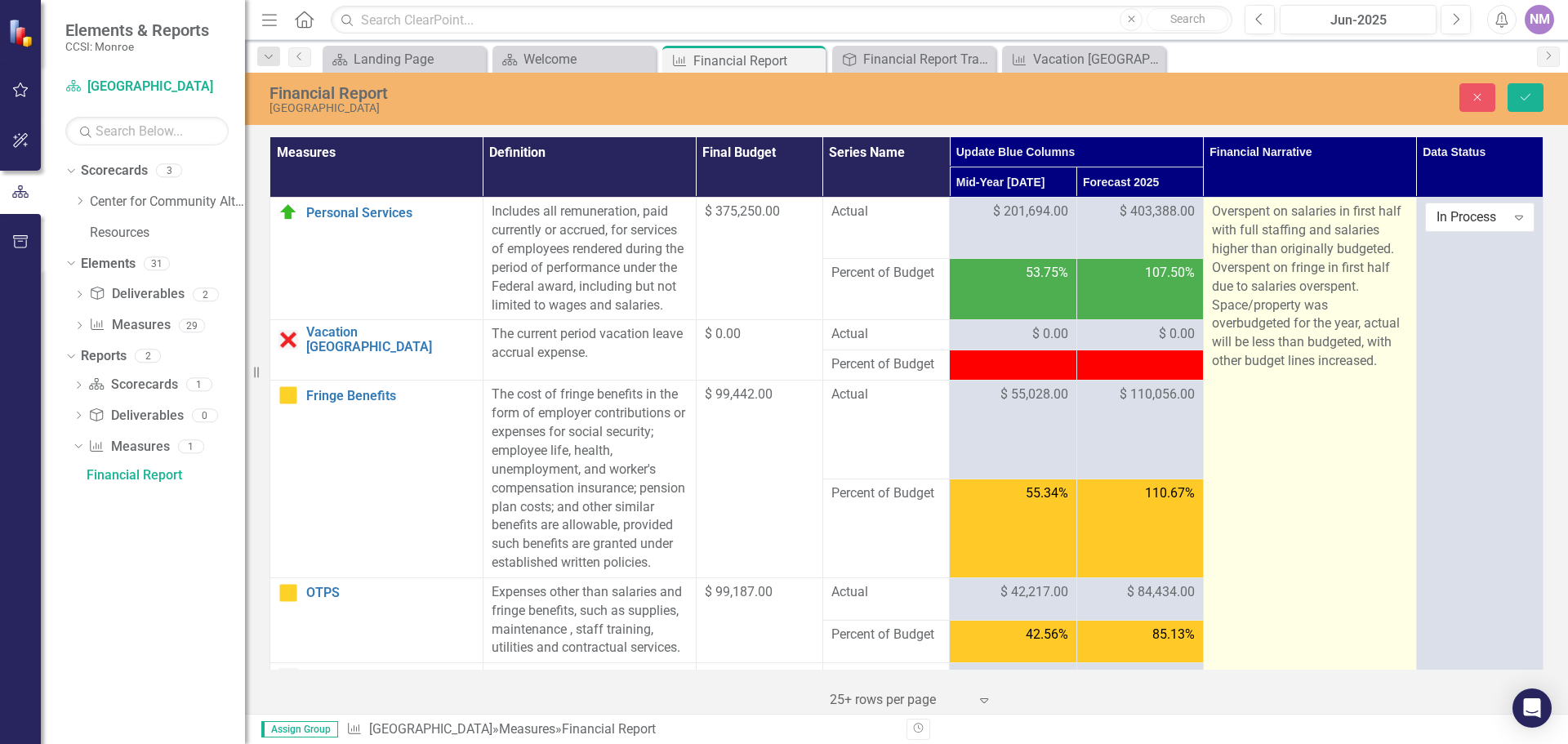 click on "Overspent on salaries in first half with full staffing and salaries higher than originally budgeted. Overspent on fringe in first half due to salaries overspent. Space/property was overbudgeted for the year, actual will be less than budgeted, with other budget lines increased." at bounding box center (1309, 1435) 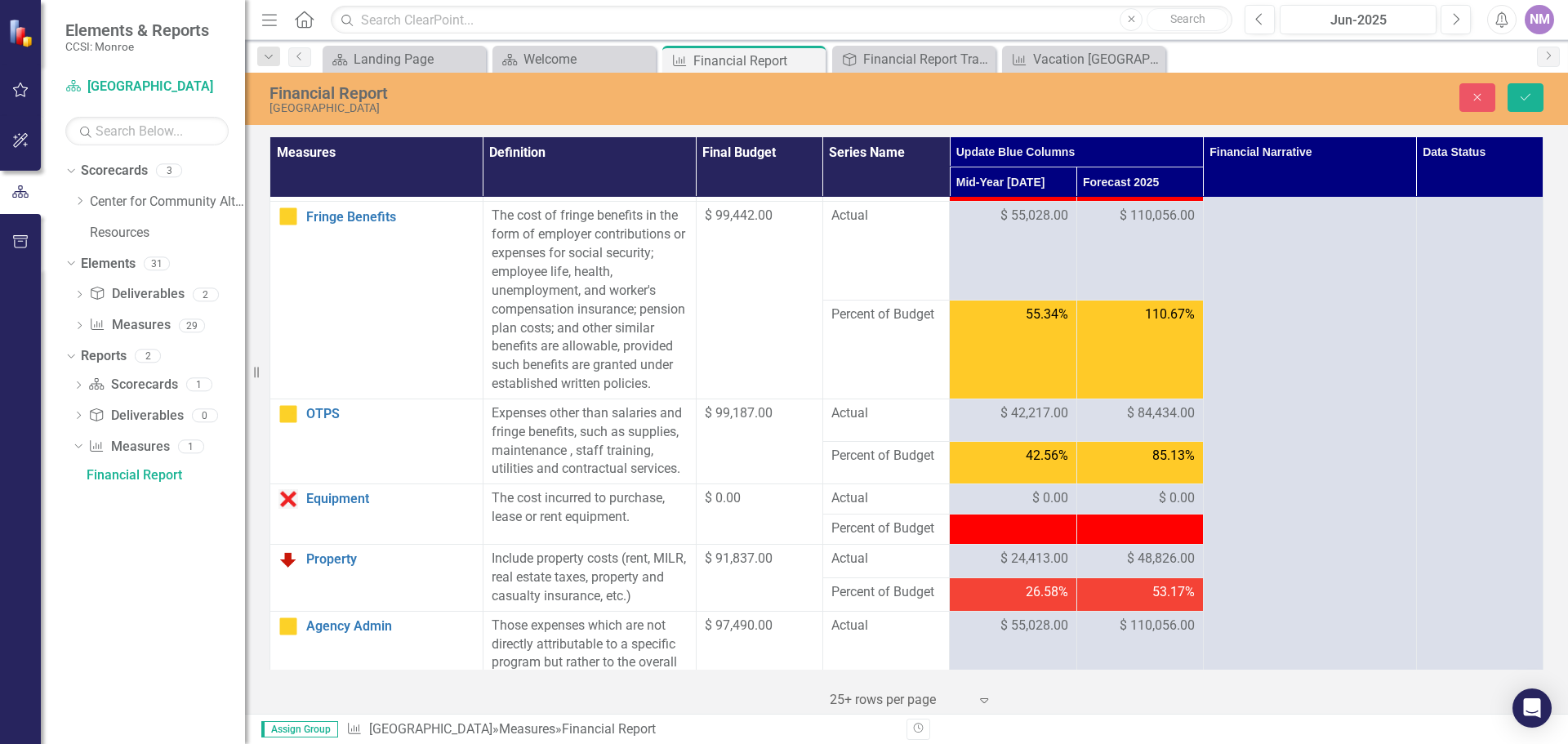 scroll, scrollTop: 0, scrollLeft: 0, axis: both 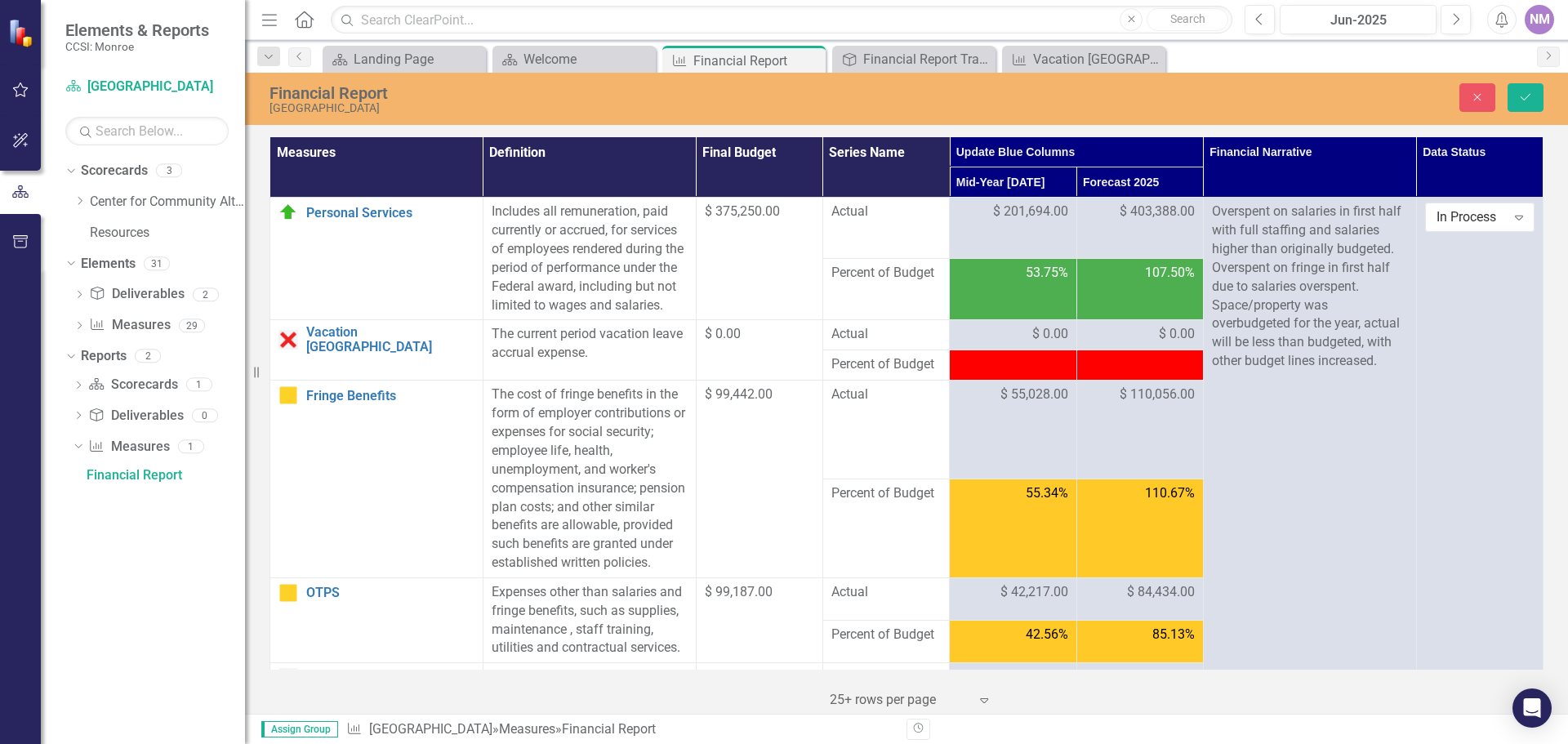 click on "Close Save" at bounding box center [1292, 97] 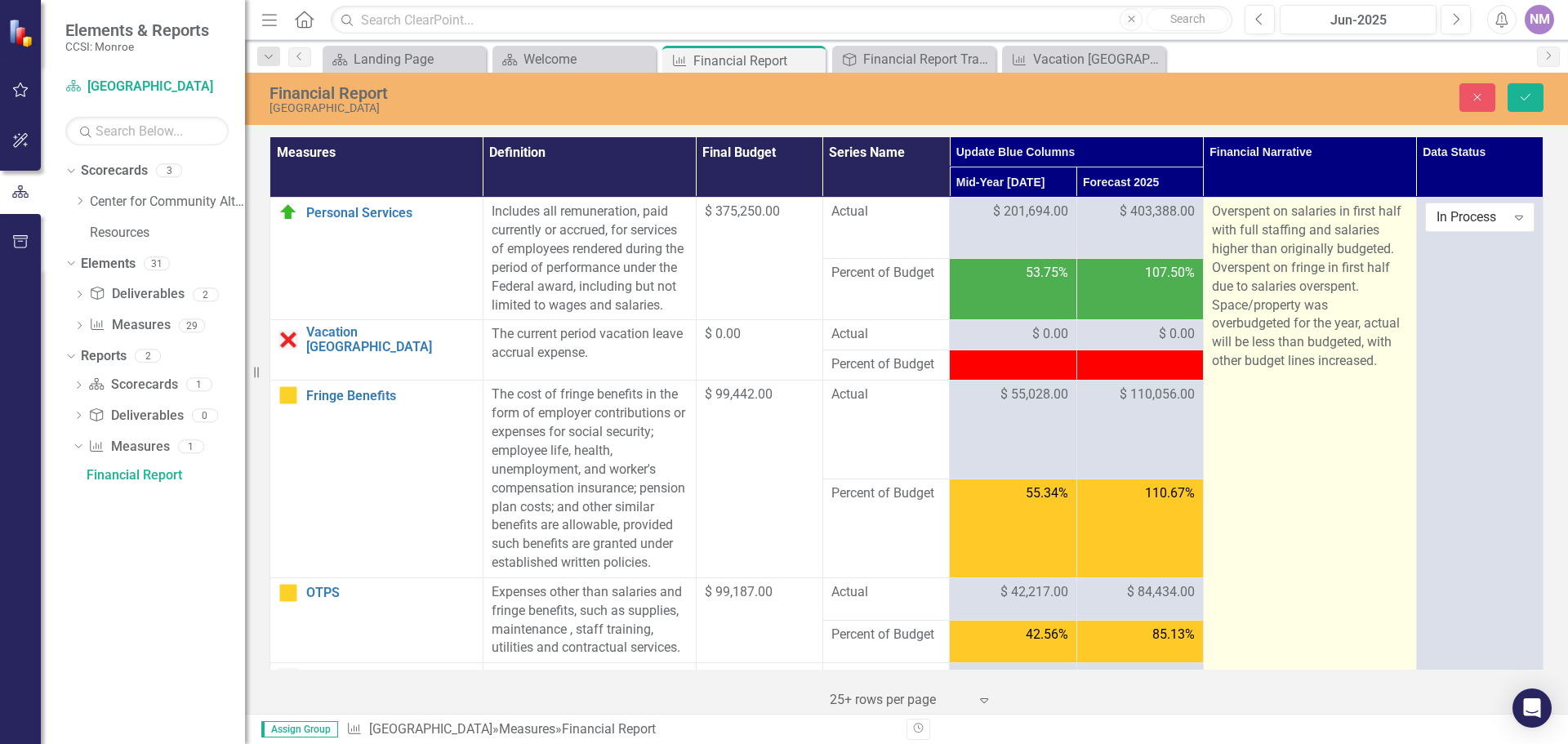 click on "Overspent on salaries in first half with full staffing and salaries higher than originally budgeted. Overspent on fringe in first half due to salaries overspent. Space/property was overbudgeted for the year, actual will be less than budgeted, with other budget lines increased." at bounding box center [1310, 287] 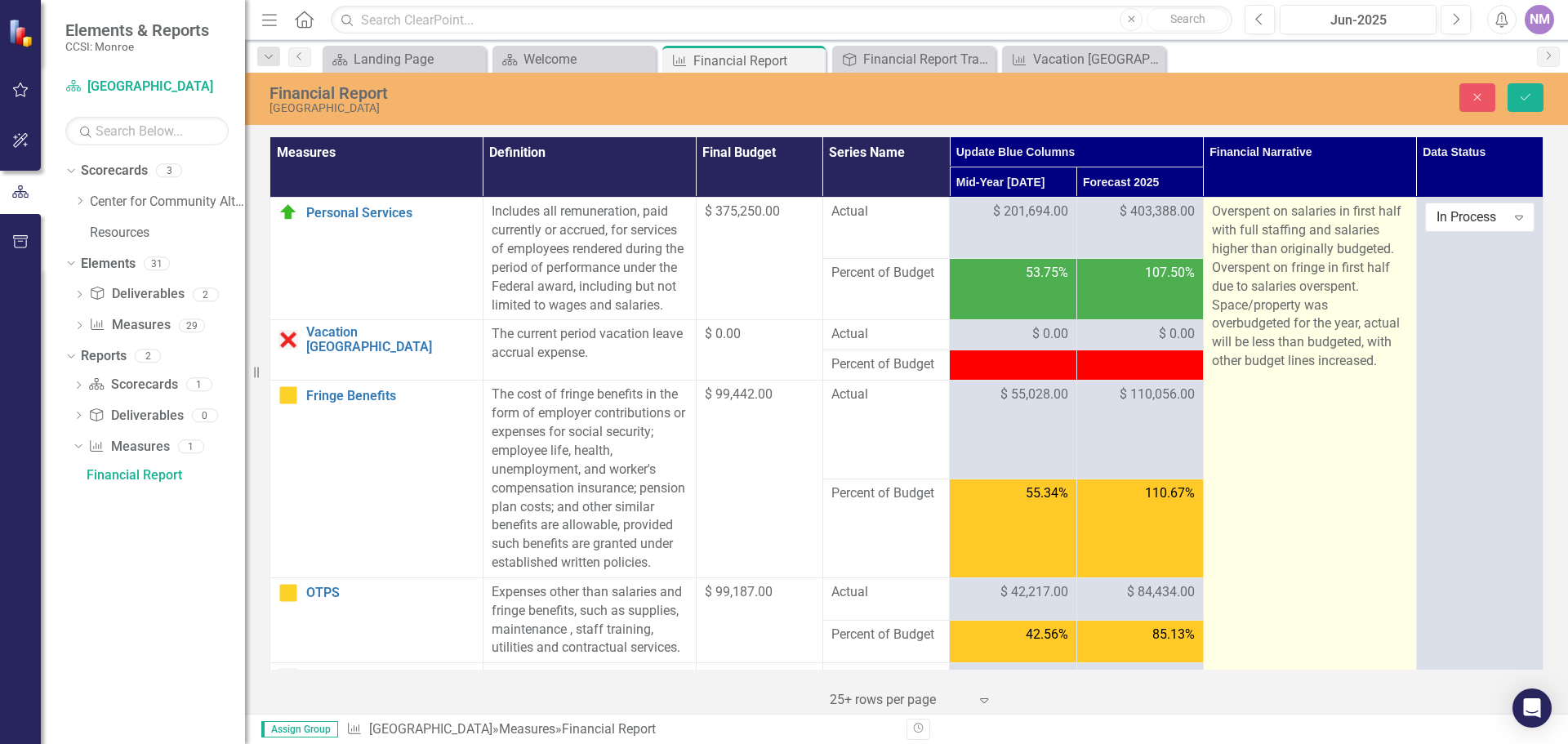 click on "Overspent on salaries in first half with full staffing and salaries higher than originally budgeted. Overspent on fringe in first half due to salaries overspent. Space/property was overbudgeted for the year, actual will be less than budgeted, with other budget lines increased." at bounding box center (1310, 287) 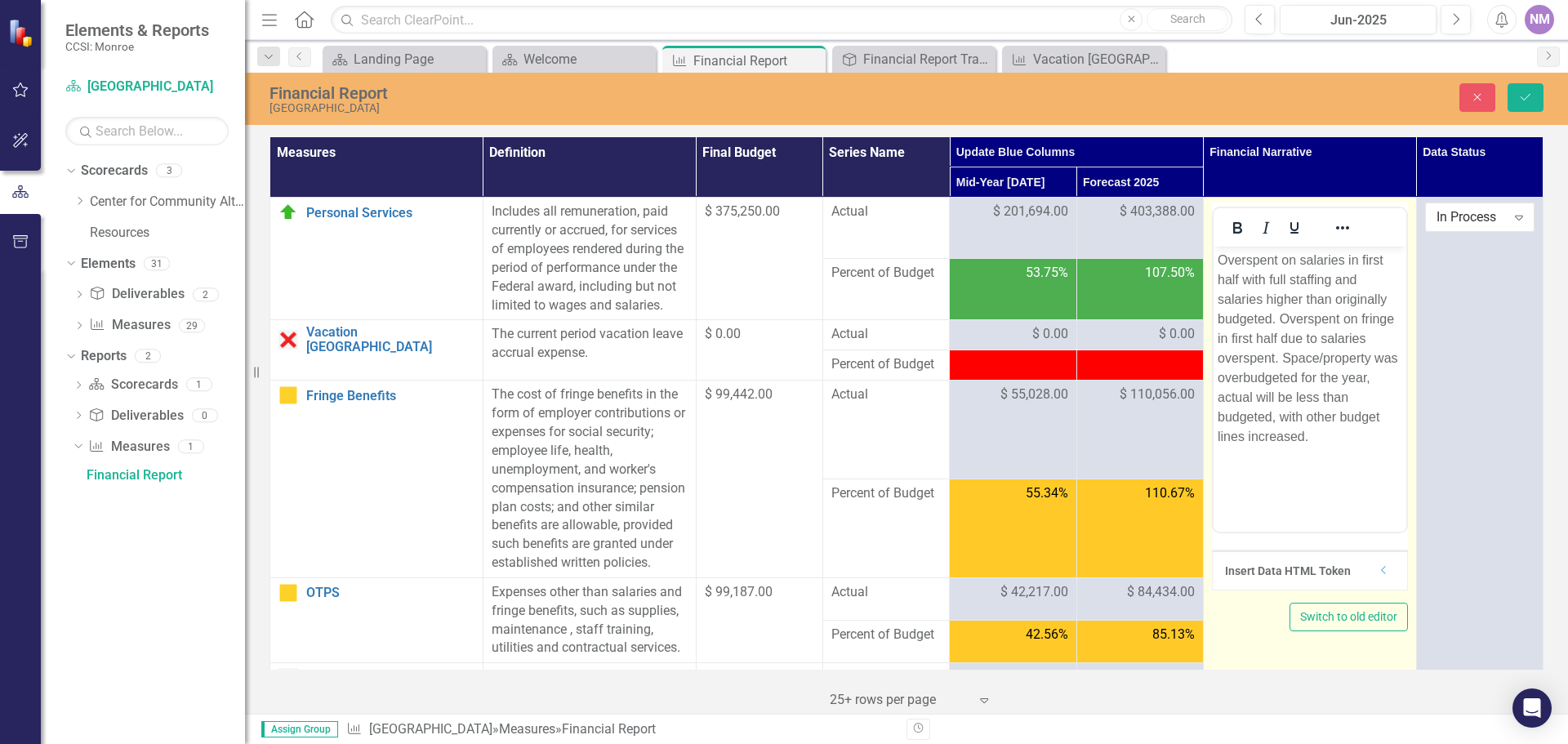 scroll, scrollTop: 0, scrollLeft: 0, axis: both 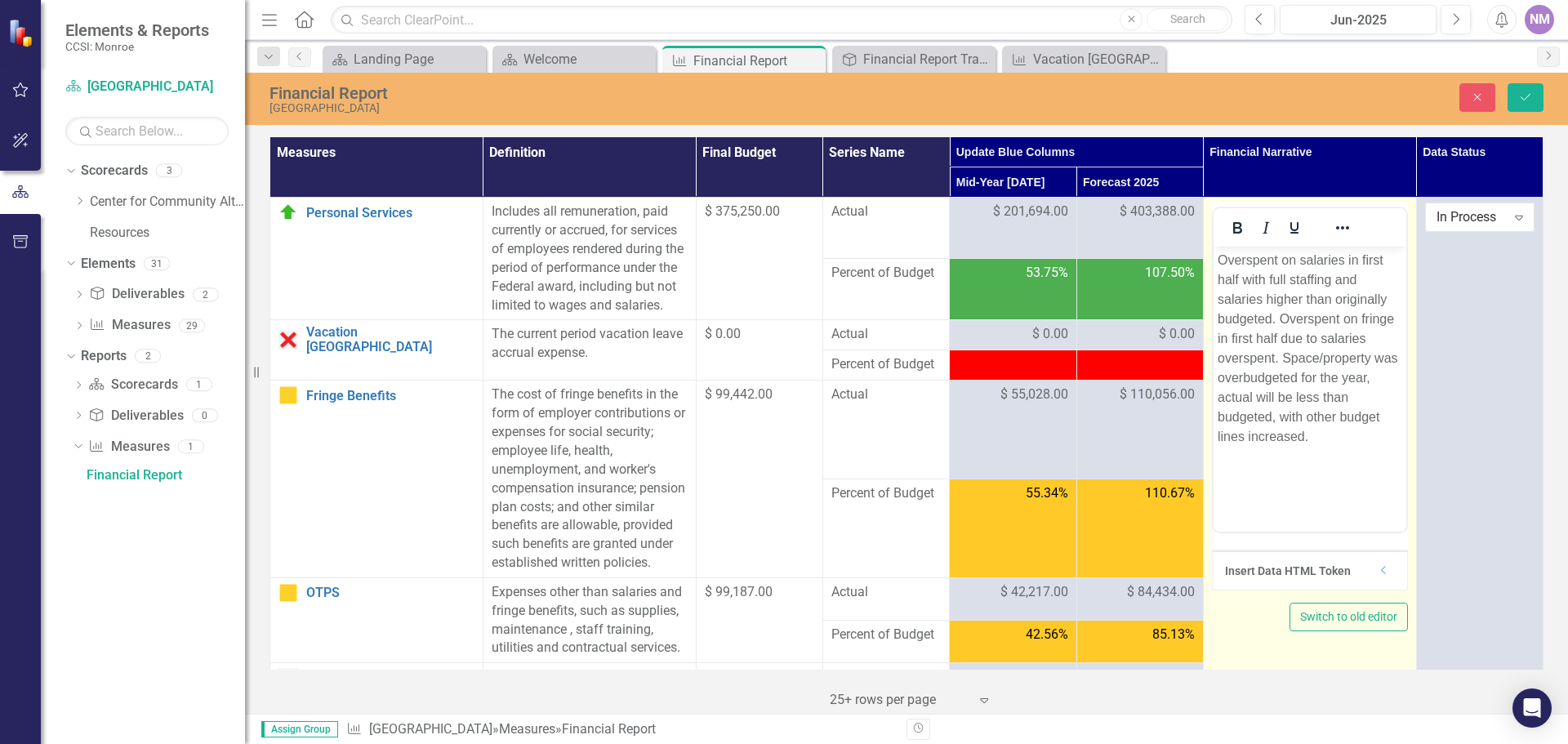 click on "Overspent on salaries in first half with full staffing and salaries higher than originally budgeted. Overspent on fringe in first half due to salaries overspent. Space/property was overbudgeted for the year, actual will be less than budgeted, with other budget lines increased." at bounding box center (1309, 349) 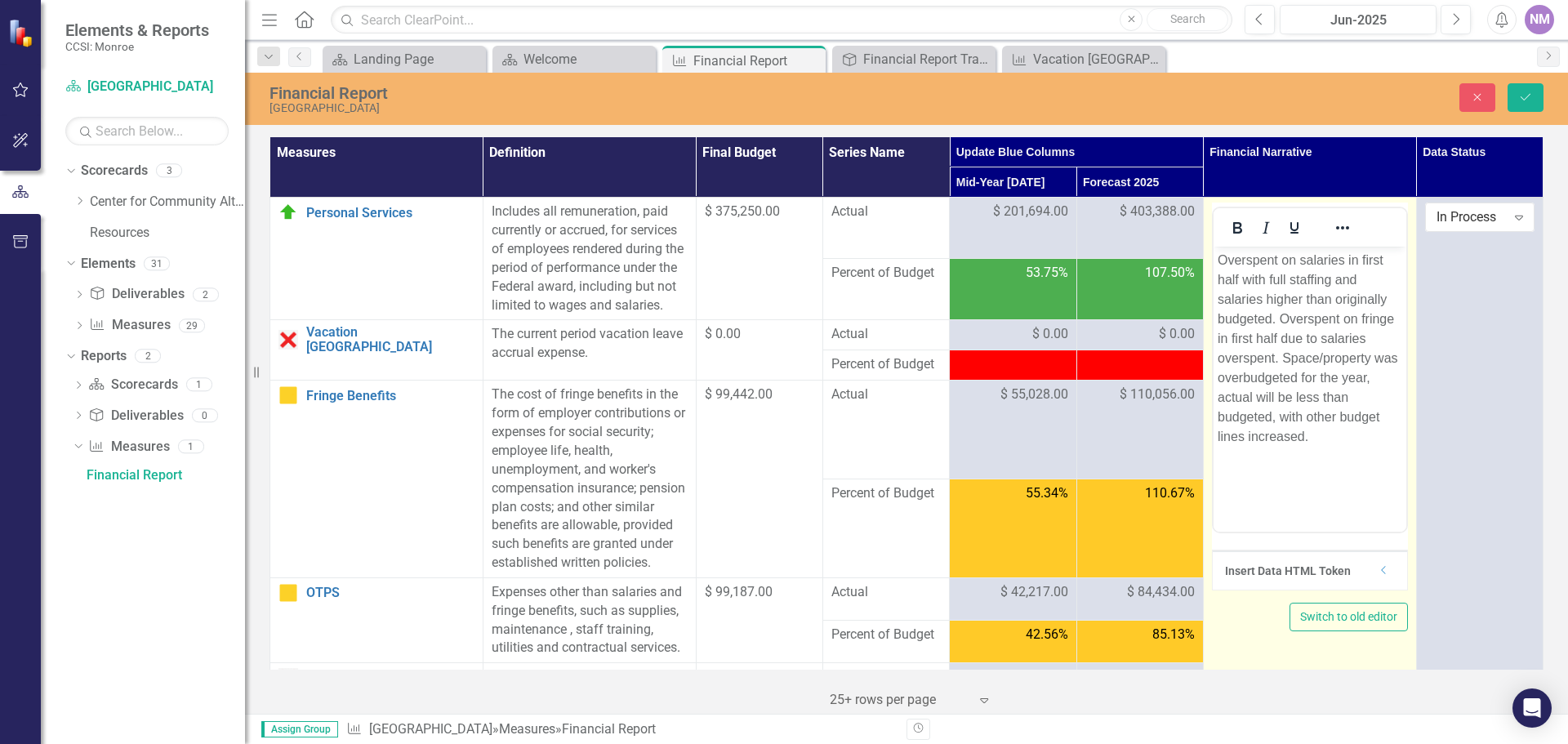 type 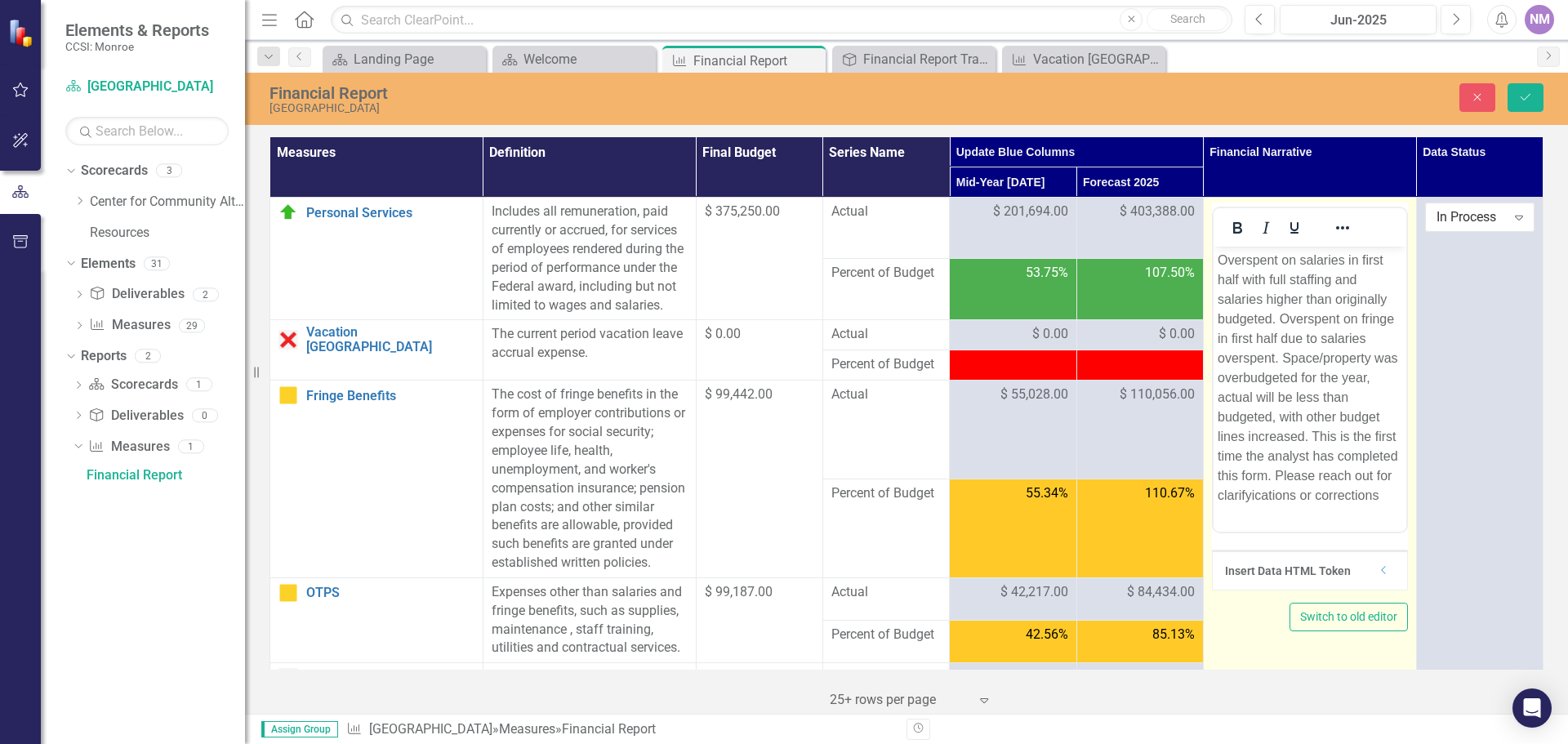 click on "Overspent on salaries in first half with full staffing and salaries higher than originally budgeted. Overspent on fringe in first half due to salaries overspent. Space/property was overbudgeted for the year, actual will be less than budgeted, with other budget lines increased. This is the first time the analyst has completed this form. Please reach out for clarifyications or corrections" at bounding box center (1309, 378) 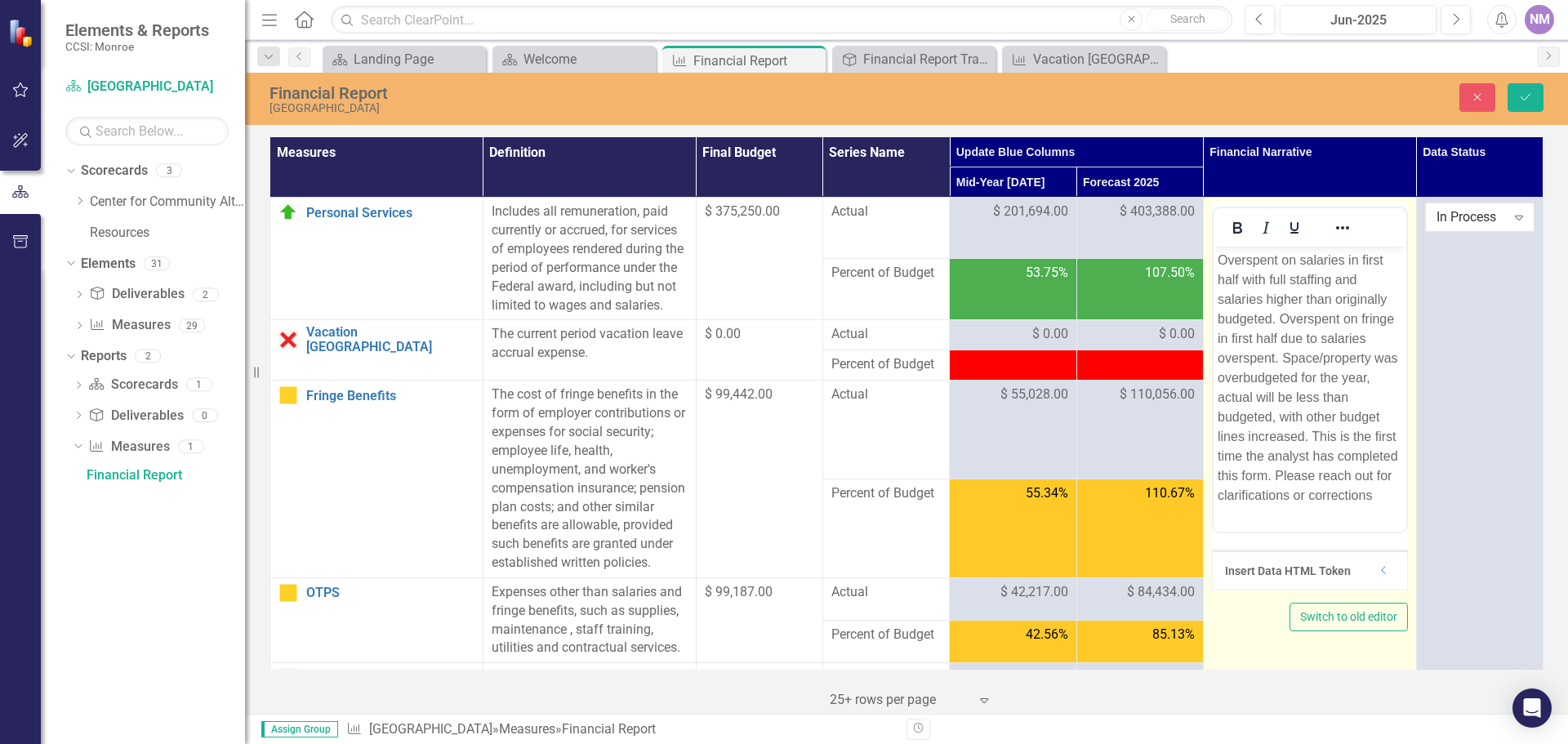 click on "Overspent on salaries in first half with full staffing and salaries higher than originally budgeted. Overspent on fringe in first half due to salaries overspent. Space/property was overbudgeted for the year, actual will be less than budgeted, with other budget lines increased. This is the first time the analyst has completed this form. Please reach out for clarifications or corrections" at bounding box center [1309, 378] 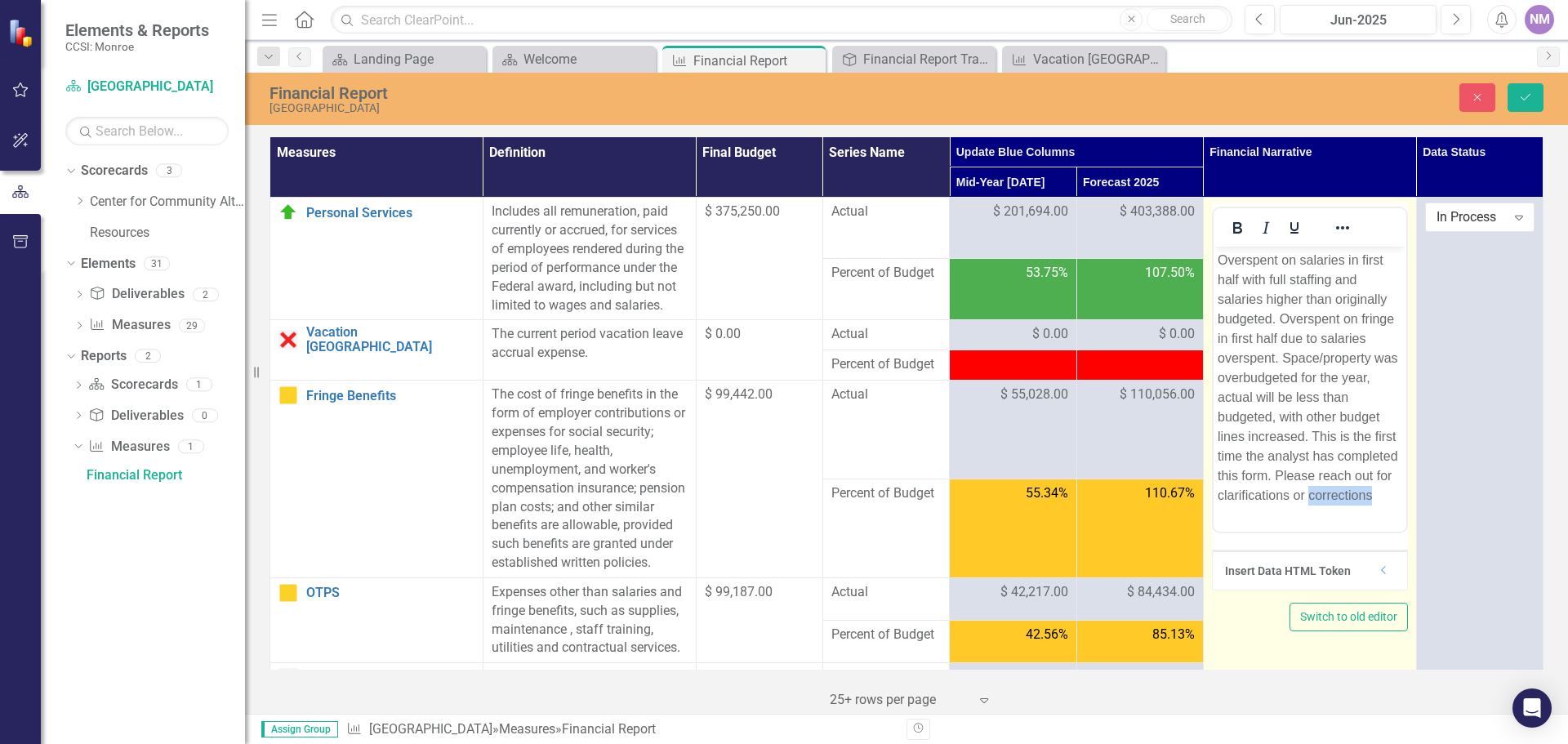 click on "Overspent on salaries in first half with full staffing and salaries higher than originally budgeted. Overspent on fringe in first half due to salaries overspent. Space/property was overbudgeted for the year, actual will be less than budgeted, with other budget lines increased. This is the first time the analyst has completed this form. Please reach out for clarifications or corrections" at bounding box center [1309, 378] 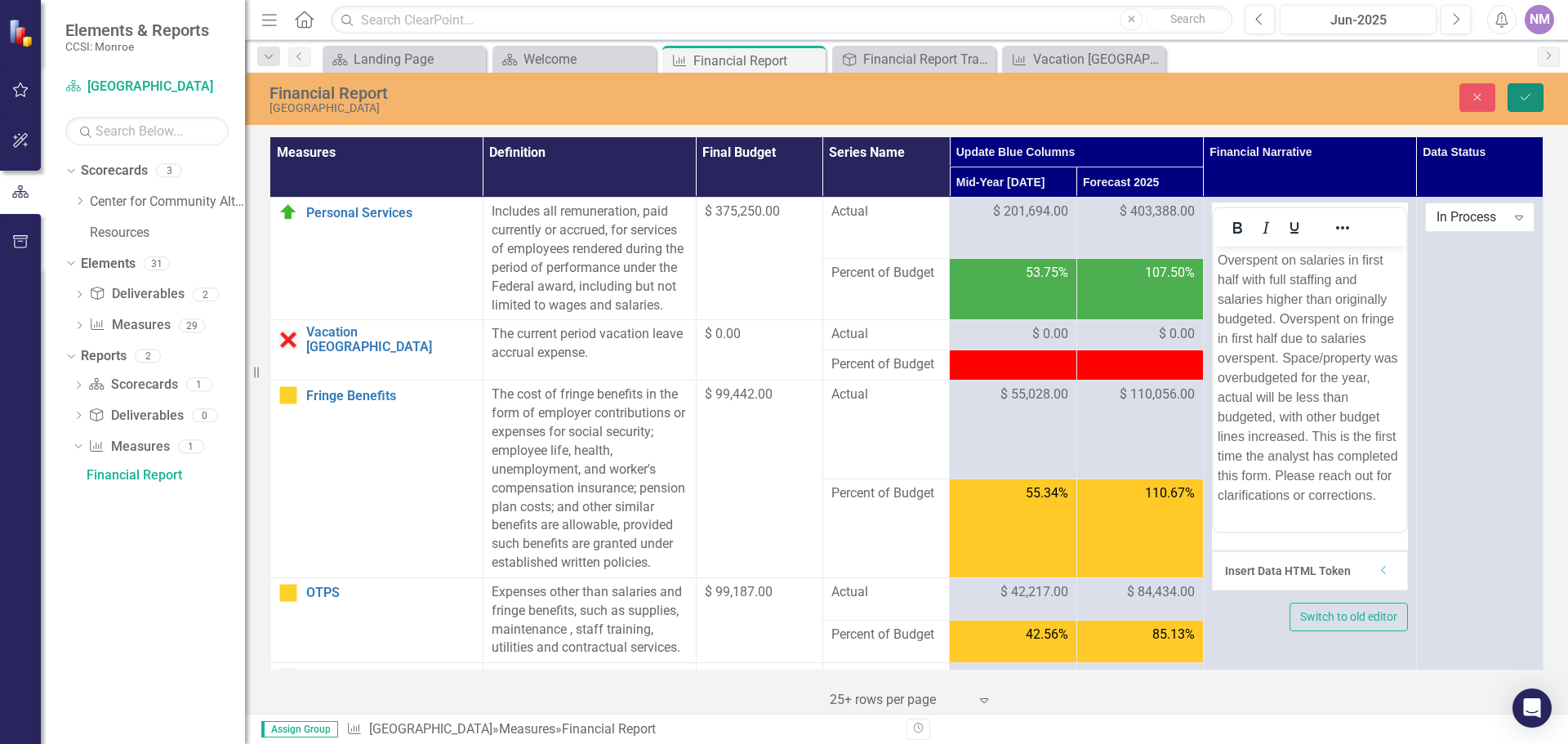 click on "Save" 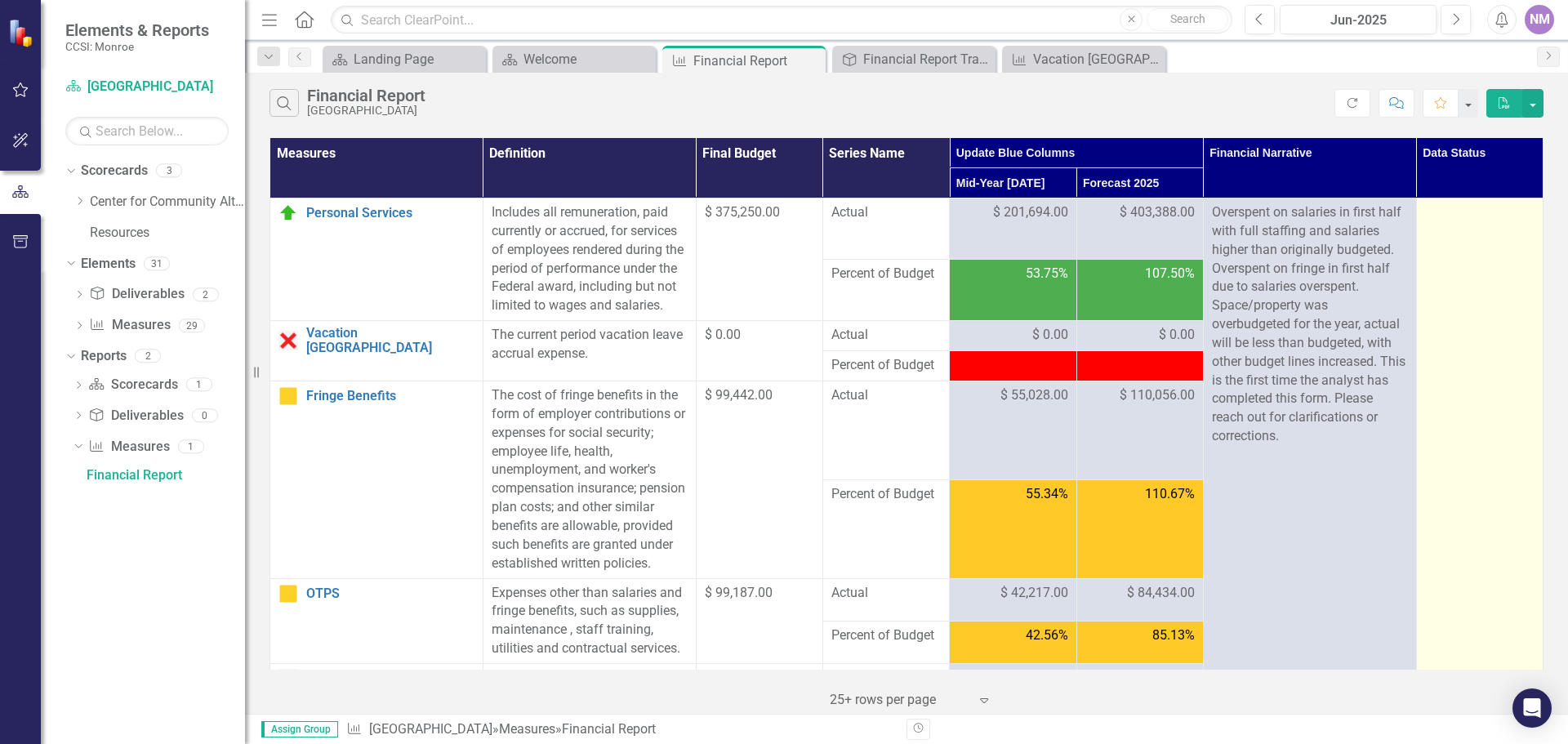 click at bounding box center (1479, 1436) 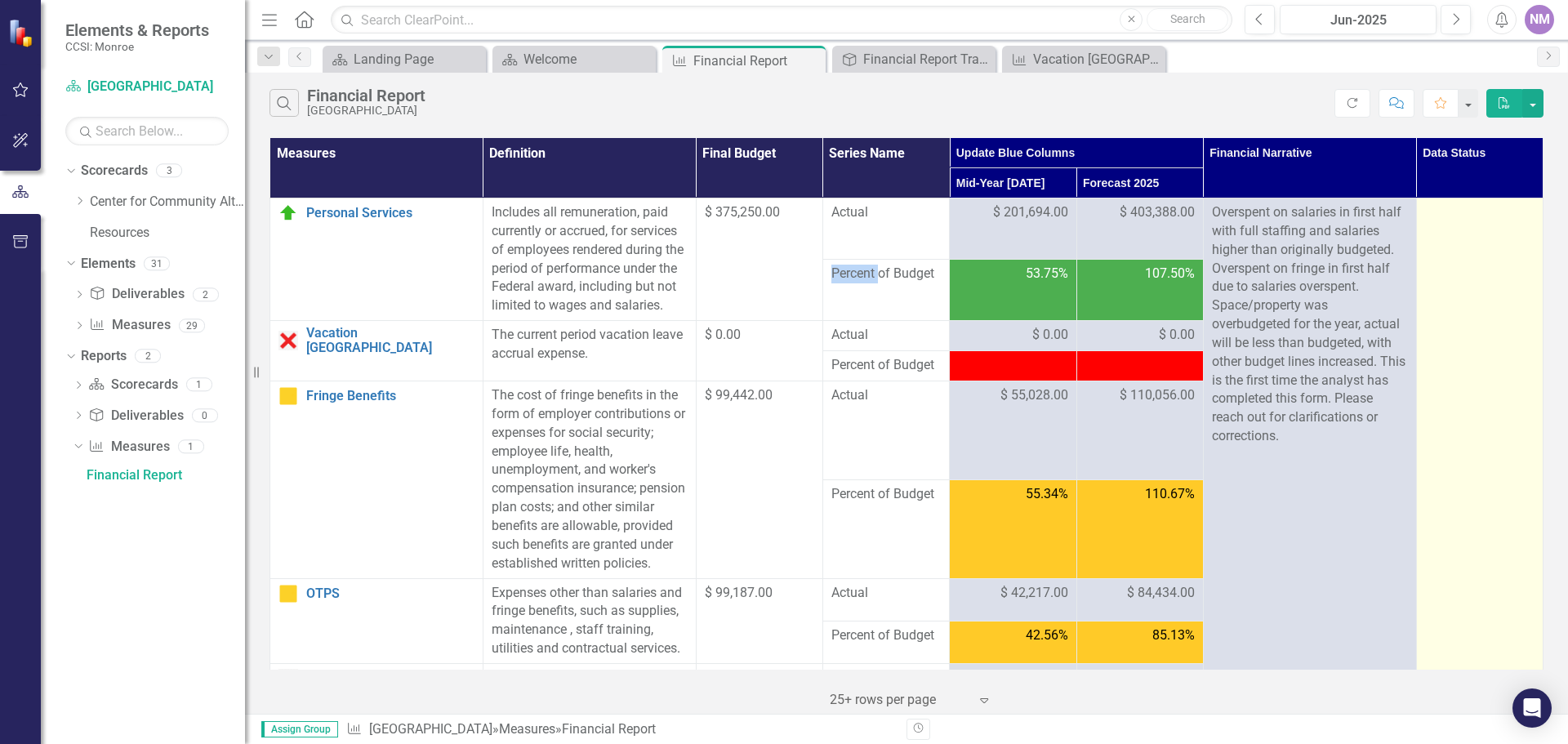 click at bounding box center (1479, 1436) 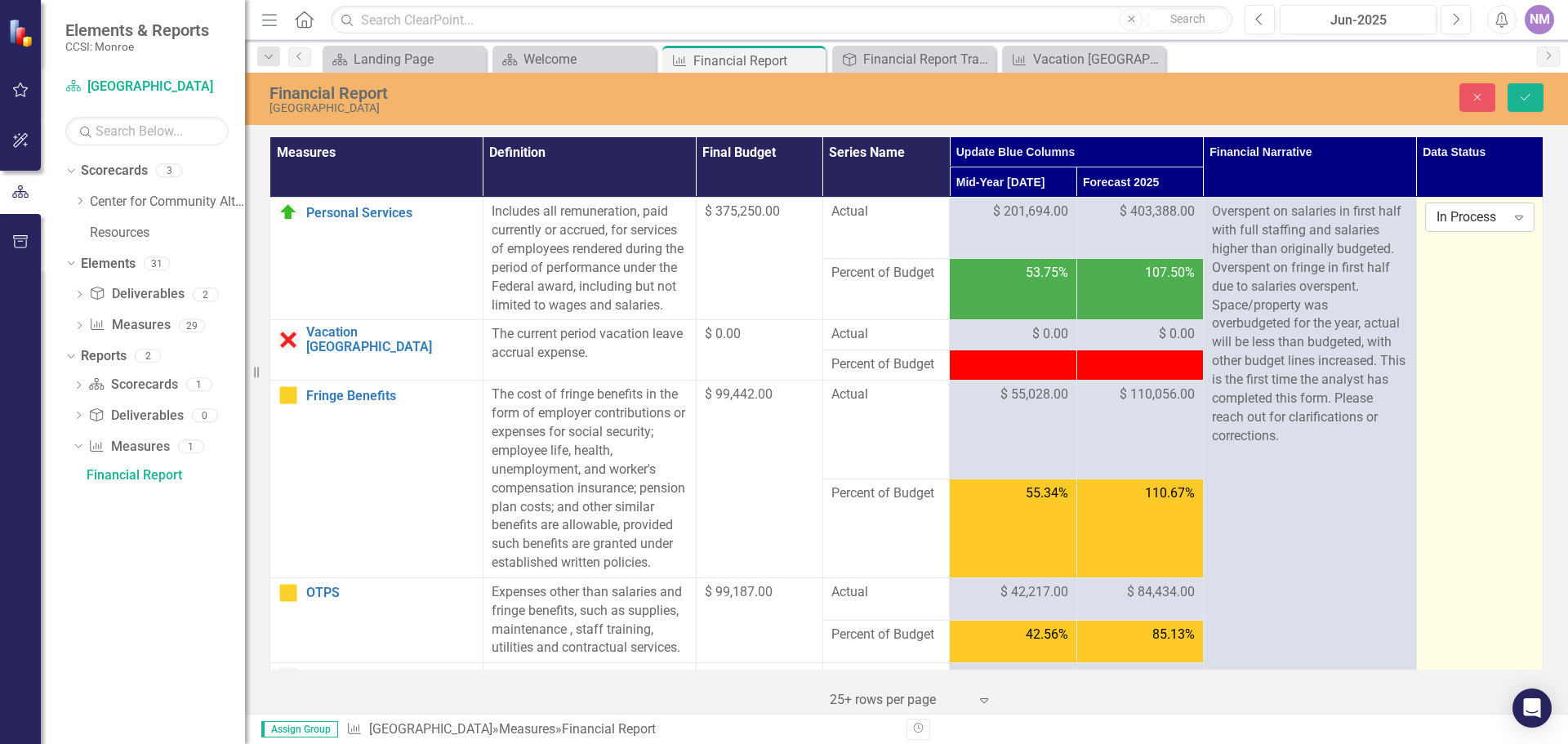 click on "Expand" 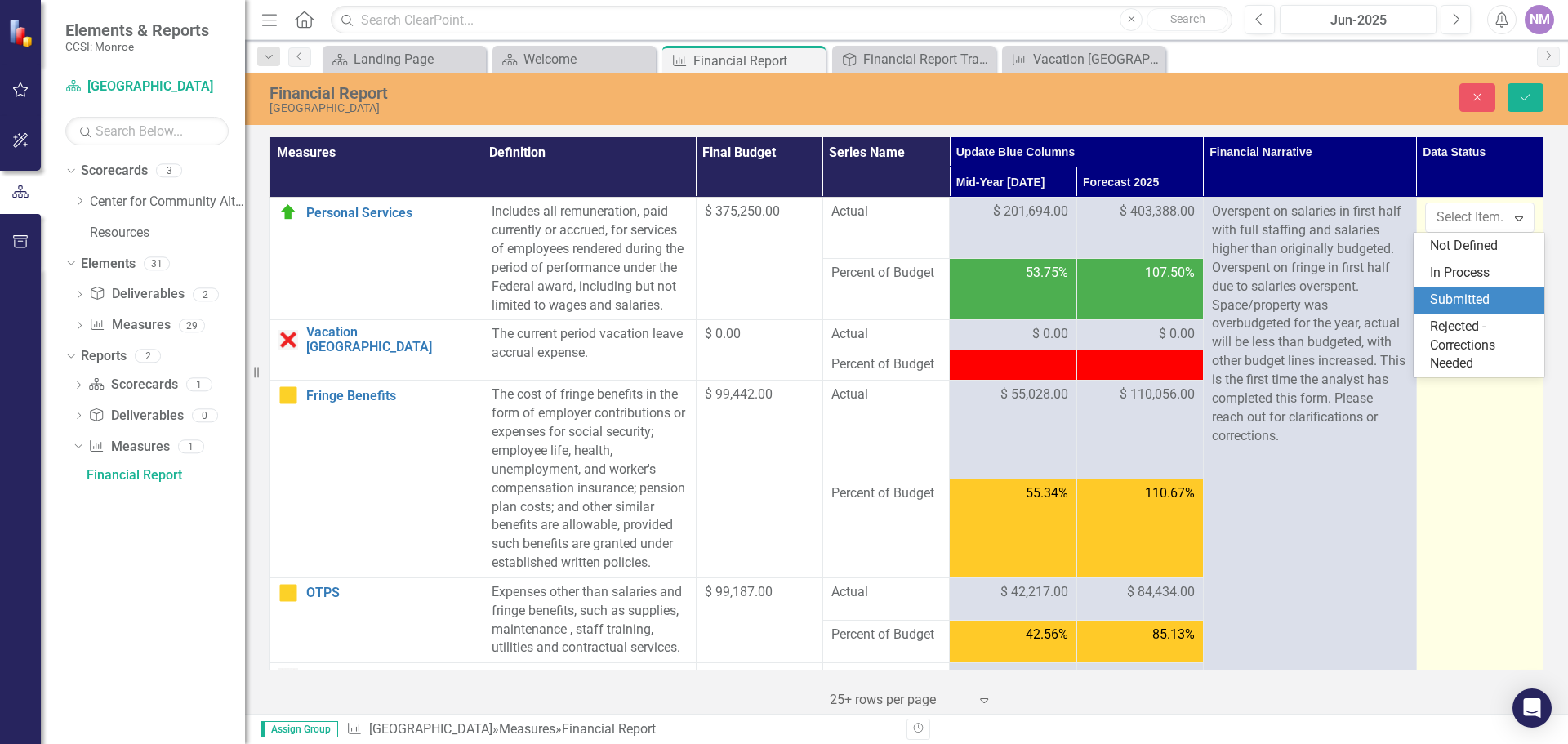 click on "Submitted" at bounding box center (1482, 300) 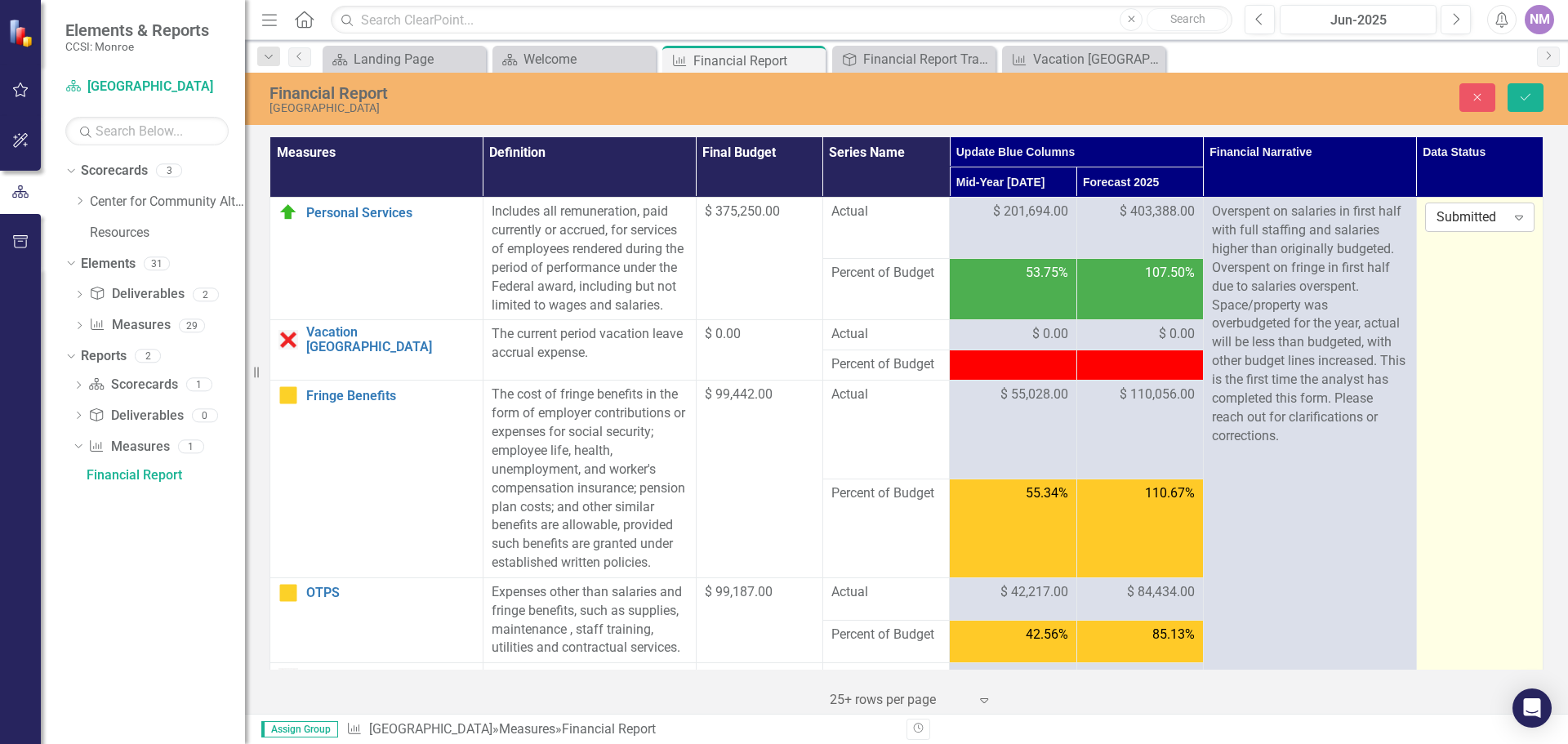 click on "Expand" 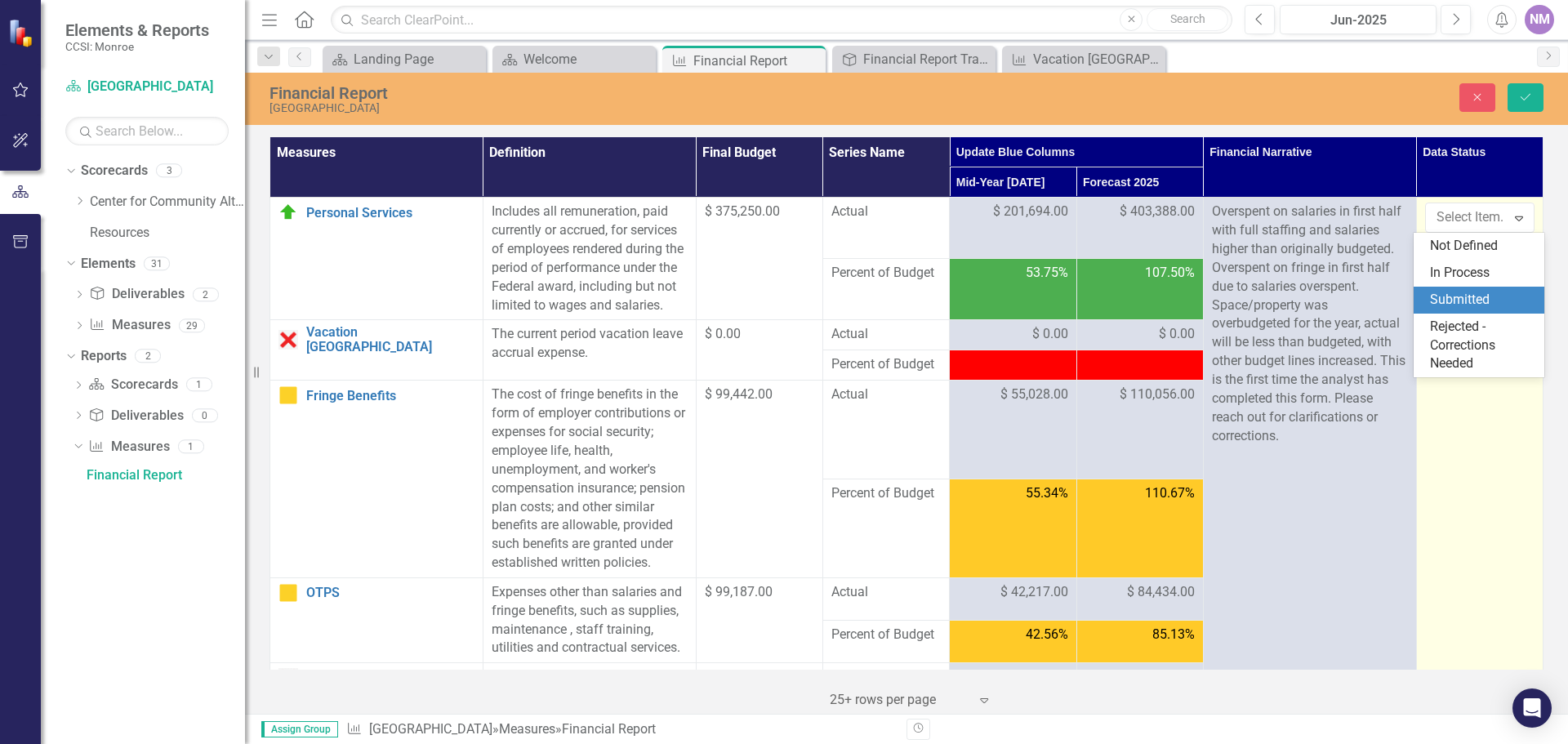 click on "Submitted" at bounding box center (1482, 300) 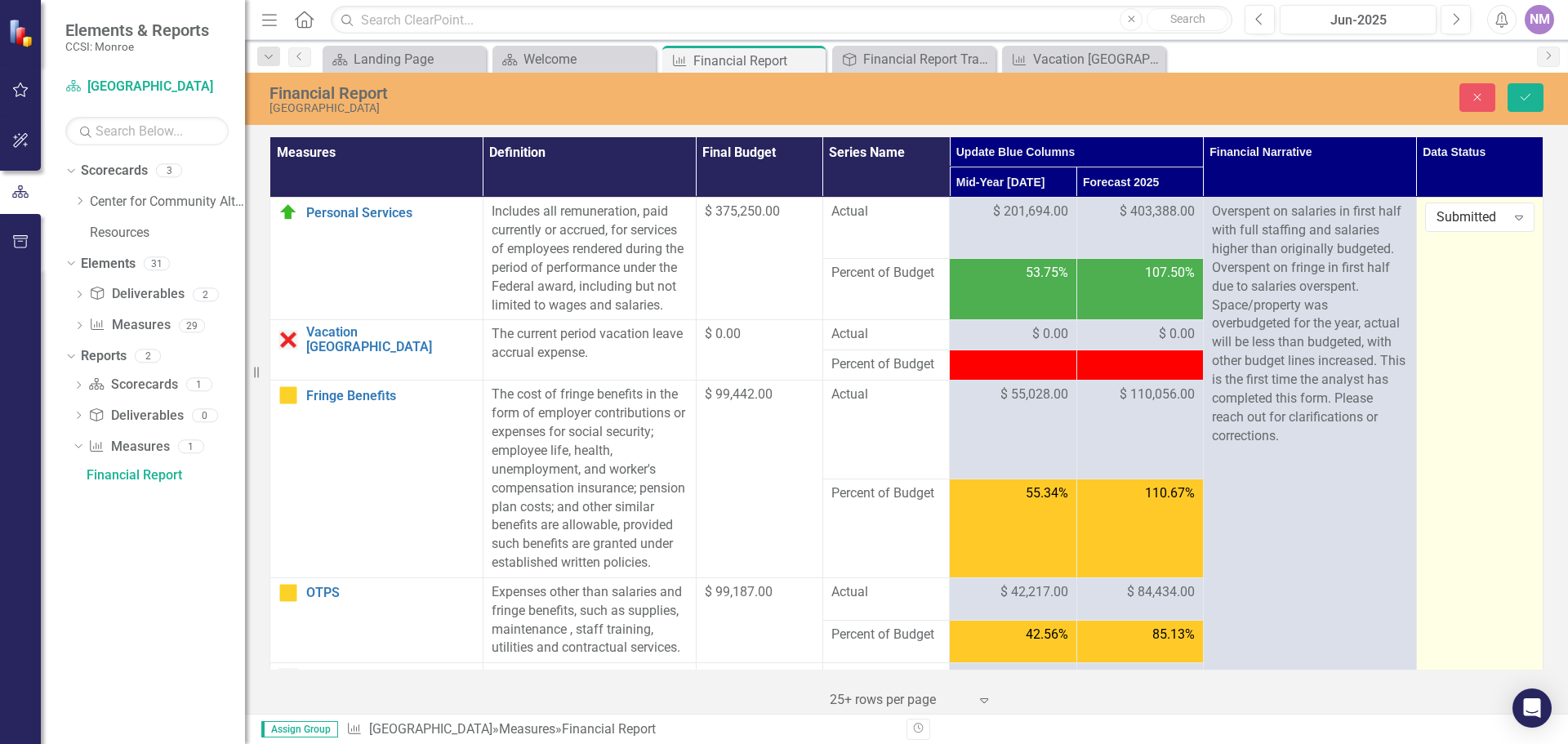 click on "Submitted Expand" at bounding box center [1479, 1435] 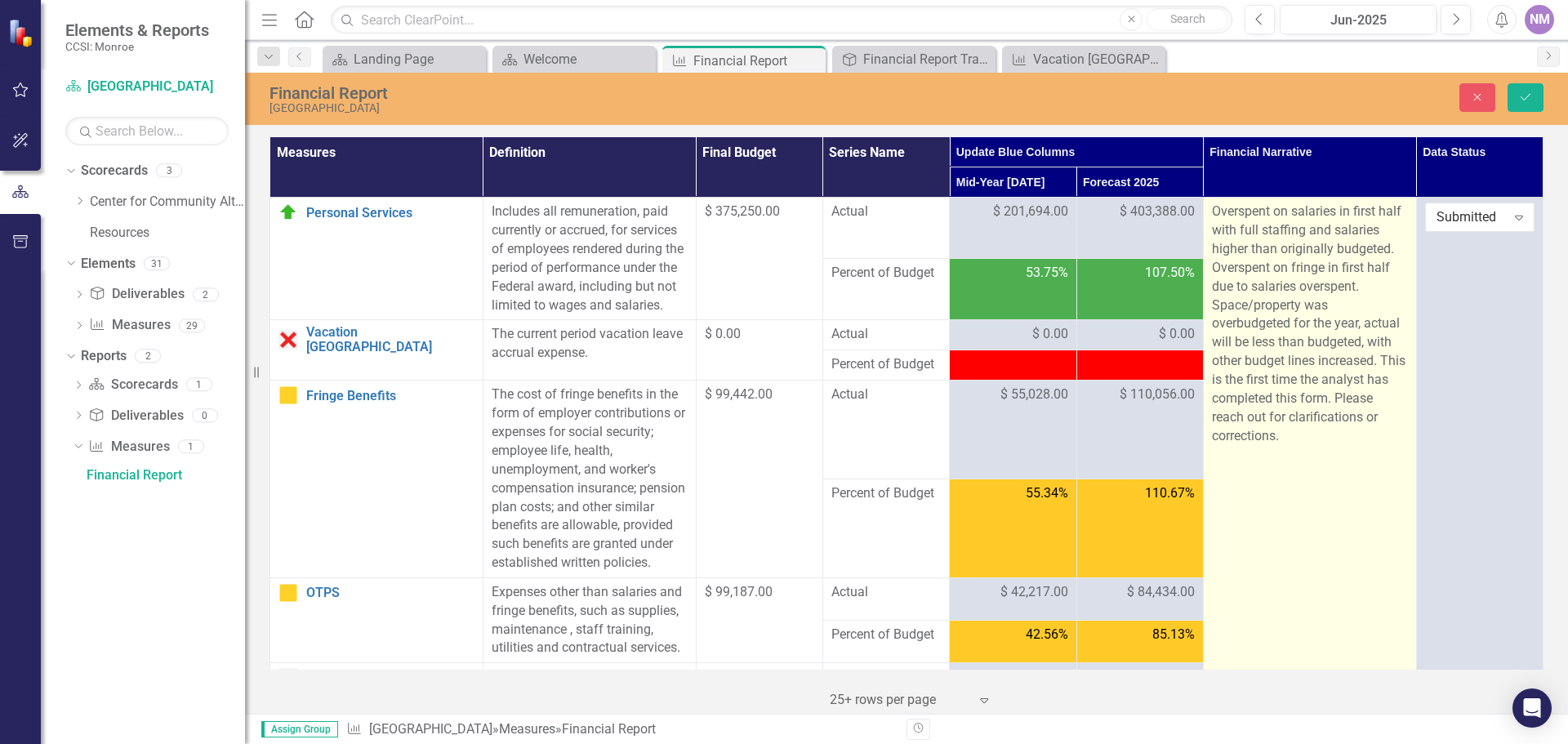 click on "Overspent on salaries in first half with full staffing and salaries higher than originally budgeted. Overspent on fringe in first half due to salaries overspent. Space/property was overbudgeted for the year, actual will be less than budgeted, with other budget lines increased. This is the first time the analyst has completed this form. Please reach out for clarifications or corrections." at bounding box center [1309, 1435] 